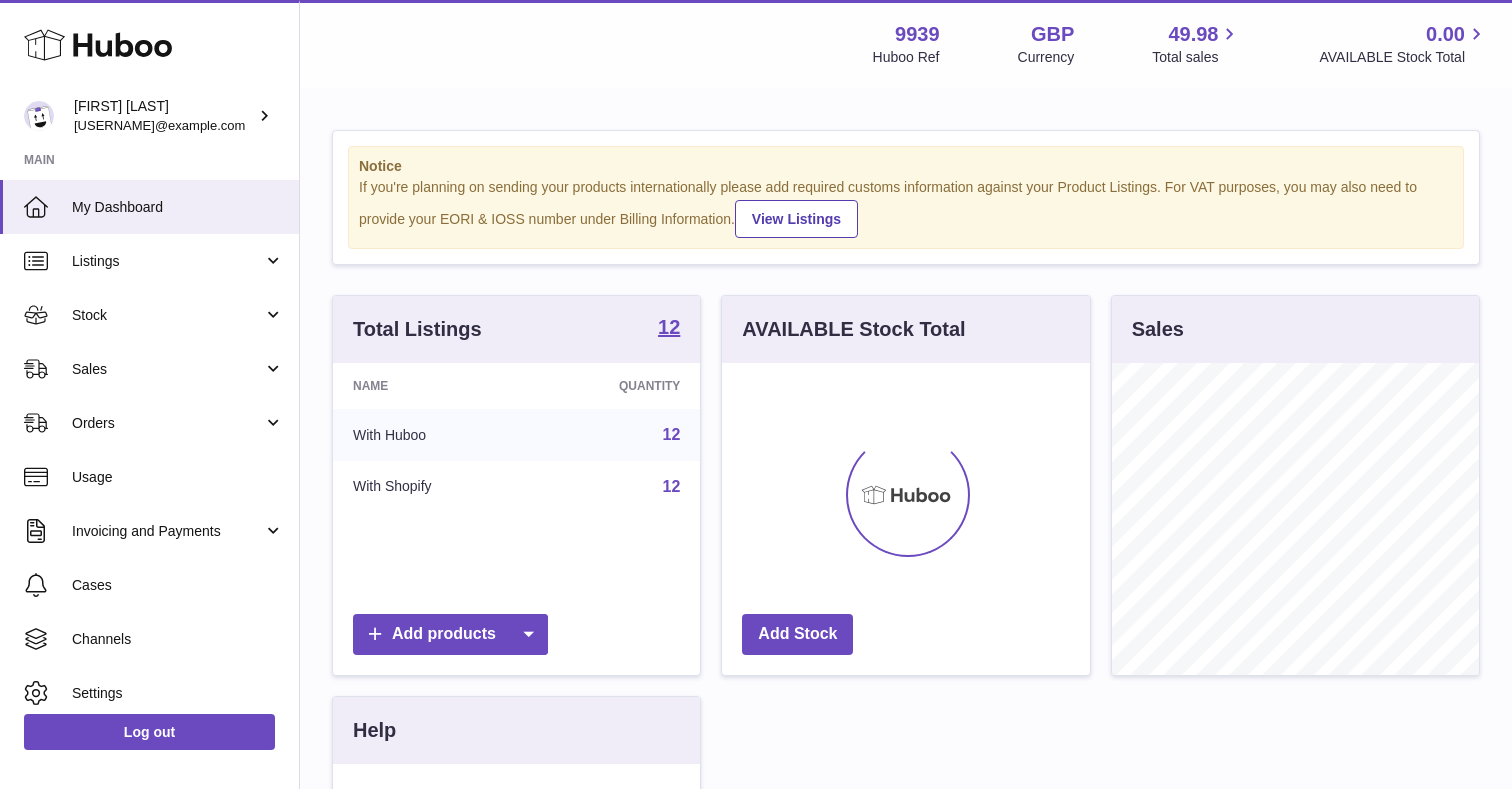 scroll, scrollTop: 0, scrollLeft: 0, axis: both 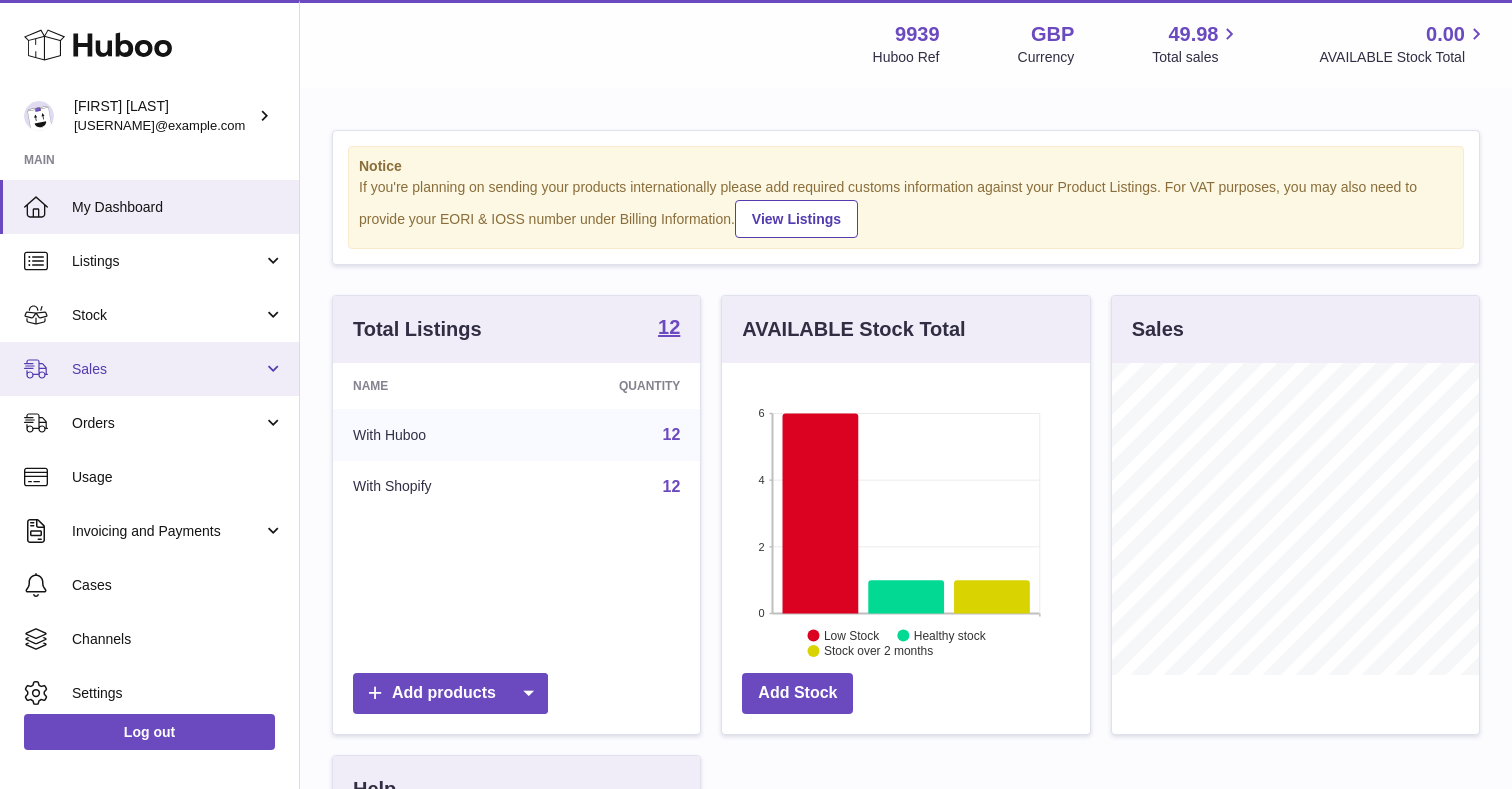click on "Sales" at bounding box center [167, 369] 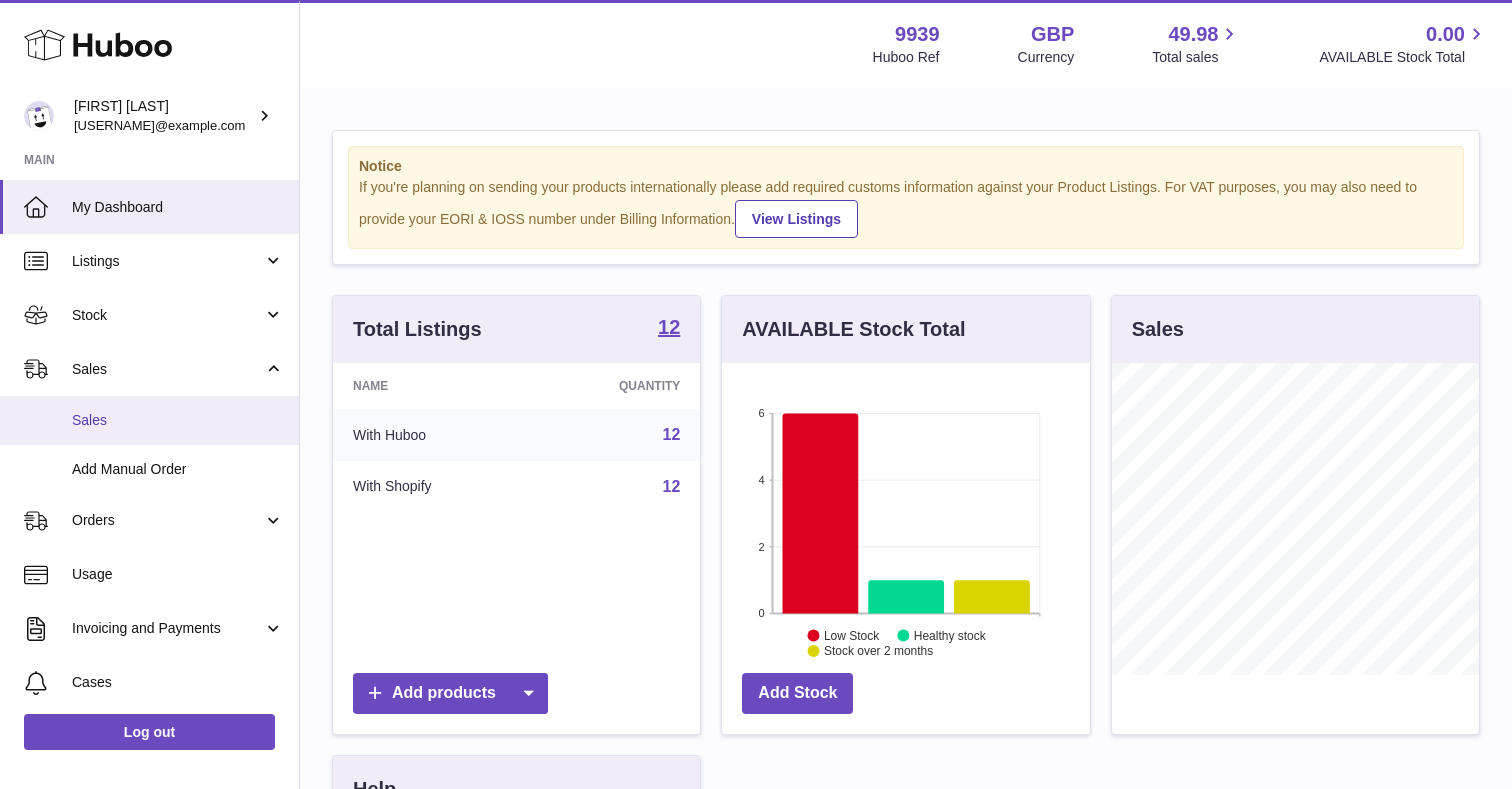click on "Sales" at bounding box center (149, 420) 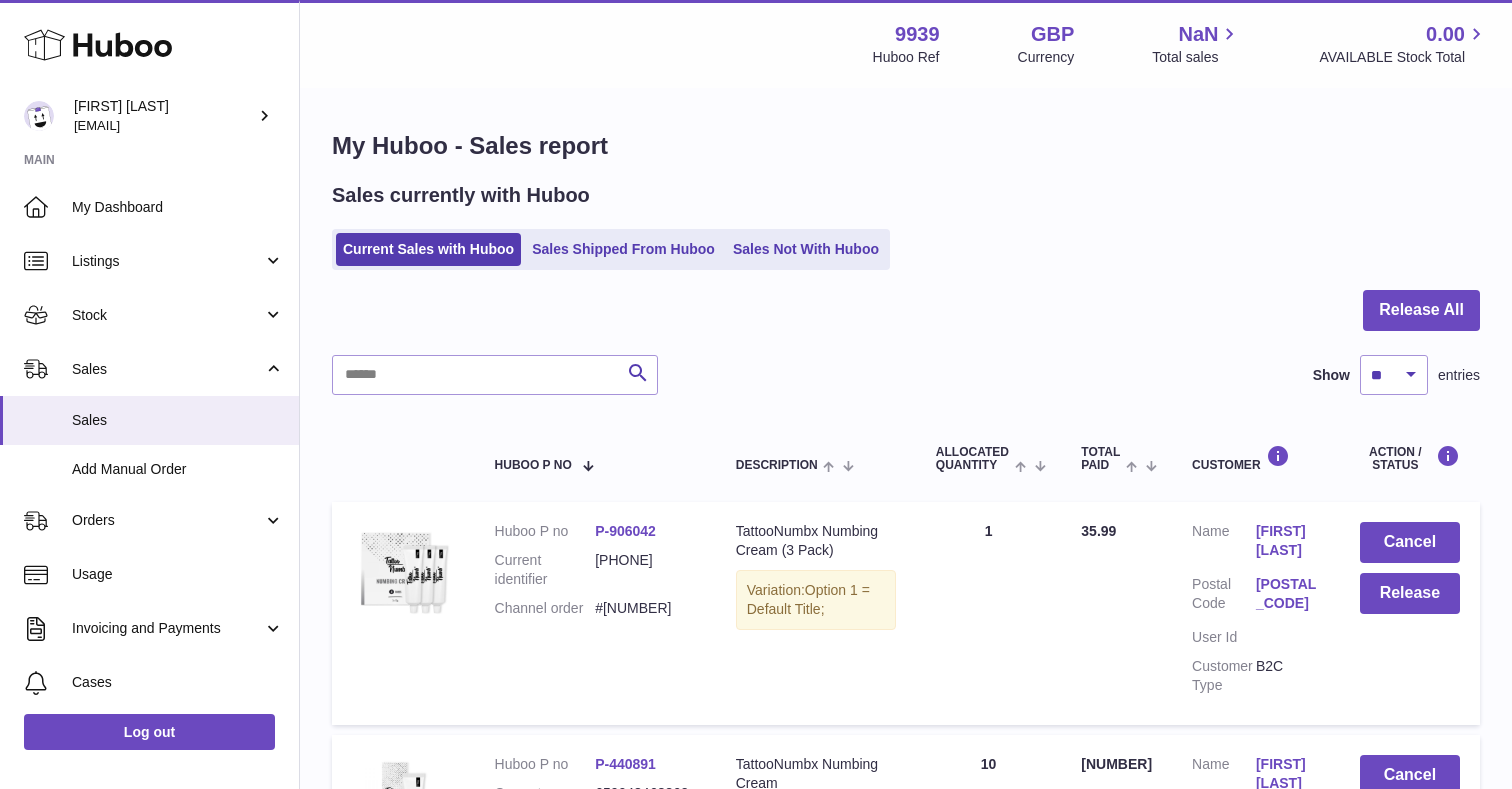 scroll, scrollTop: 0, scrollLeft: 0, axis: both 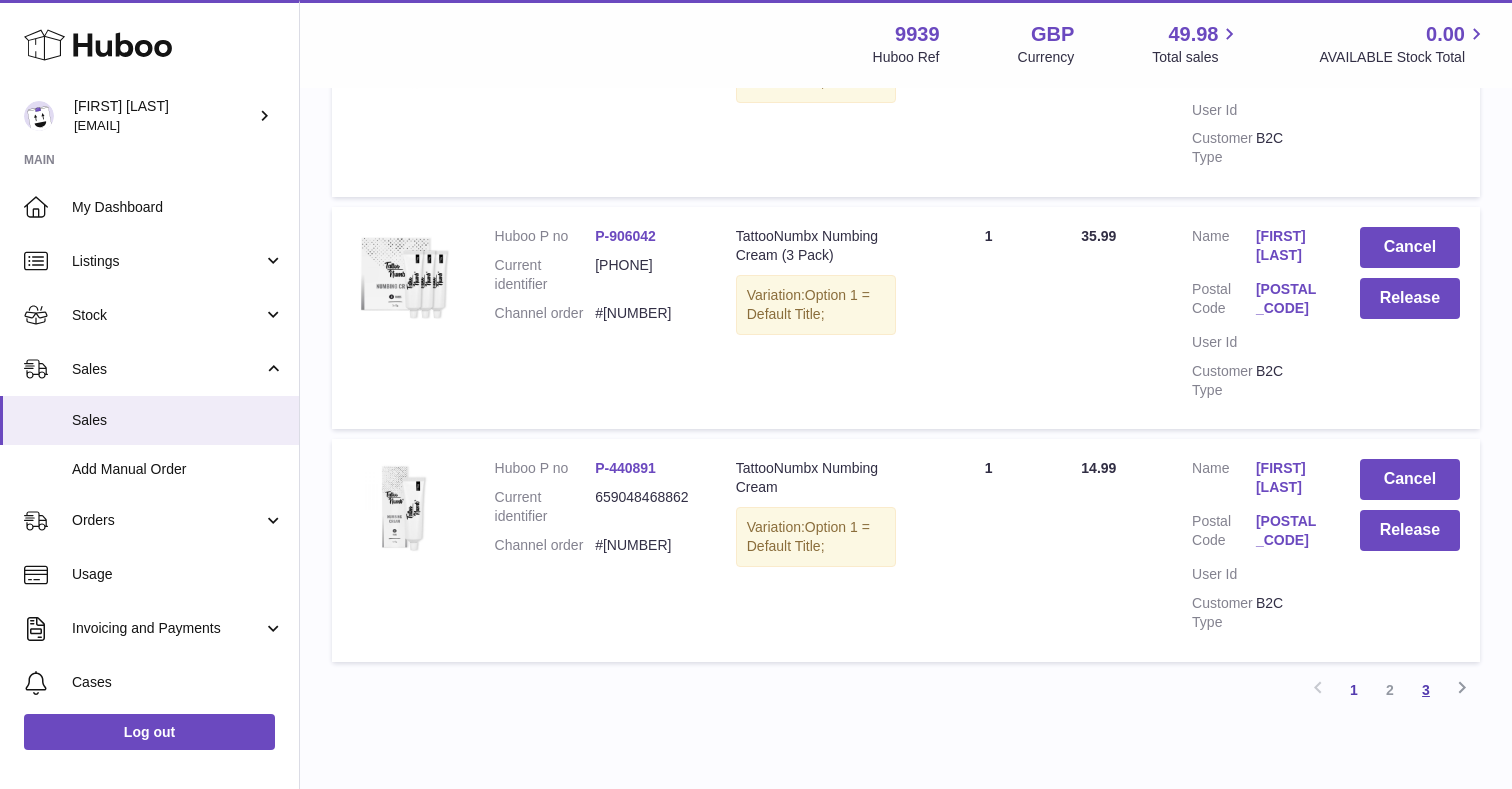 click on "3" at bounding box center [1426, 690] 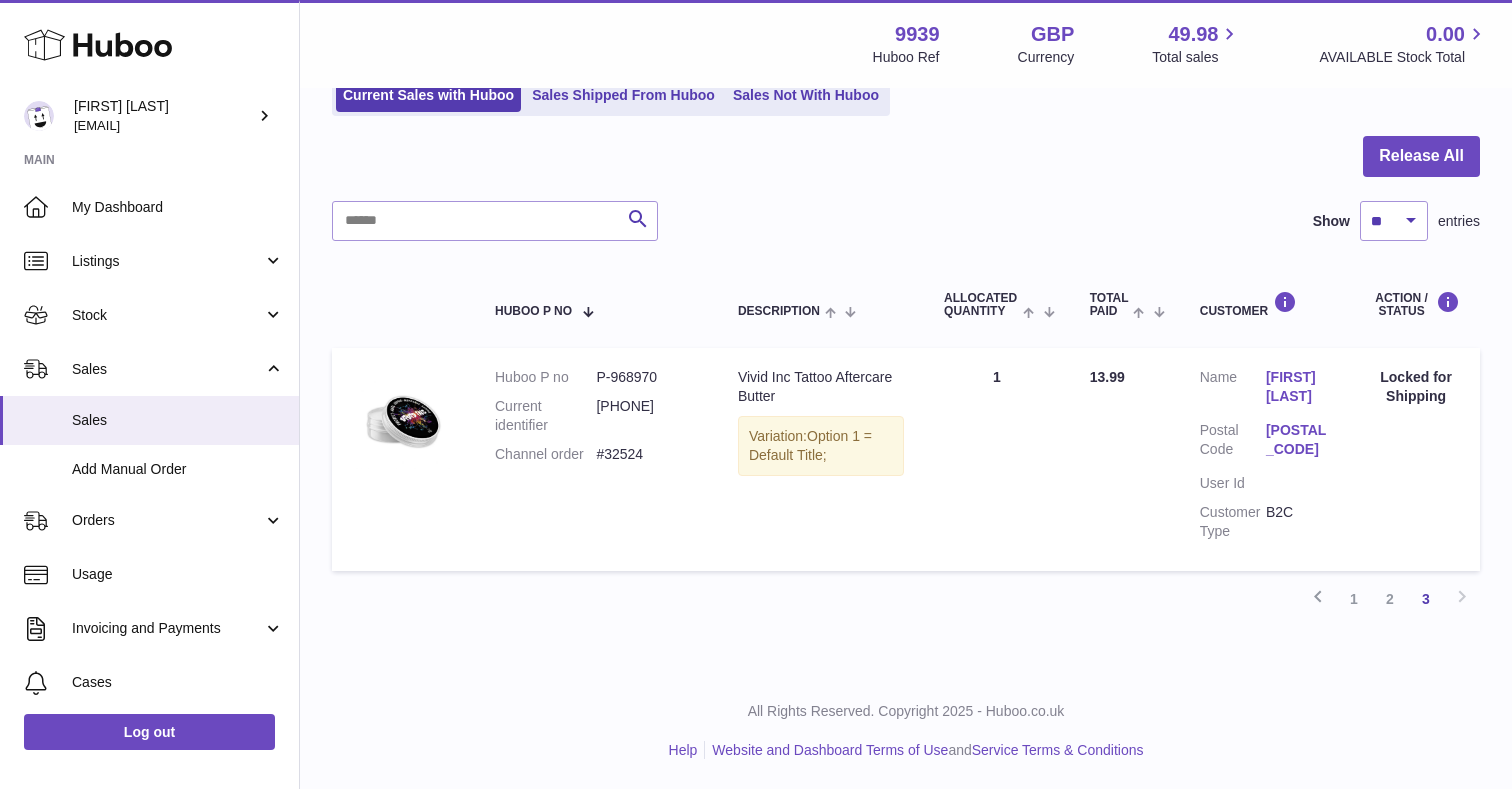 scroll, scrollTop: 90, scrollLeft: 0, axis: vertical 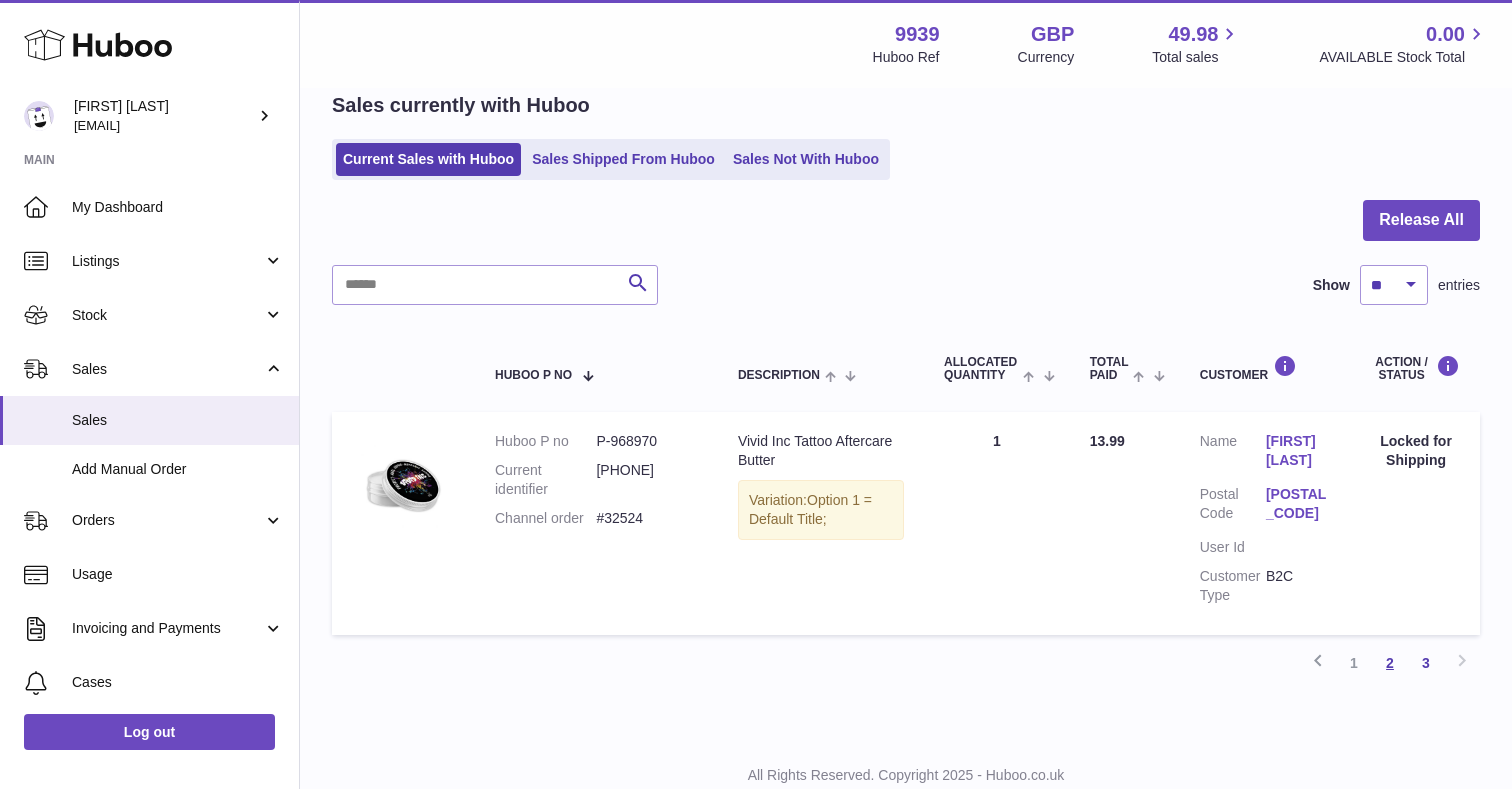 click on "2" at bounding box center (1390, 663) 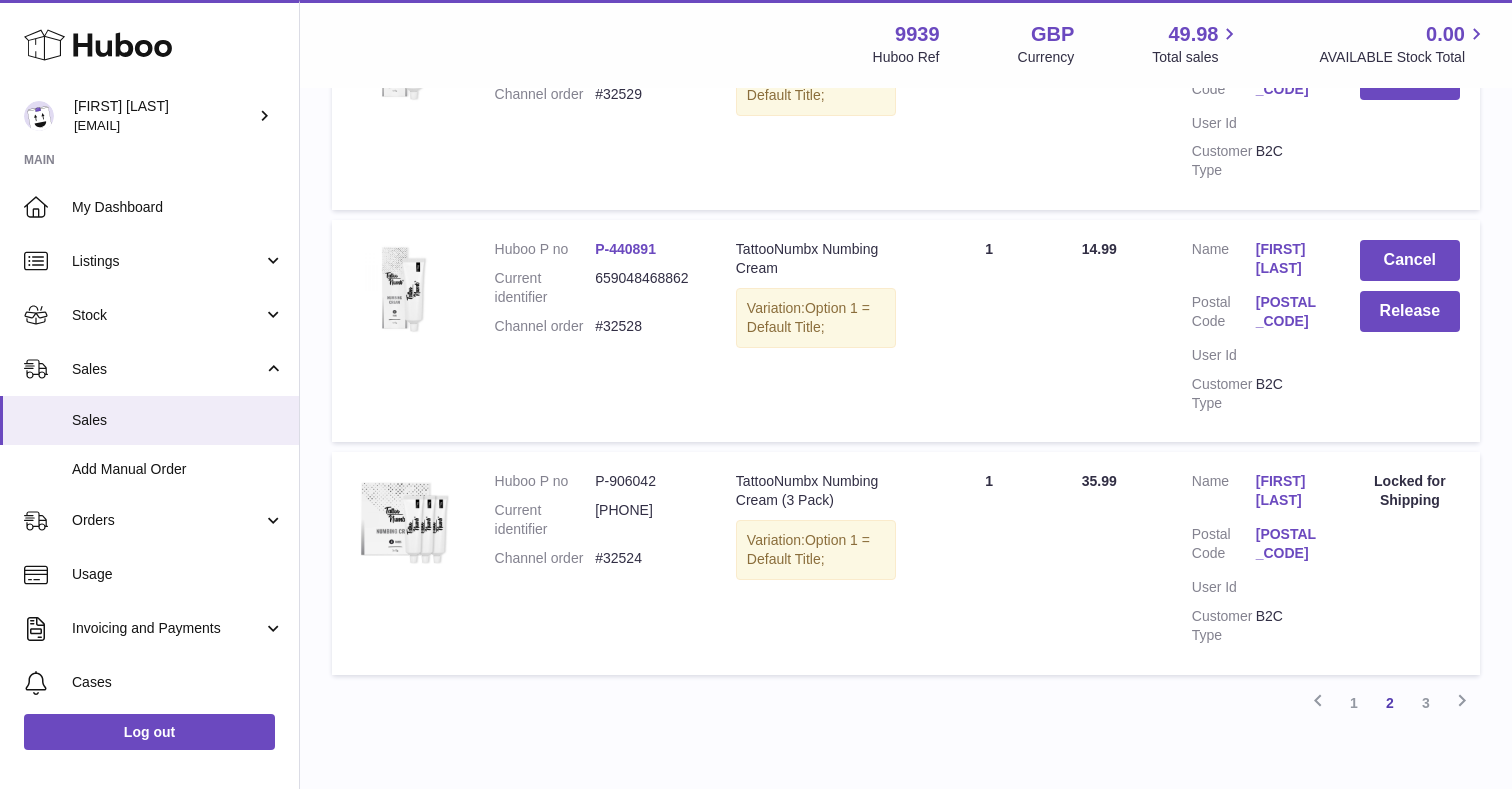 scroll, scrollTop: 2138, scrollLeft: 0, axis: vertical 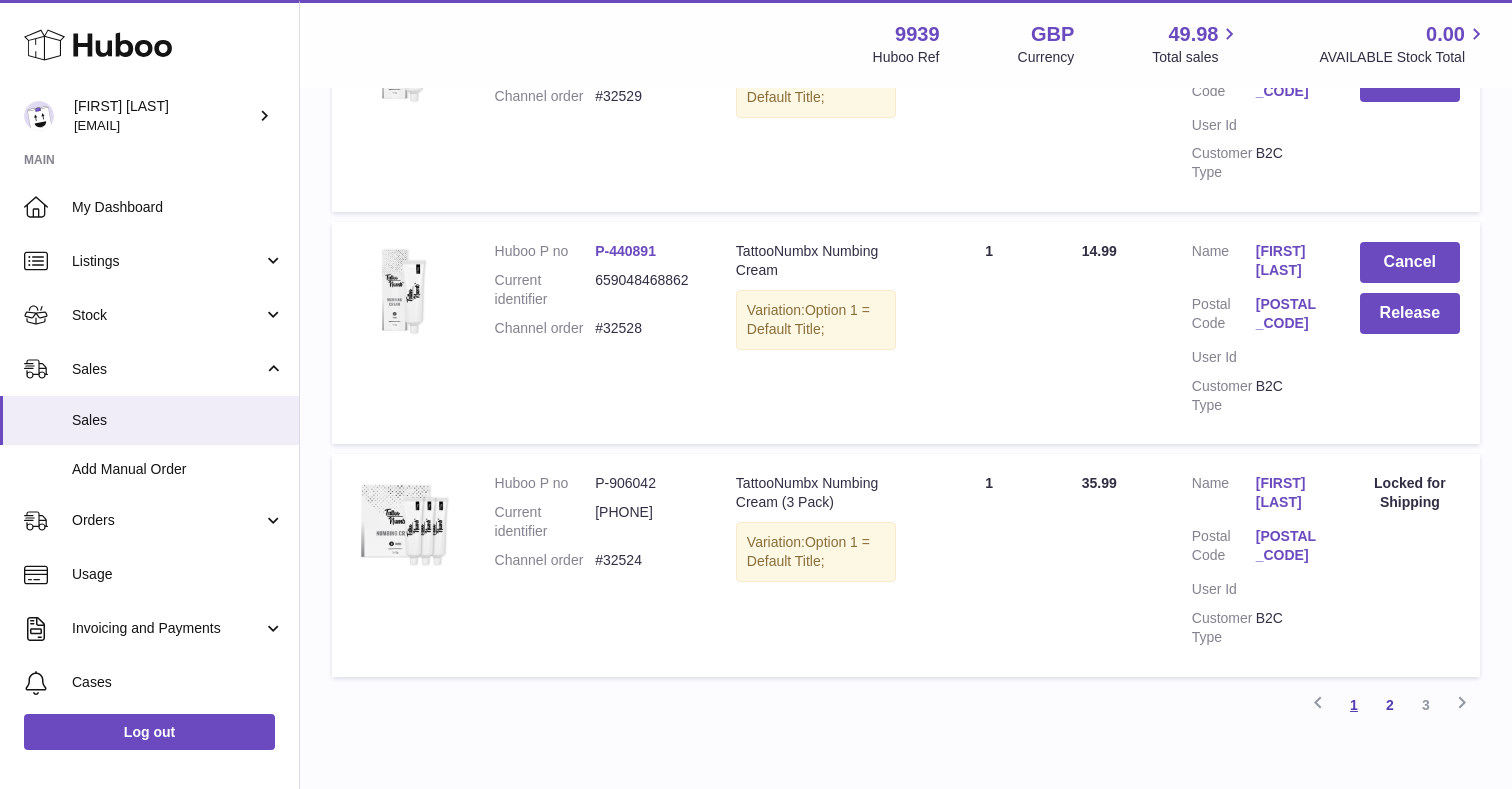 click on "1" at bounding box center (1354, 705) 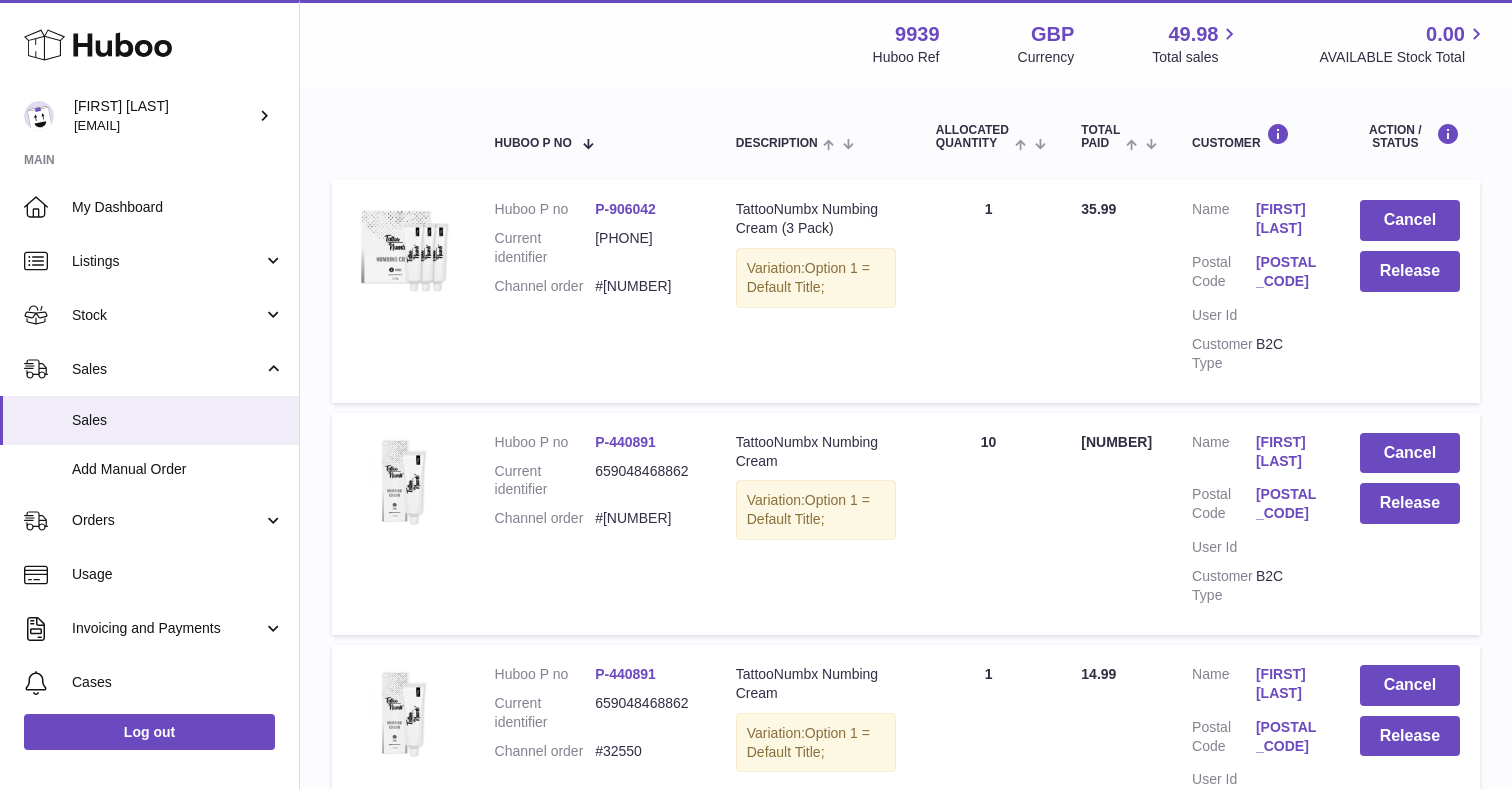 scroll, scrollTop: 324, scrollLeft: 0, axis: vertical 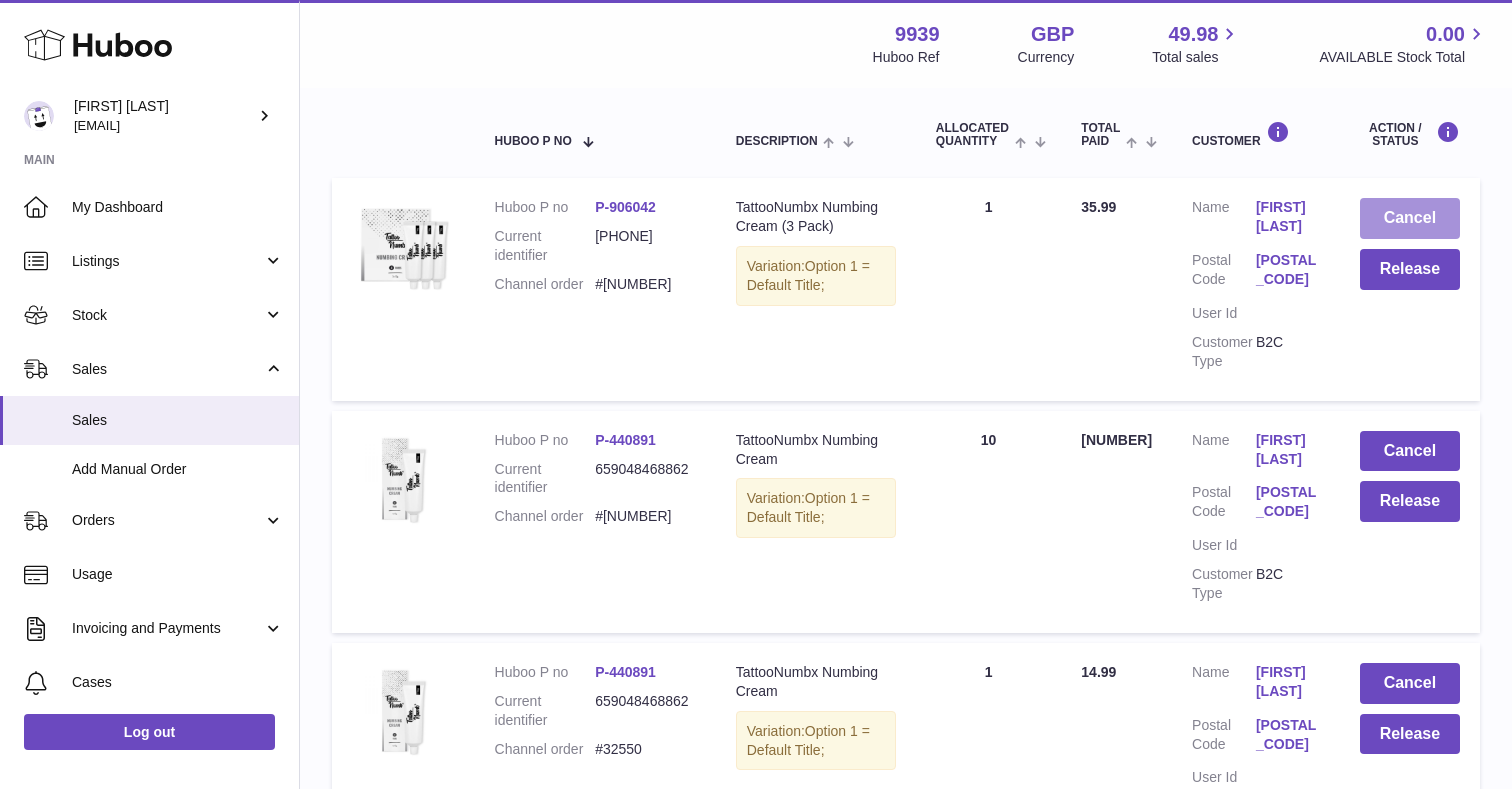 click on "Cancel" at bounding box center [1410, 218] 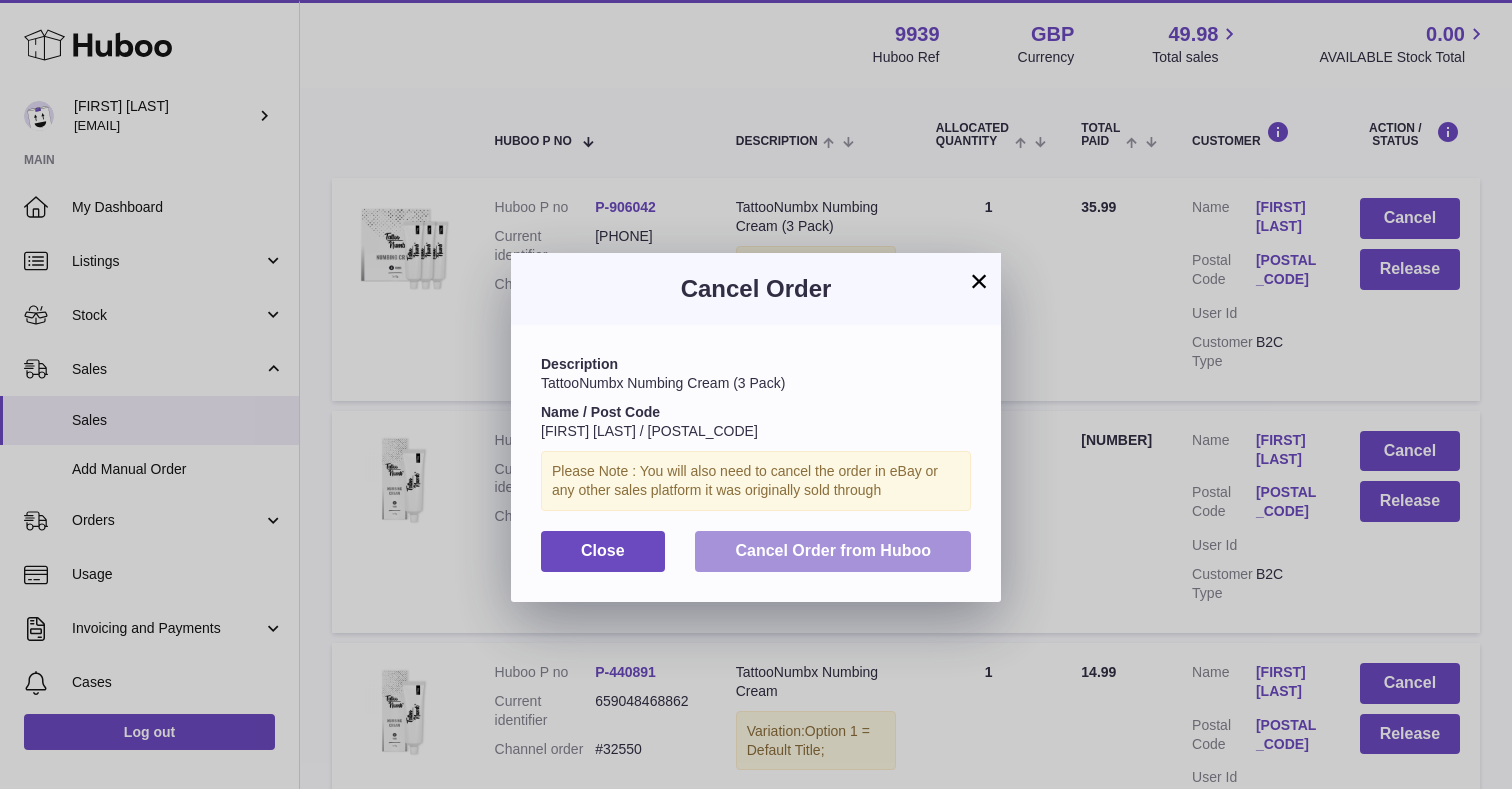 click on "Cancel Order from Huboo" at bounding box center (833, 550) 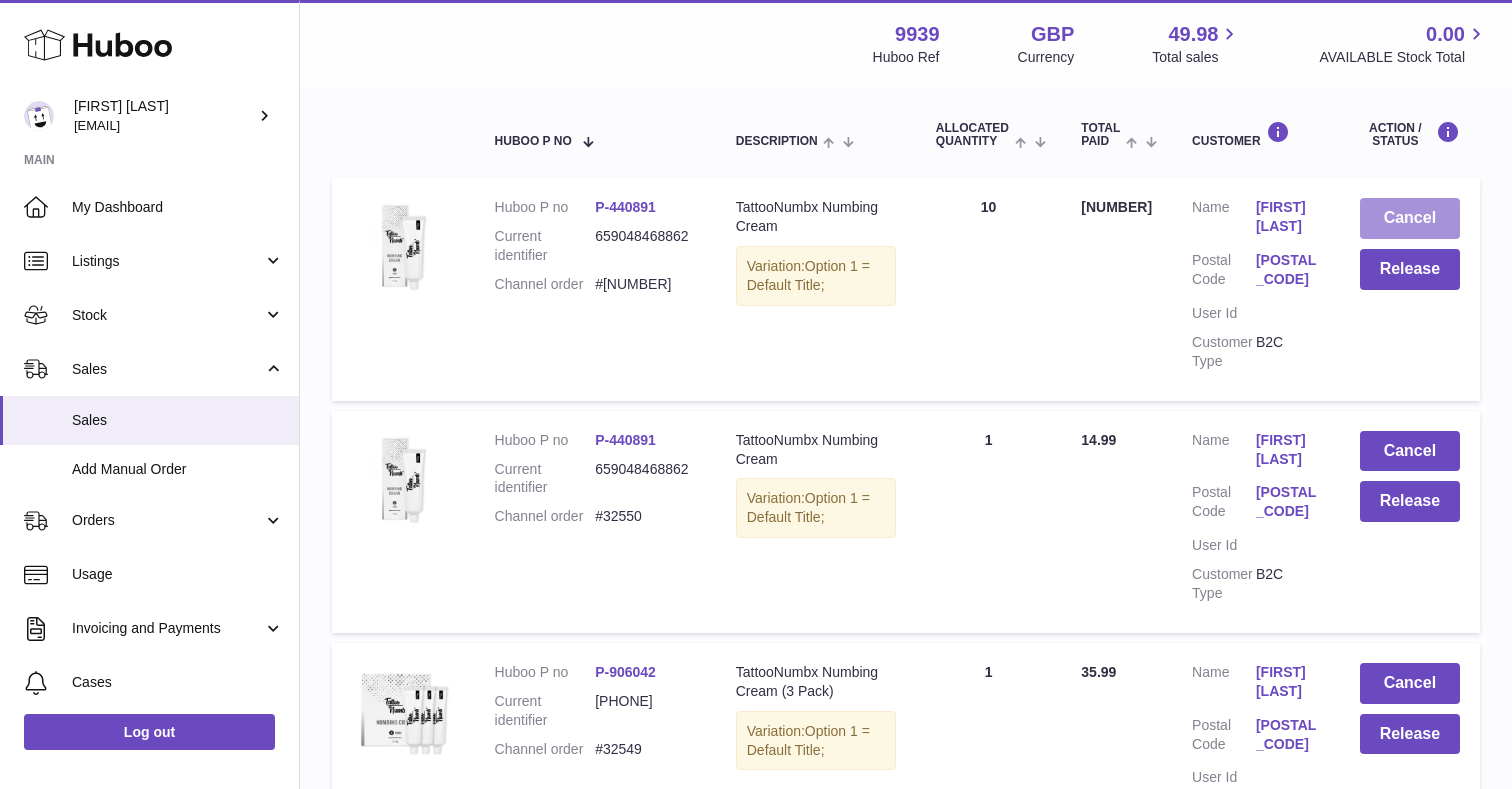 click on "Cancel" at bounding box center (1410, 218) 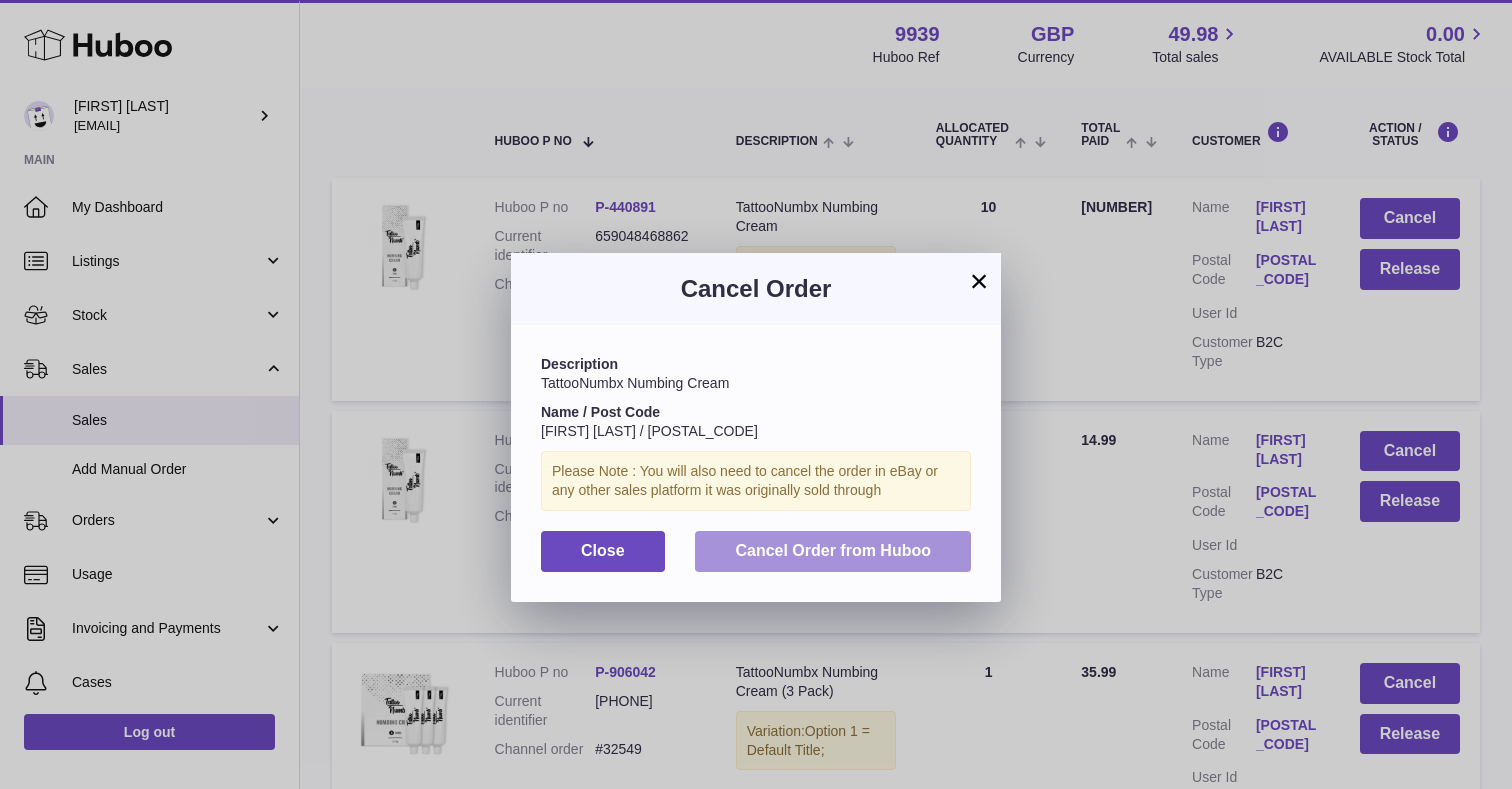 click on "Cancel Order from Huboo" at bounding box center [833, 550] 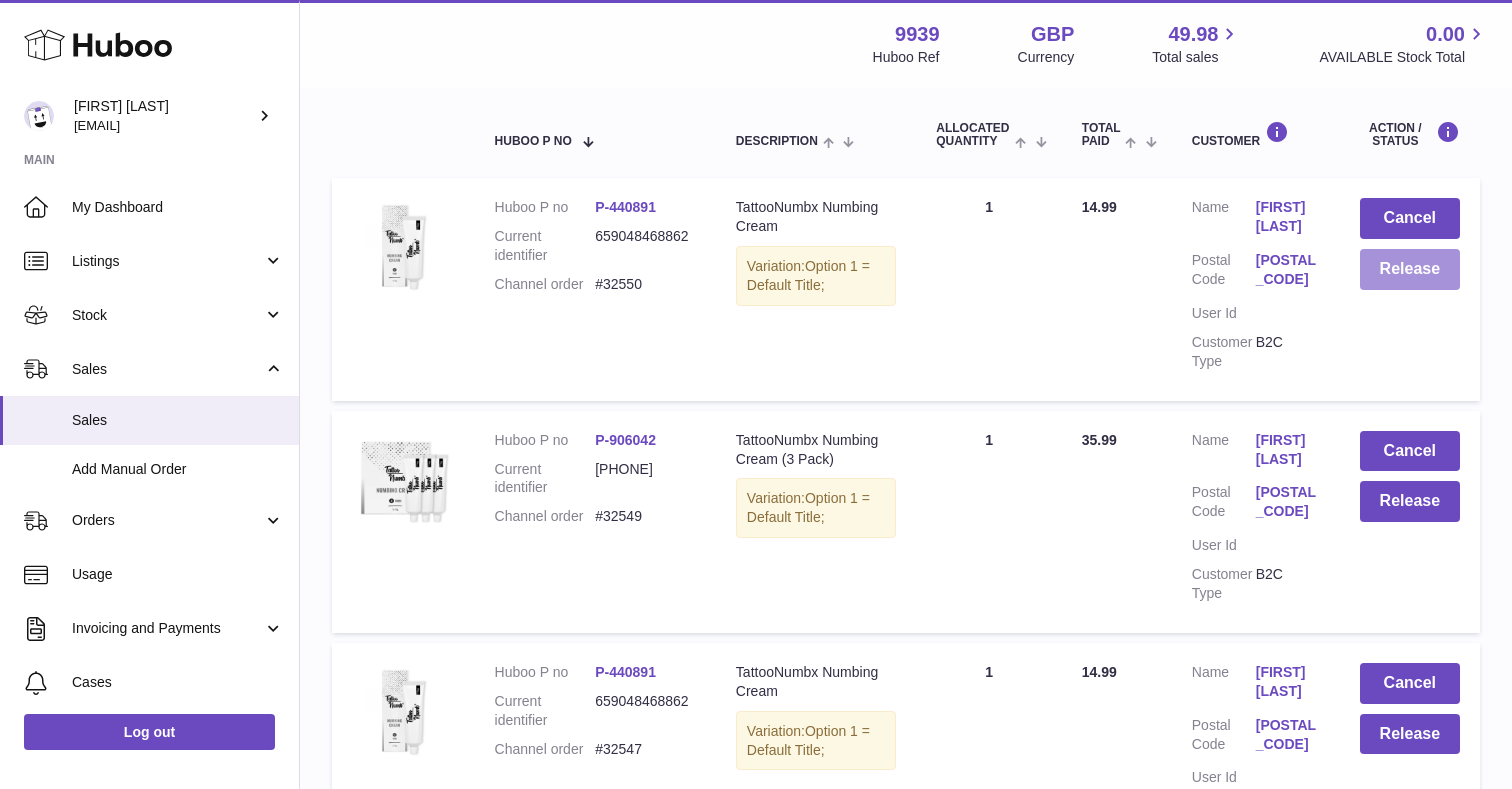 click on "Release" at bounding box center [1410, 269] 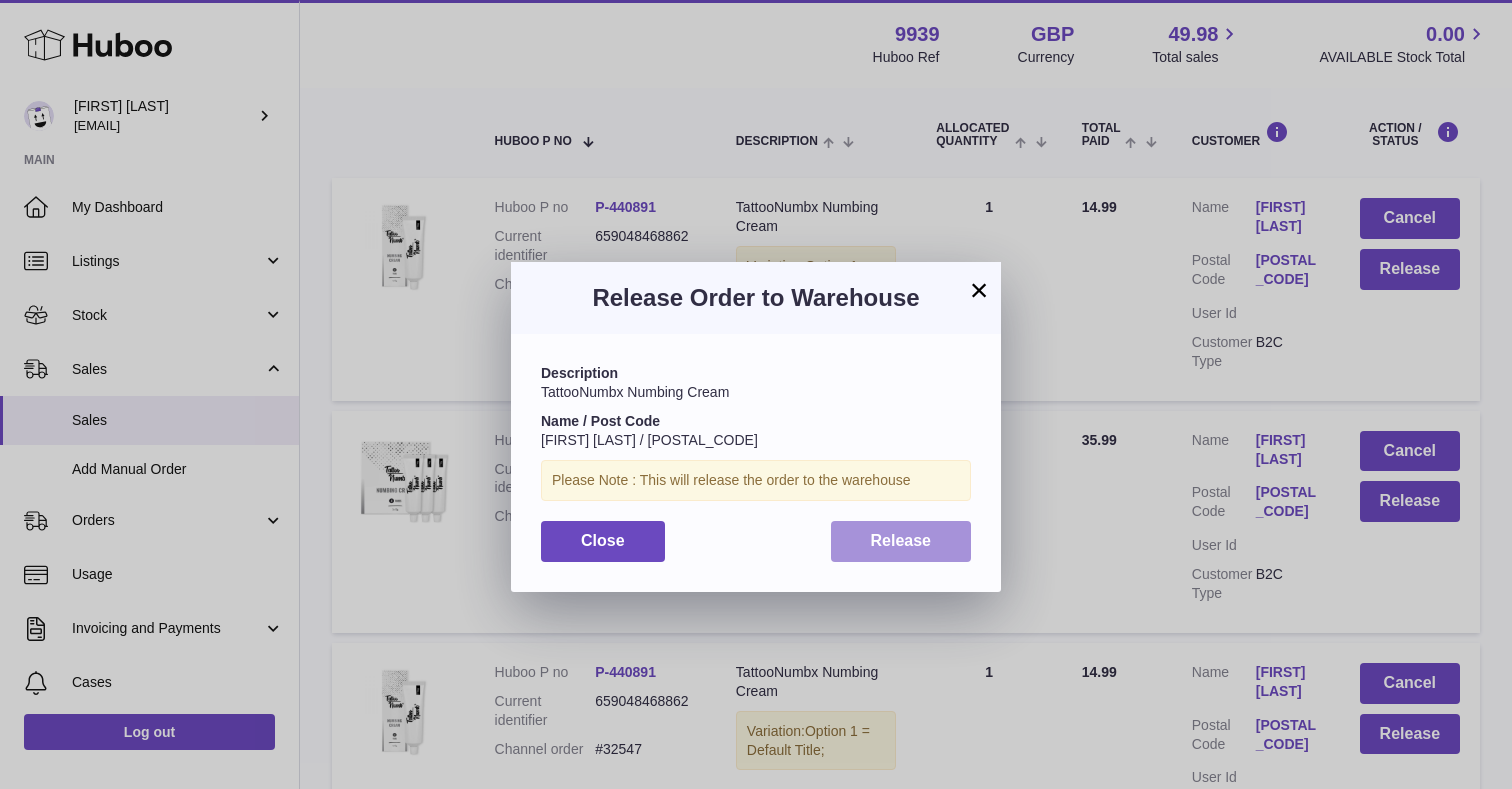 click on "Release" at bounding box center [901, 541] 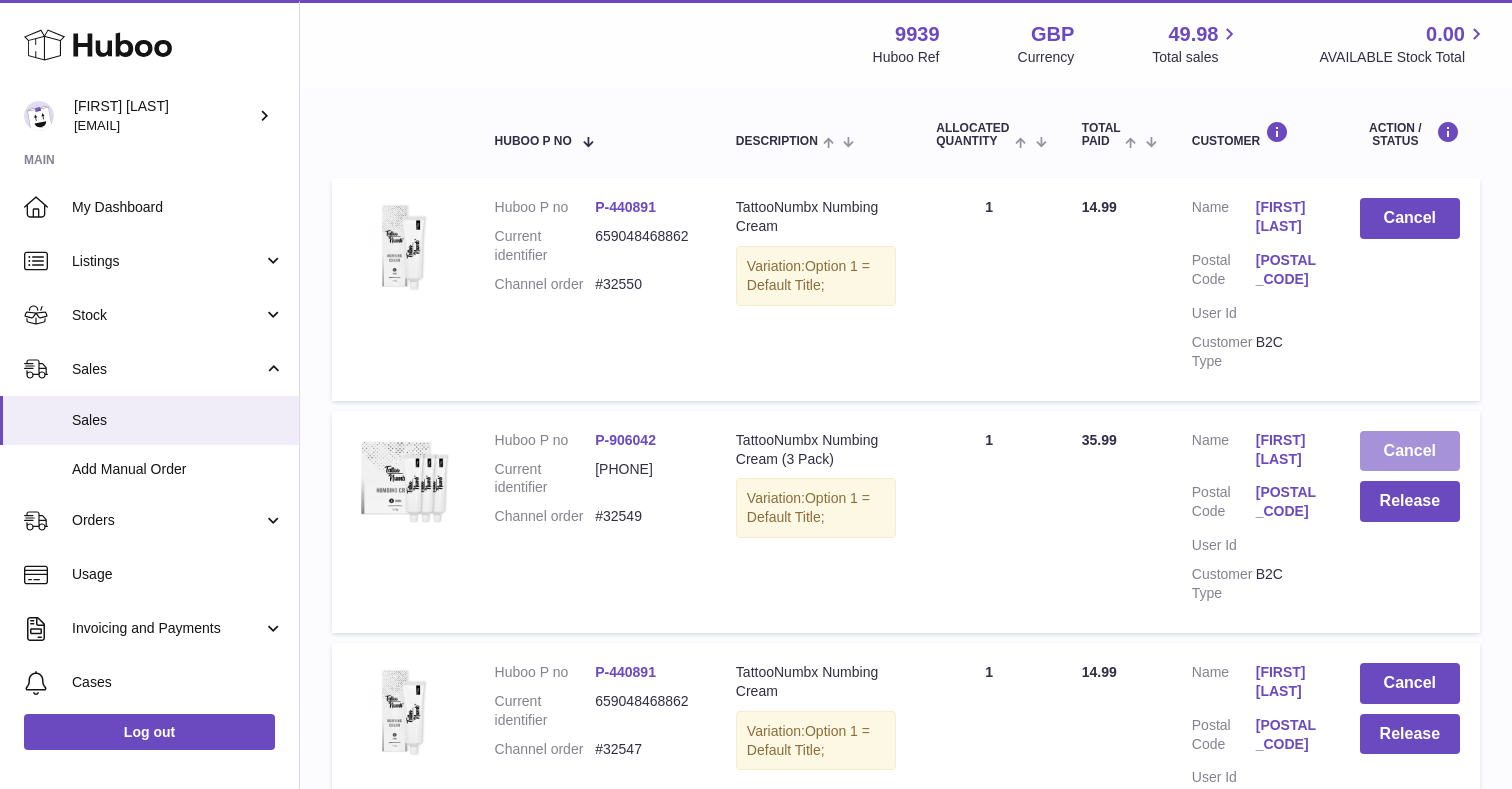 click on "Cancel" at bounding box center (1410, 451) 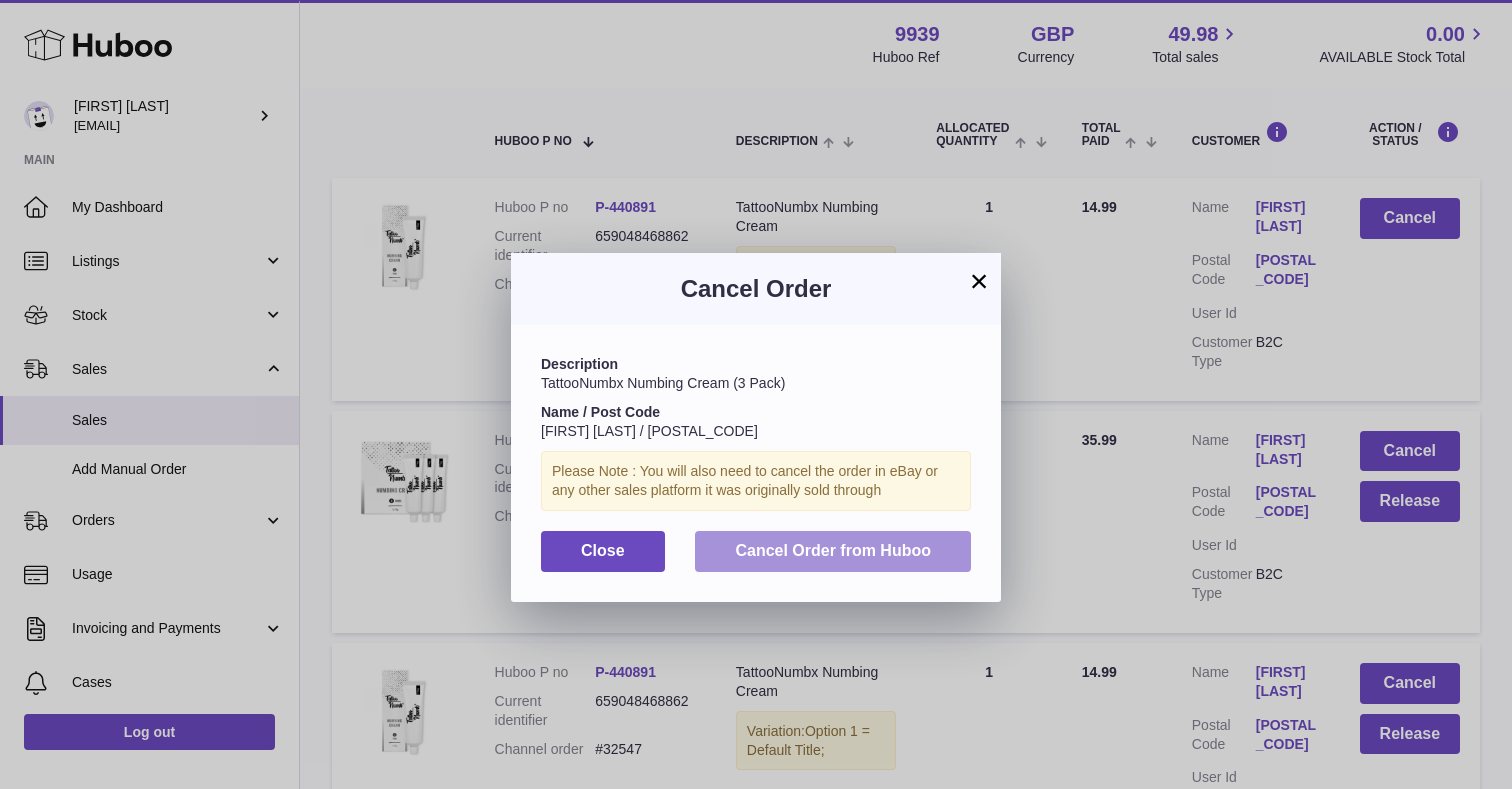 click on "Cancel Order from Huboo" at bounding box center (833, 551) 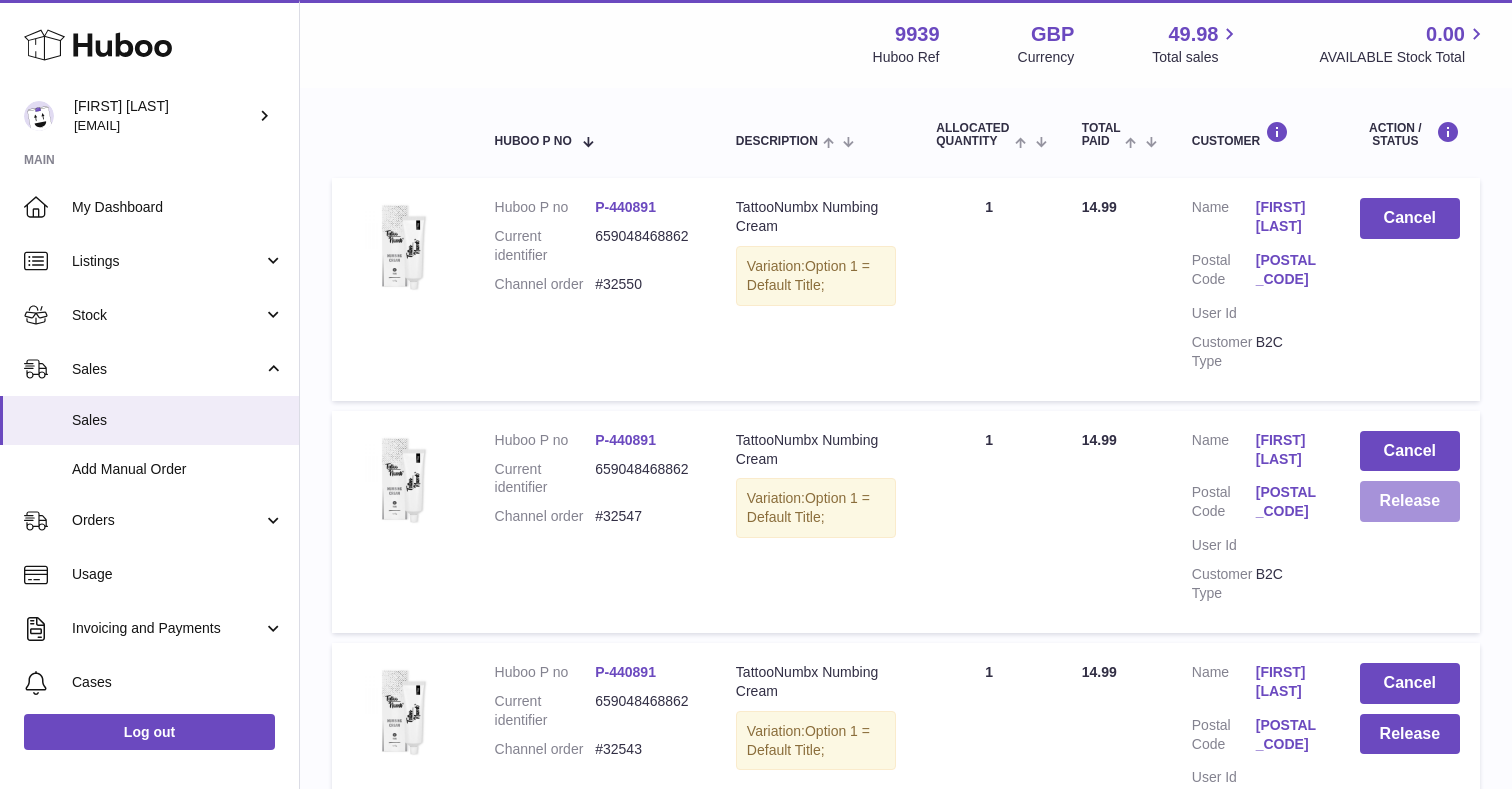 click on "Release" at bounding box center [1410, 501] 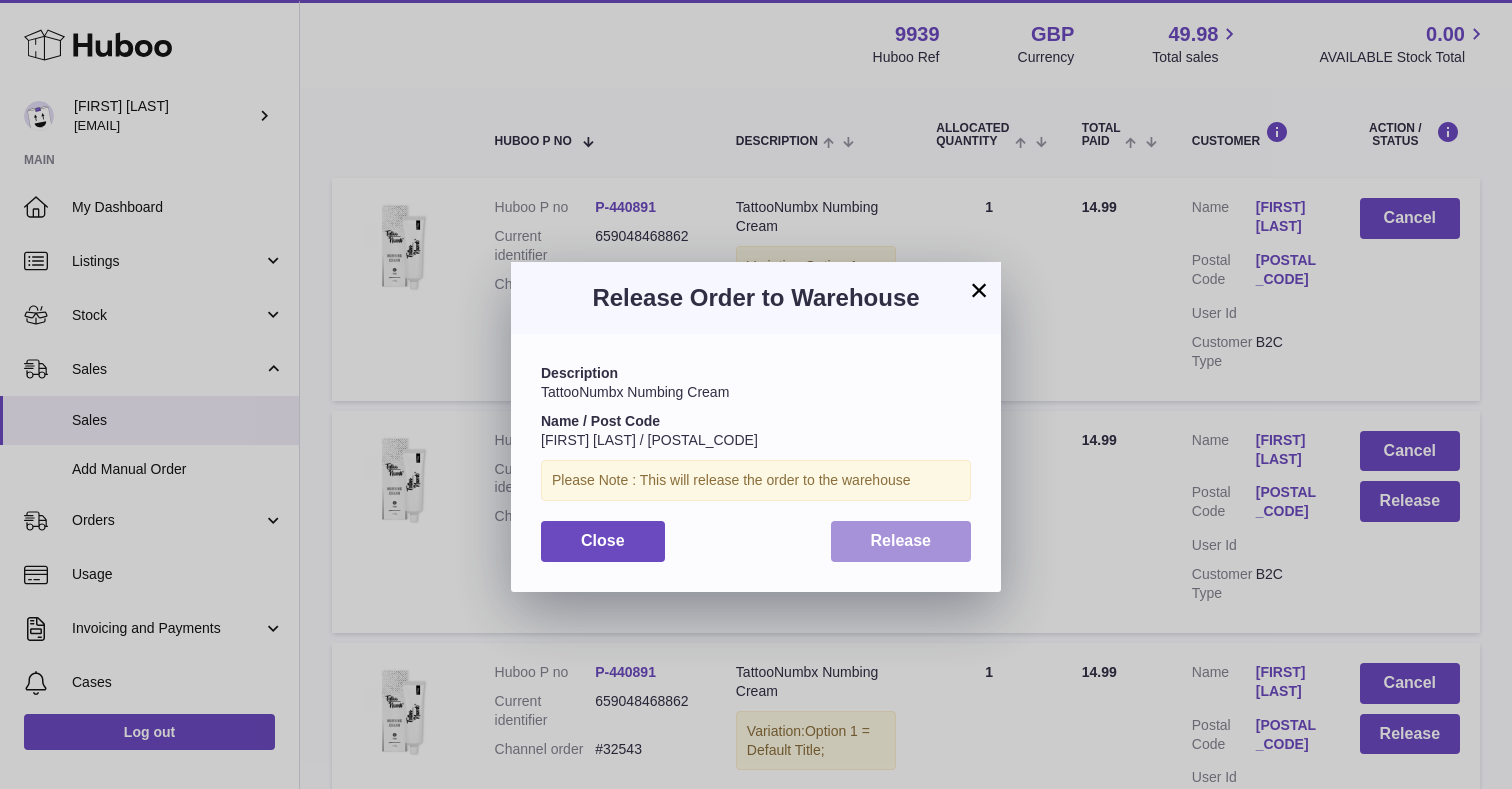 click on "Release" at bounding box center (901, 541) 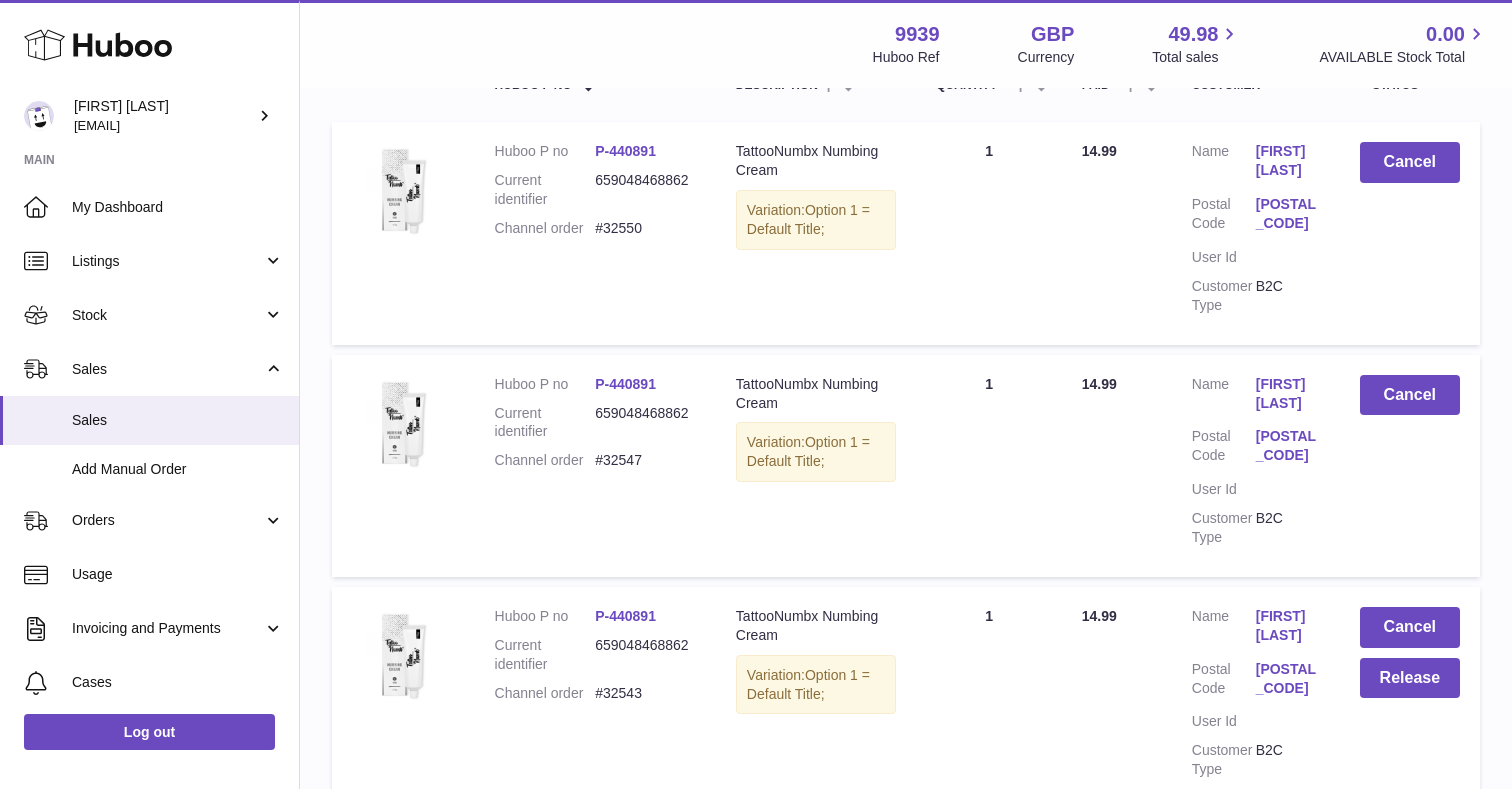 scroll, scrollTop: 407, scrollLeft: 0, axis: vertical 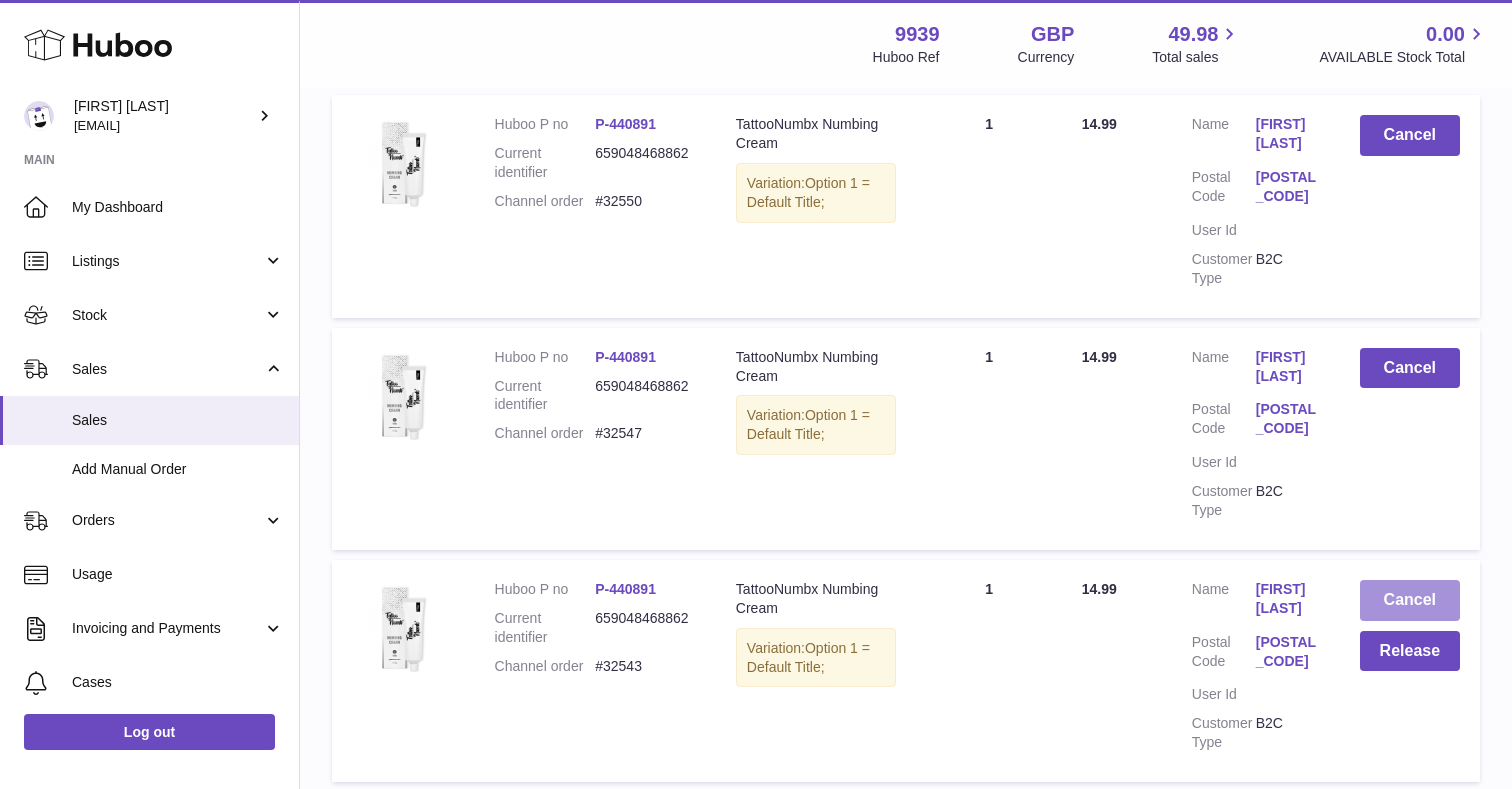 click on "Cancel" at bounding box center [1410, 600] 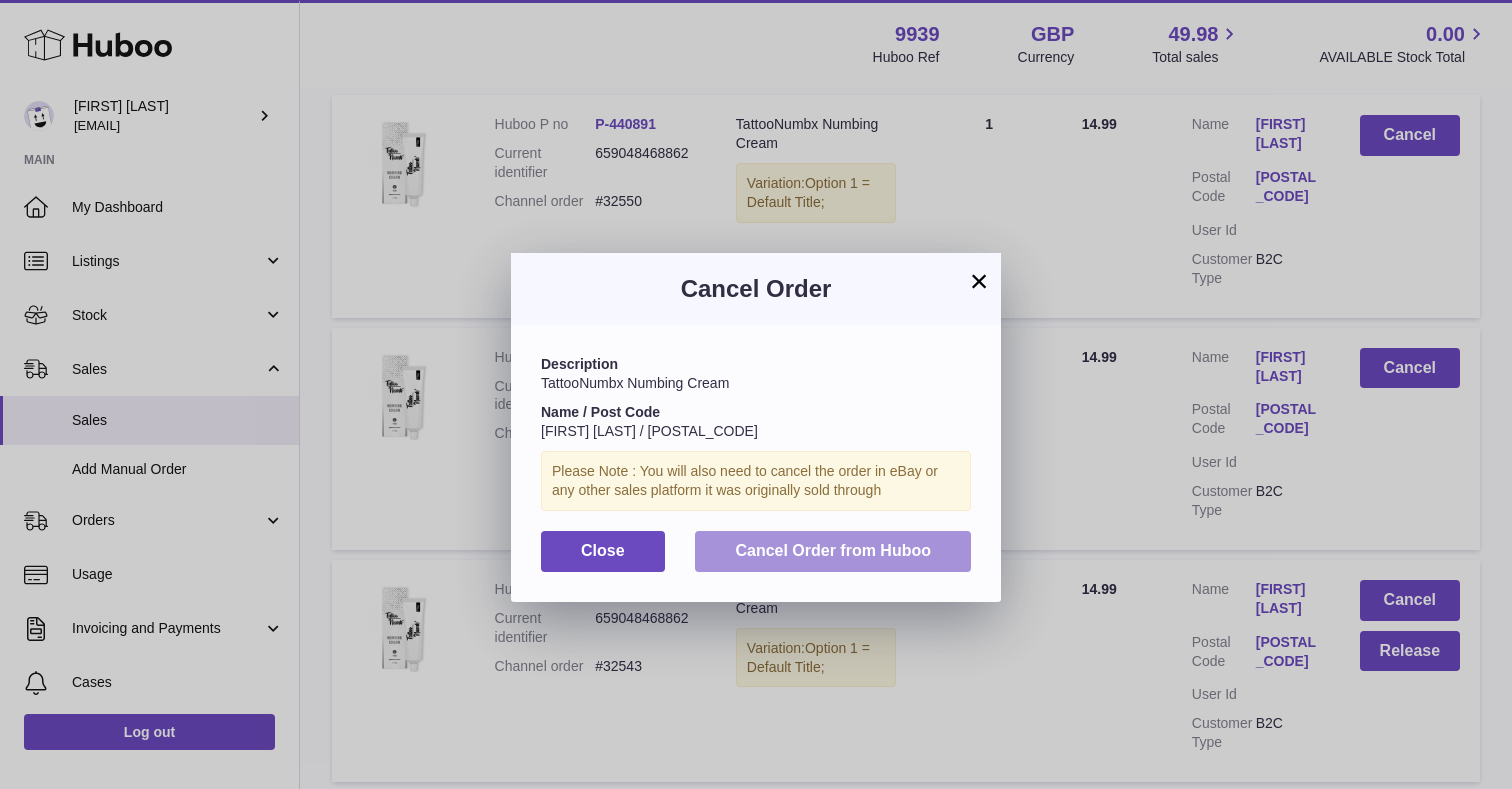 click on "Cancel Order from Huboo" at bounding box center (833, 550) 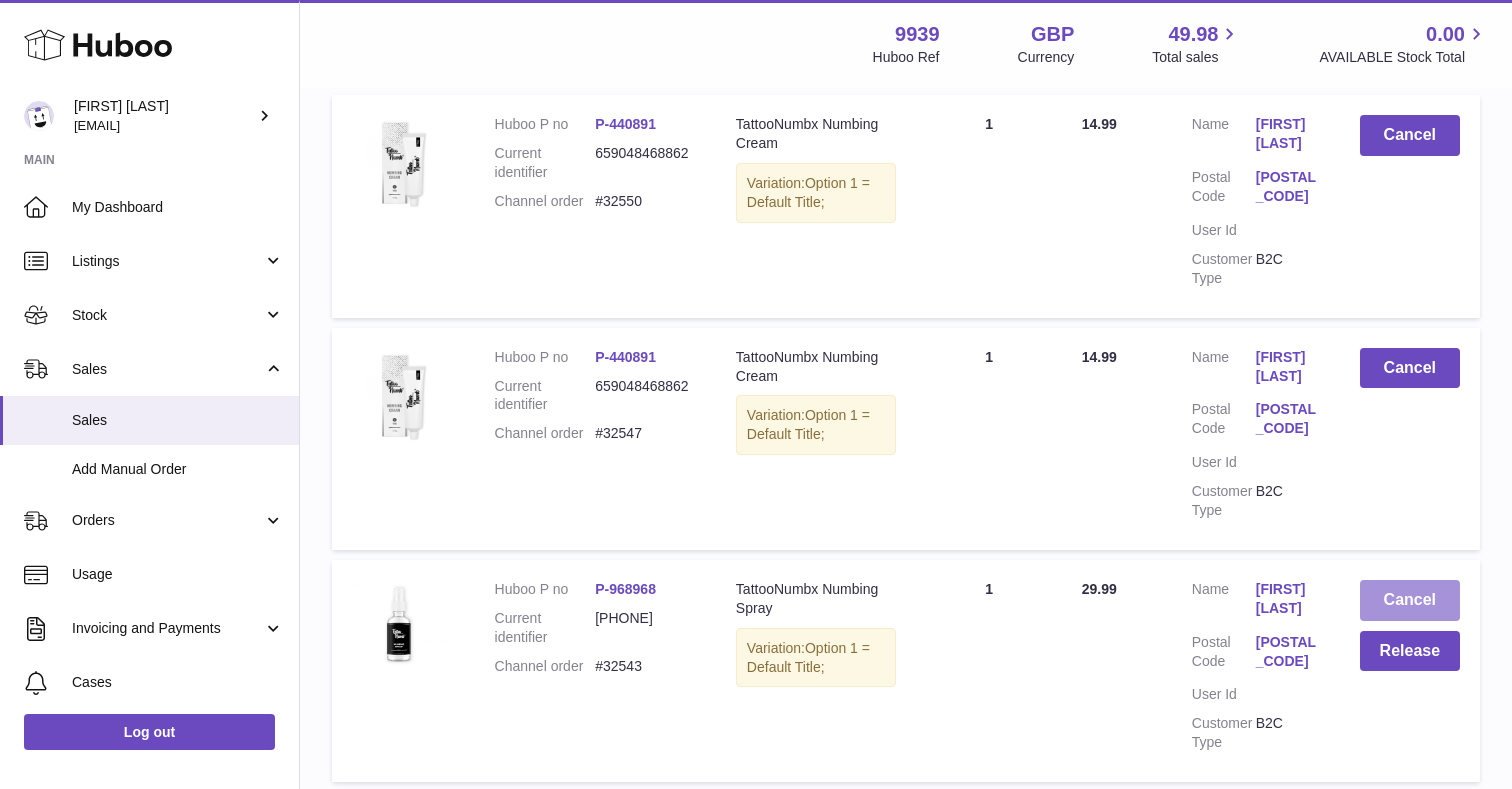 click on "Cancel" at bounding box center (1410, 600) 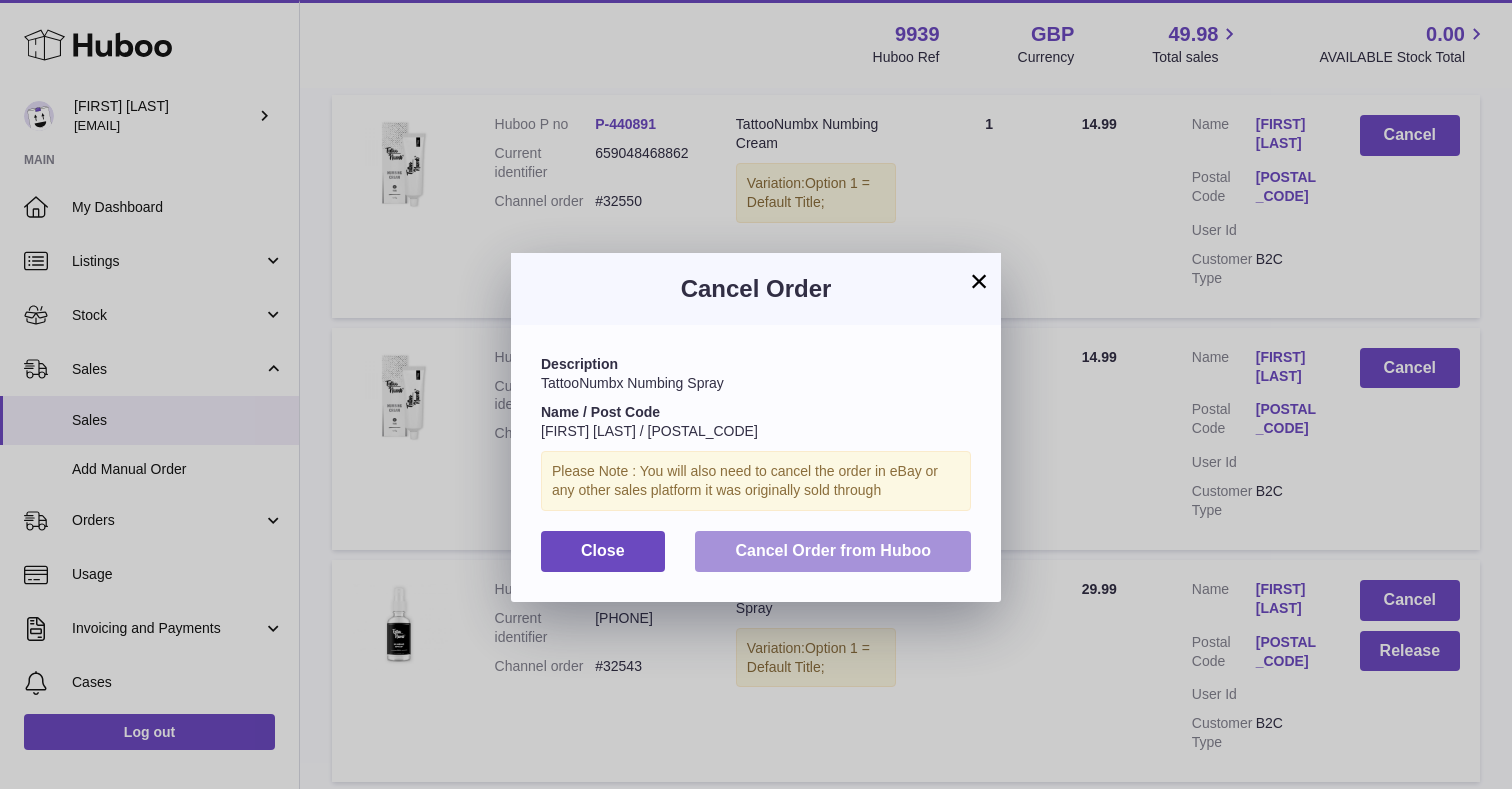 click on "Cancel Order from Huboo" at bounding box center (833, 551) 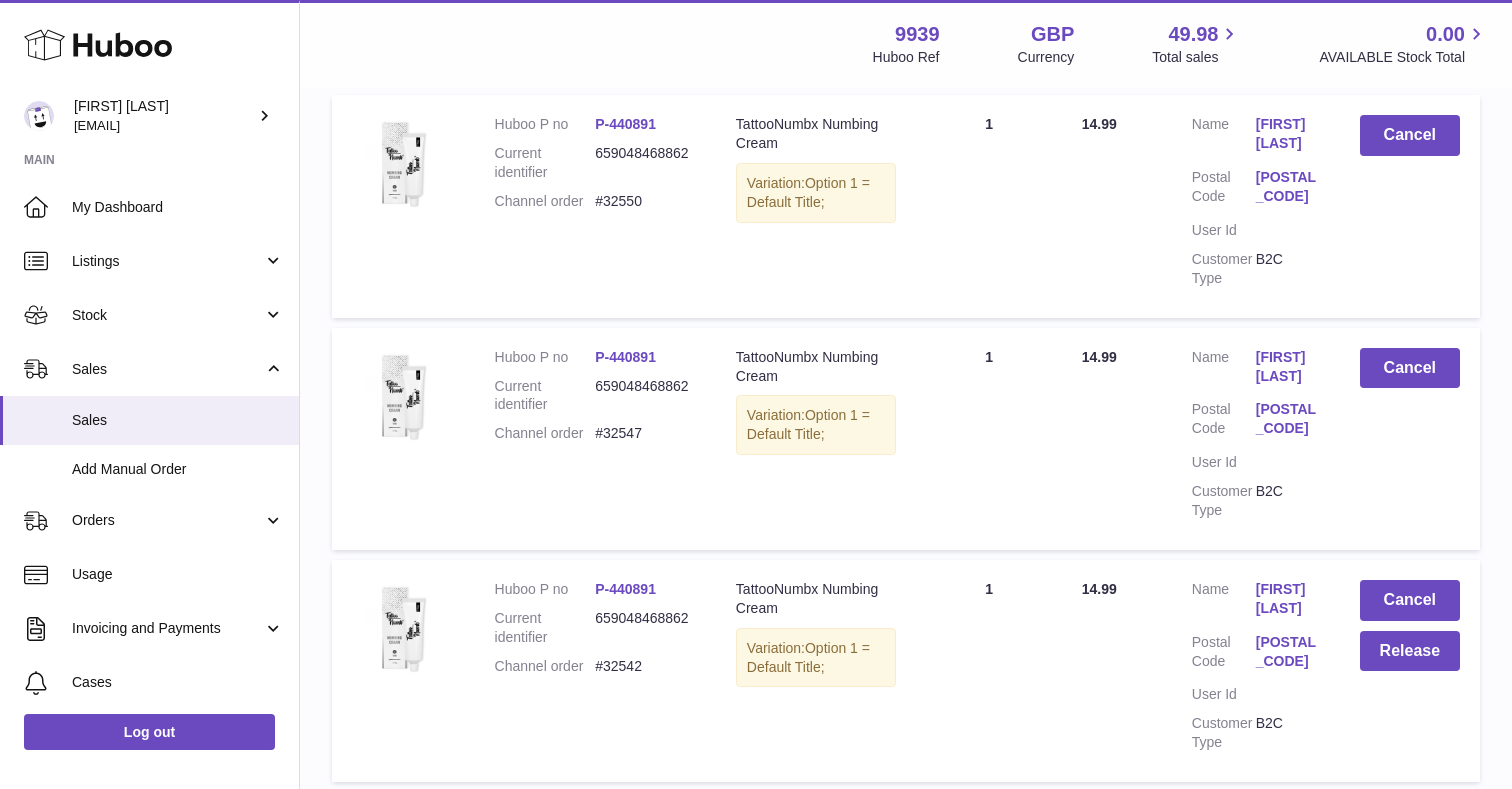 scroll, scrollTop: 484, scrollLeft: 0, axis: vertical 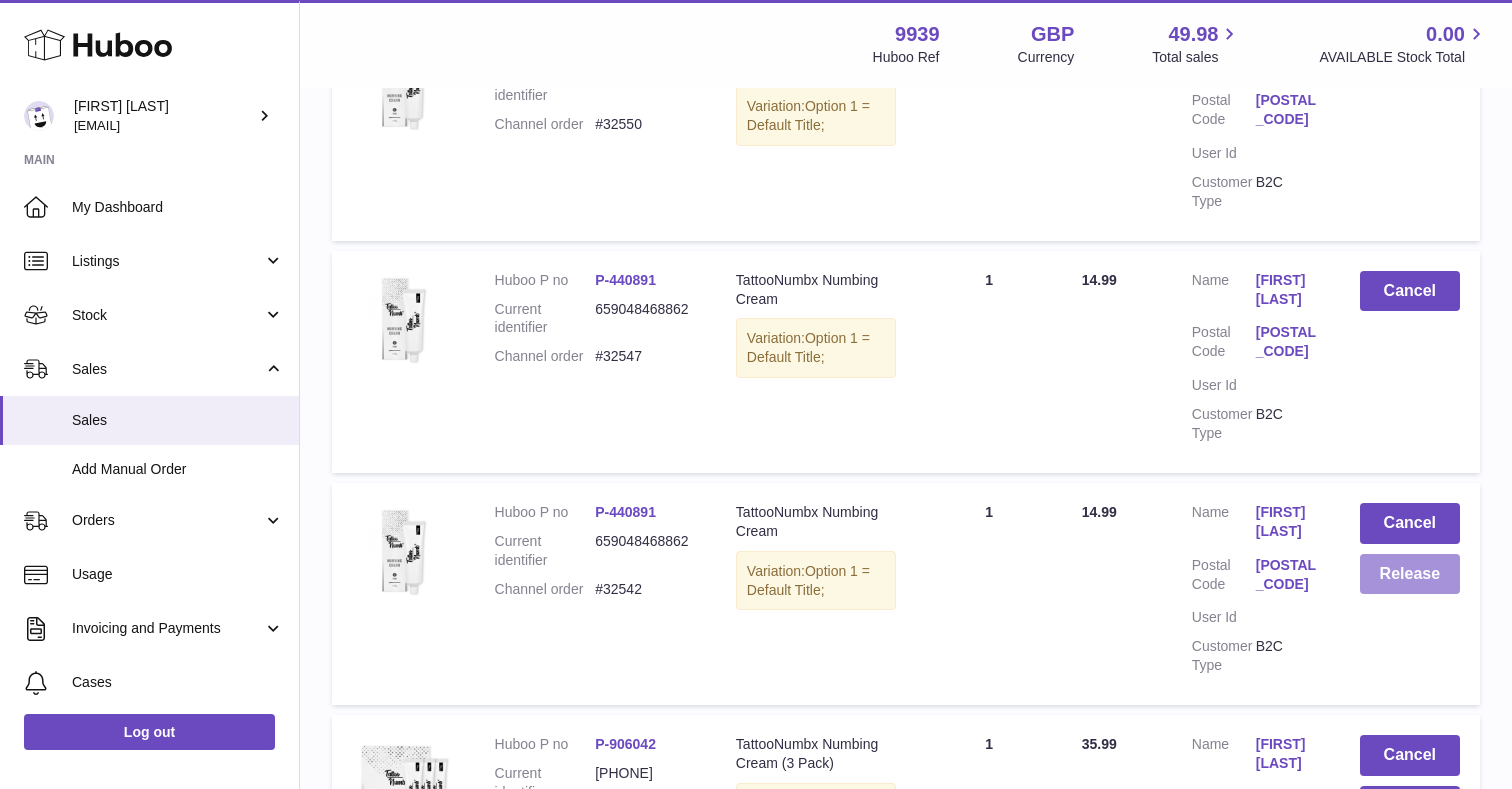 click on "Release" at bounding box center (1410, 574) 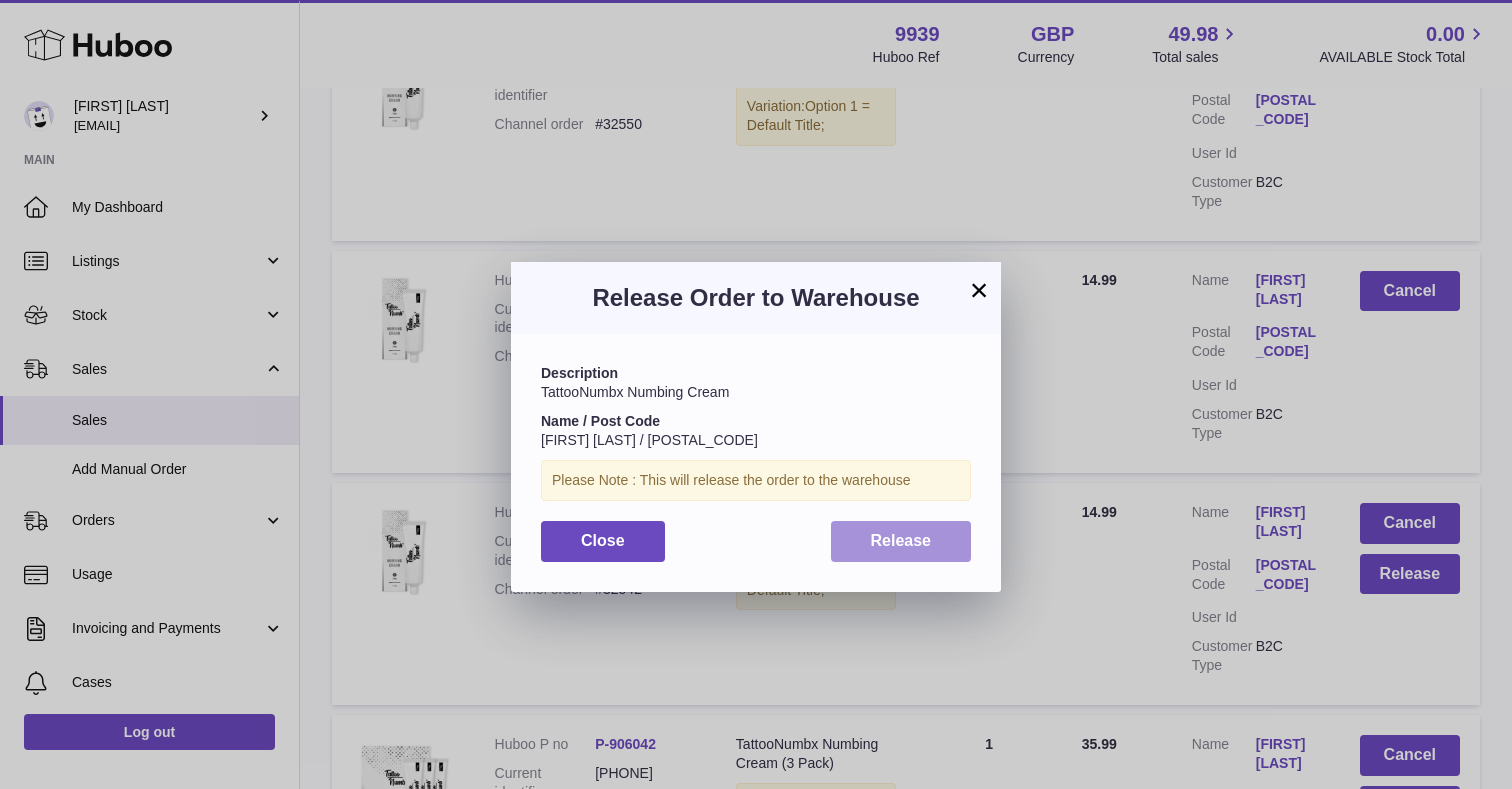 click on "Release" at bounding box center (901, 541) 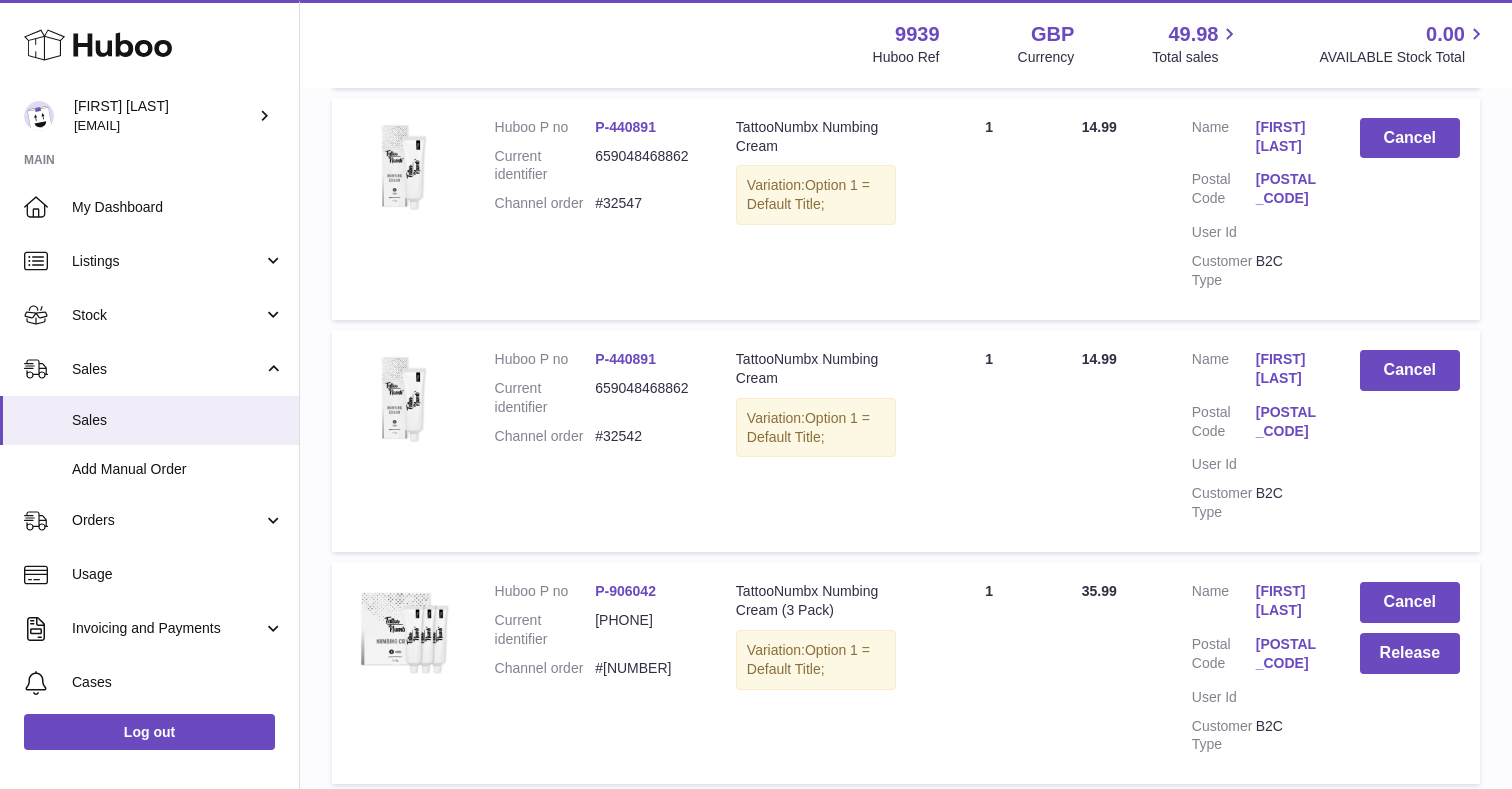 scroll, scrollTop: 638, scrollLeft: 0, axis: vertical 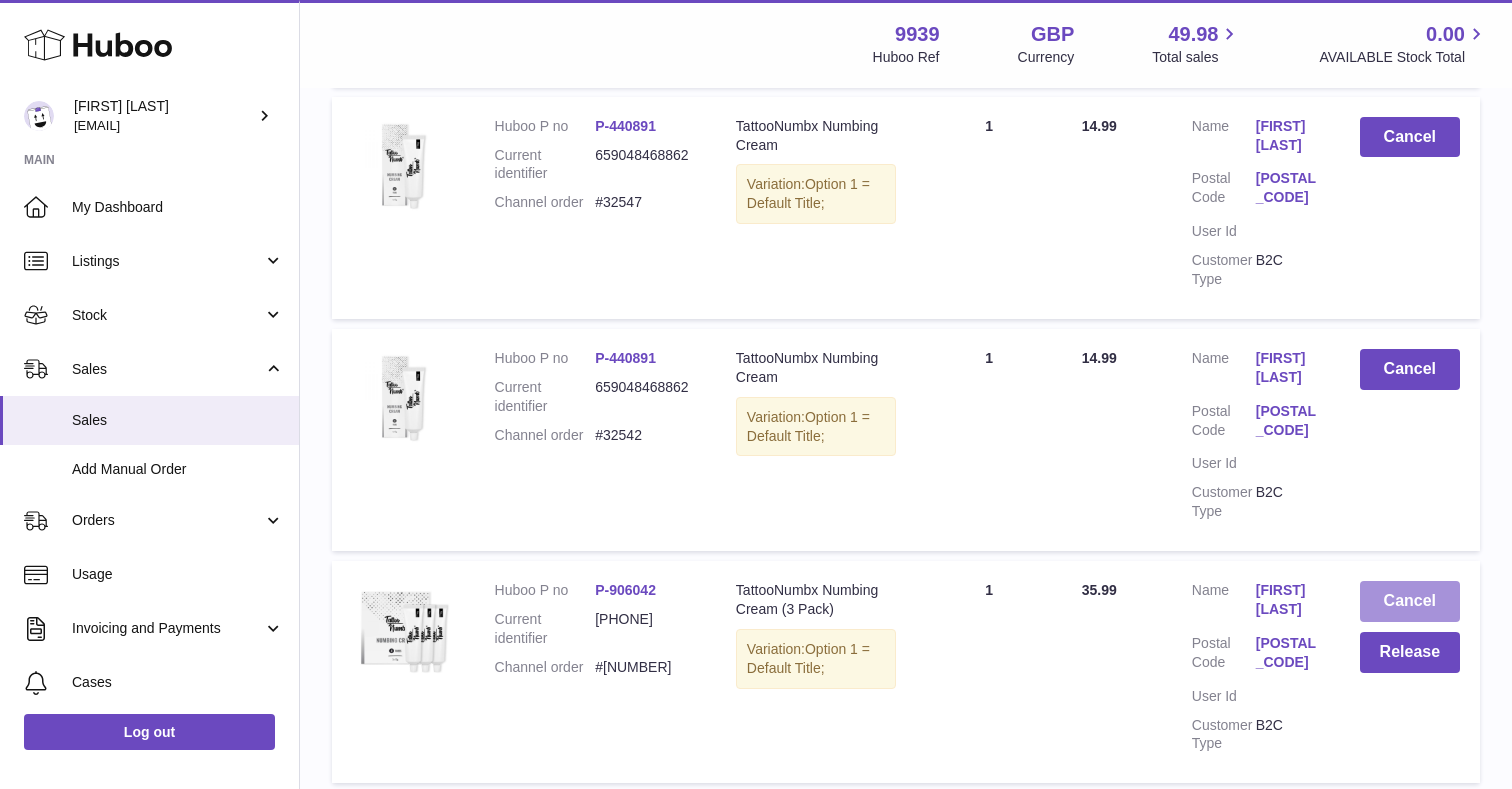 click on "Cancel" at bounding box center [1410, 601] 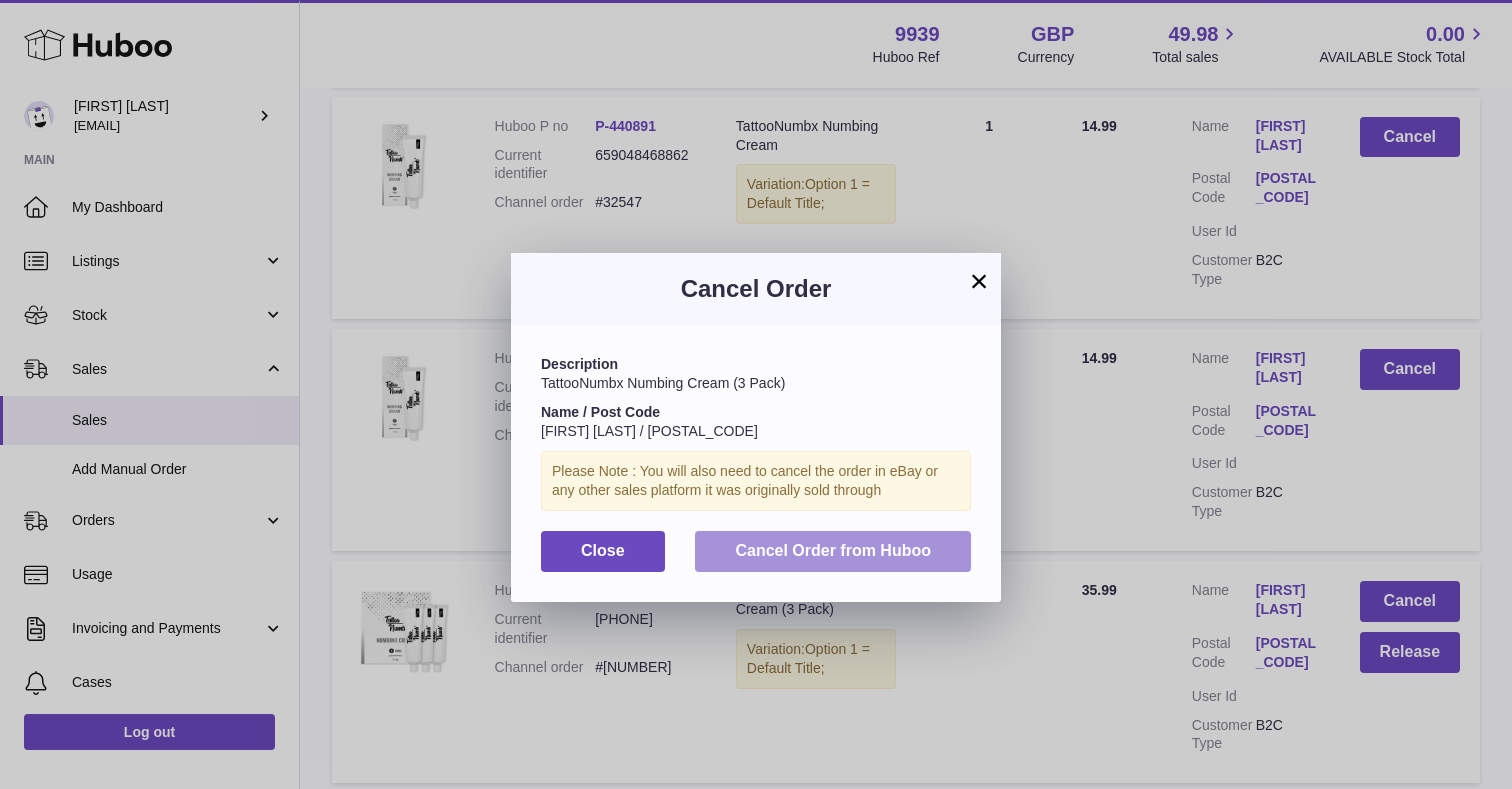 click on "Cancel Order from Huboo" at bounding box center (833, 551) 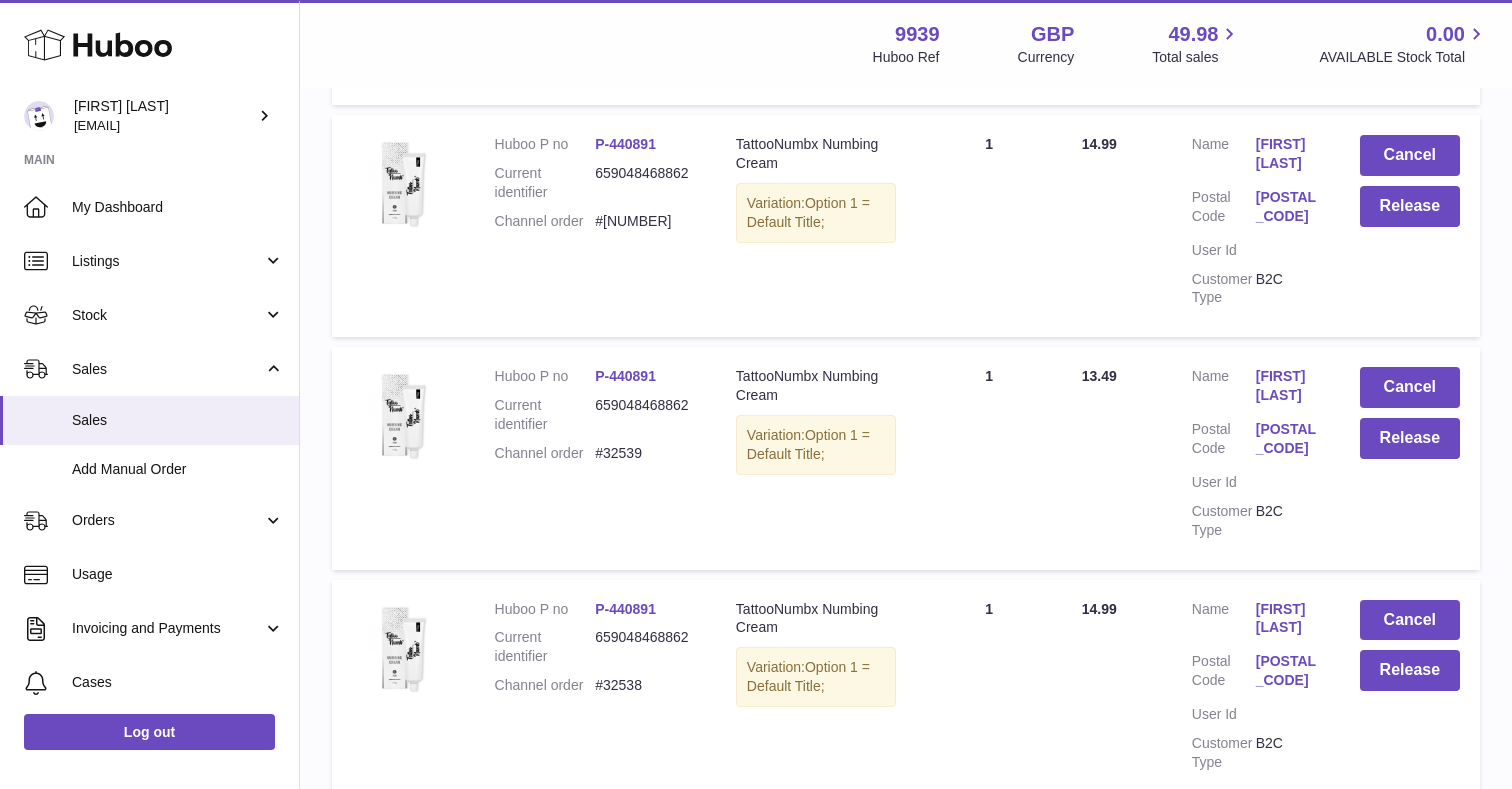 scroll, scrollTop: 1074, scrollLeft: 0, axis: vertical 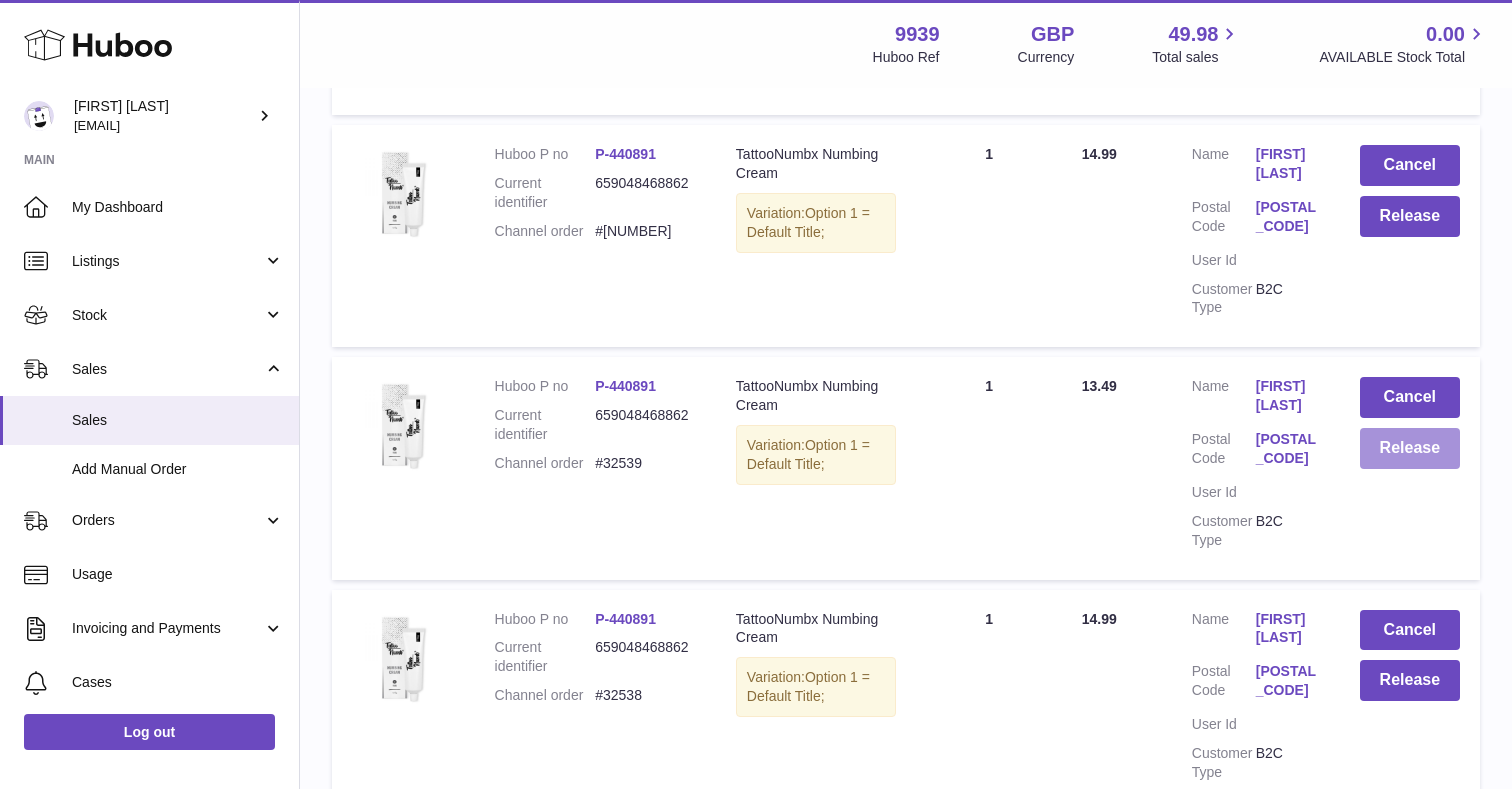click on "Release" at bounding box center [1410, 448] 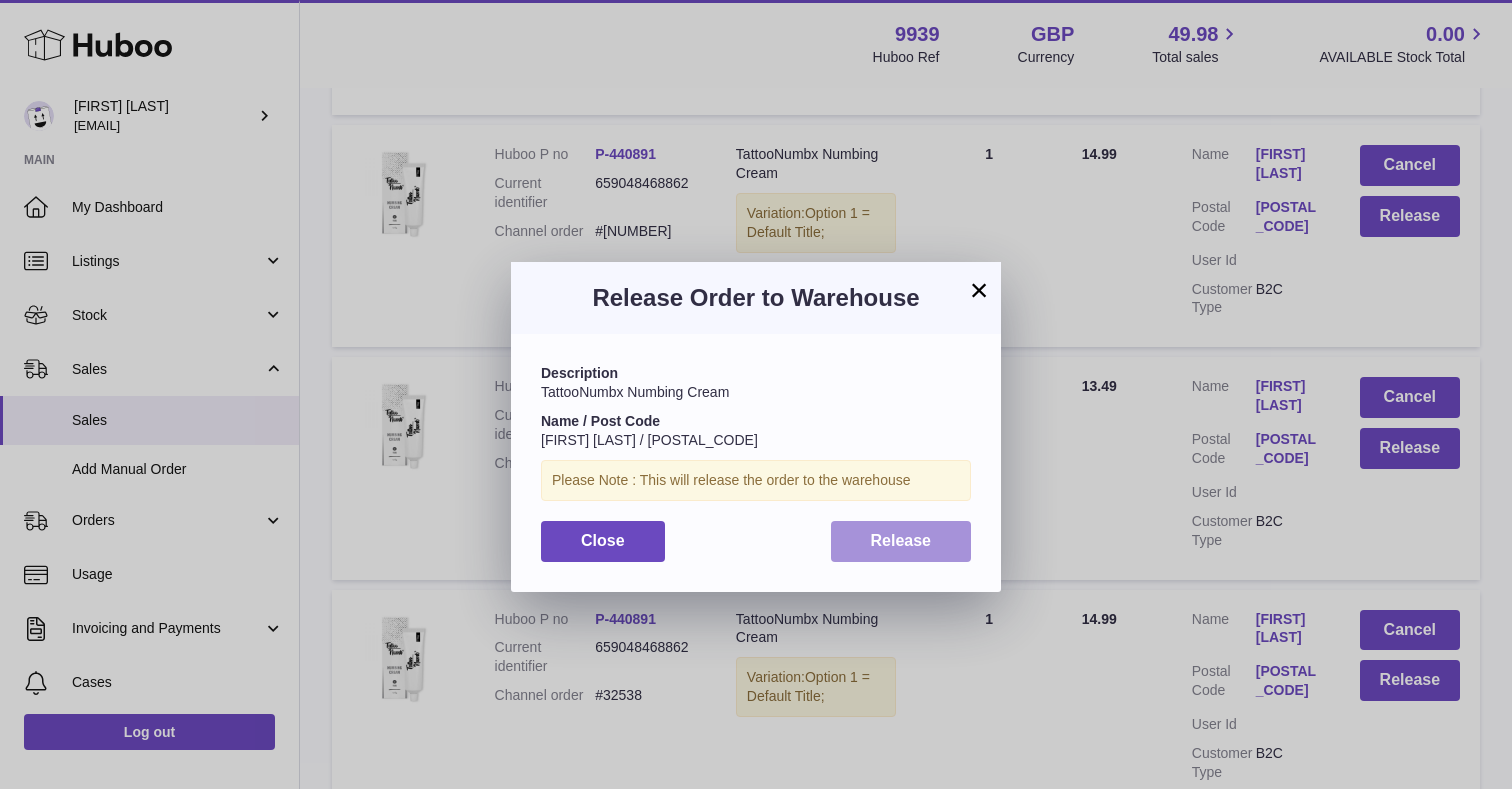 click on "Release" at bounding box center (901, 541) 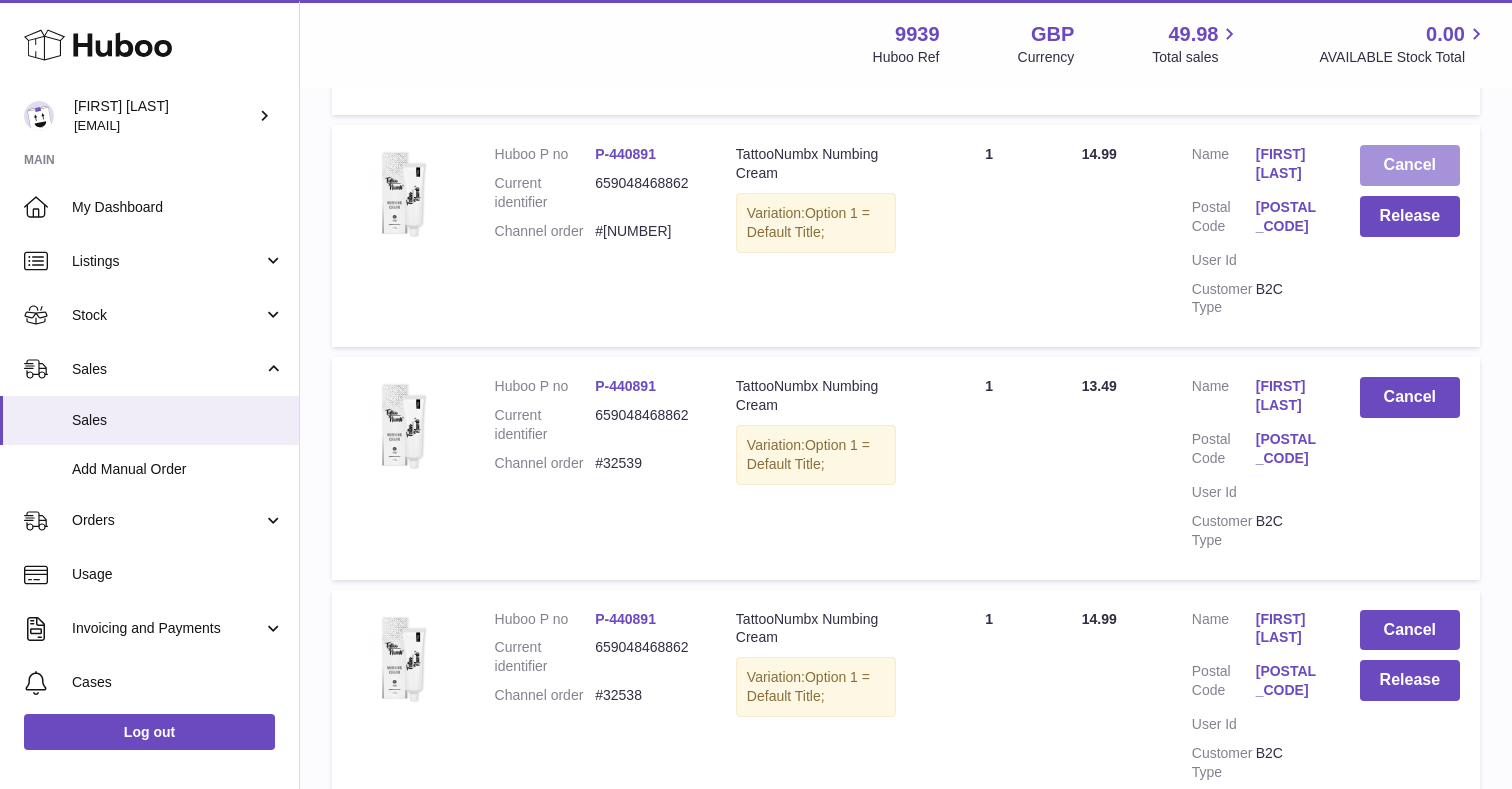 click on "Cancel" at bounding box center [1410, 165] 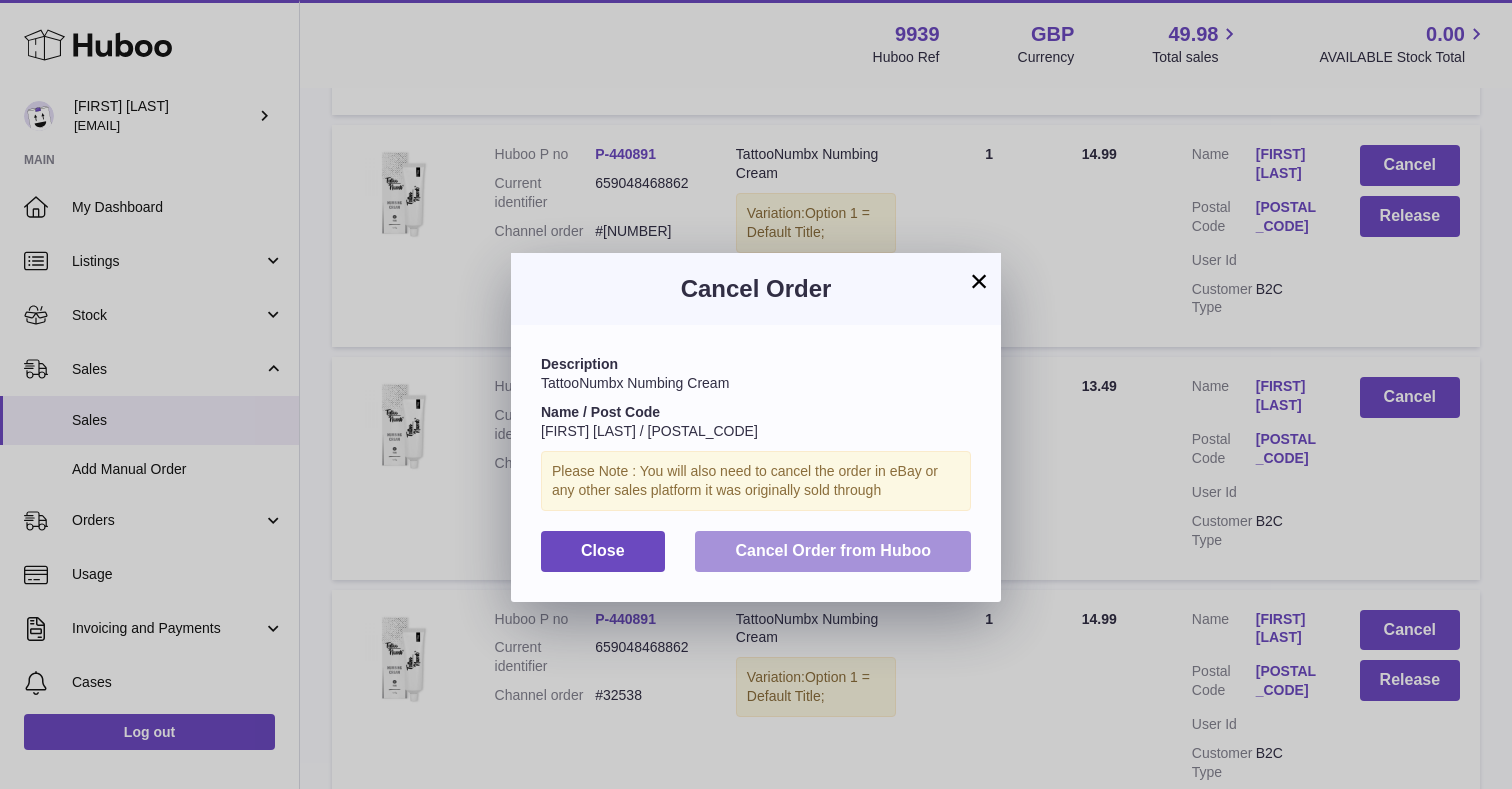 click on "Cancel Order from Huboo" at bounding box center (833, 550) 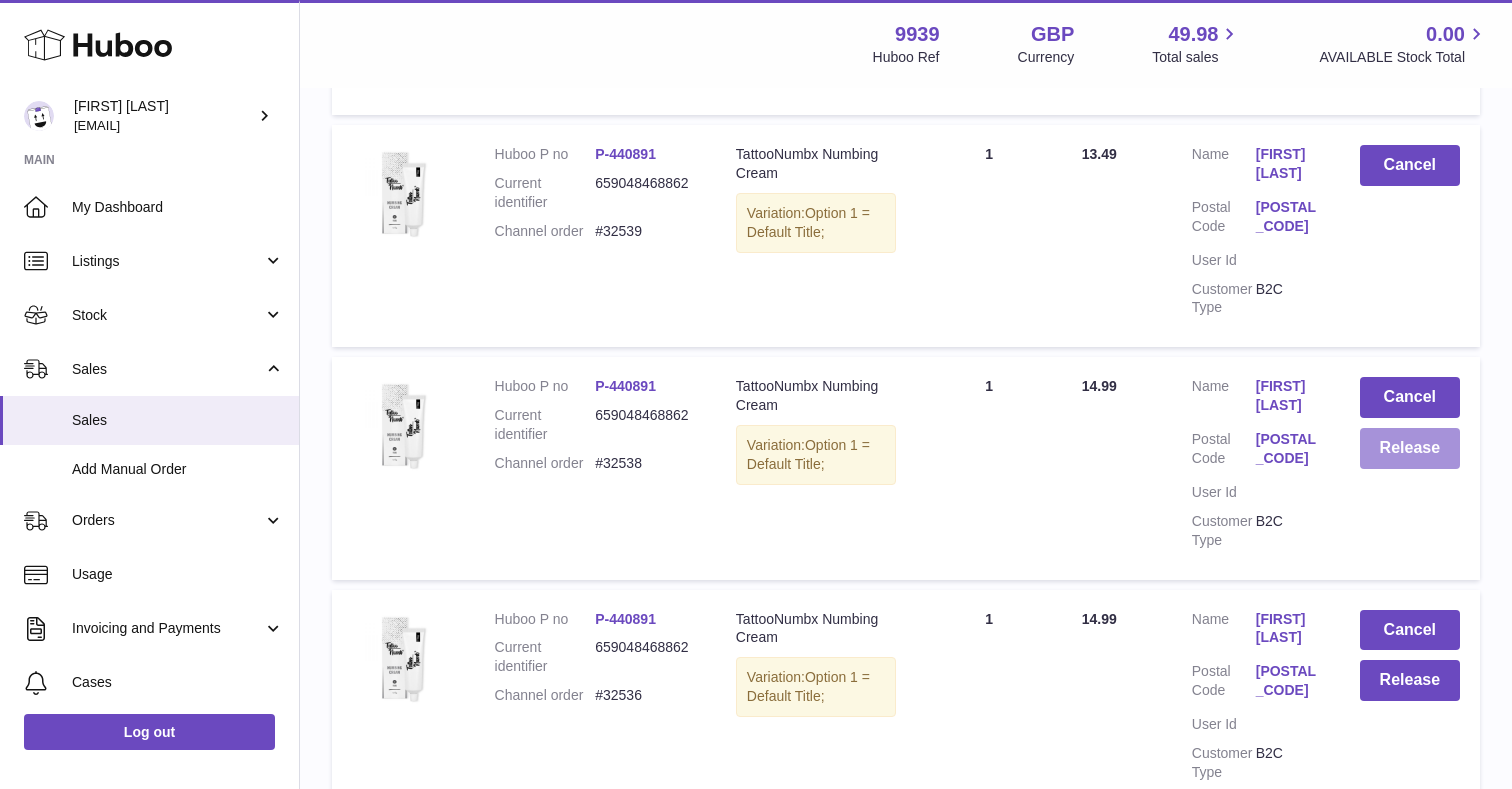 click on "Release" at bounding box center (1410, 448) 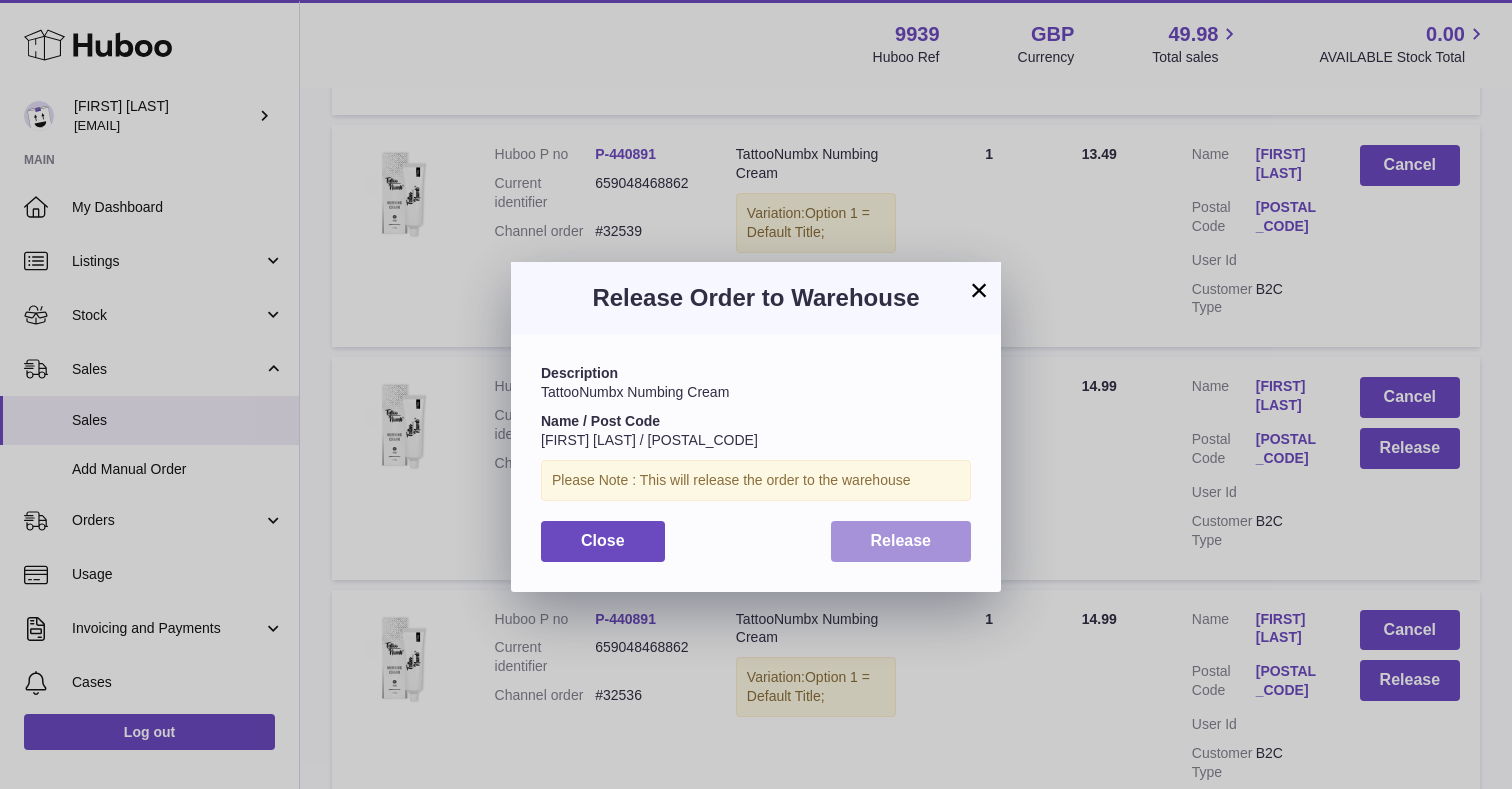 click on "Release" at bounding box center (901, 540) 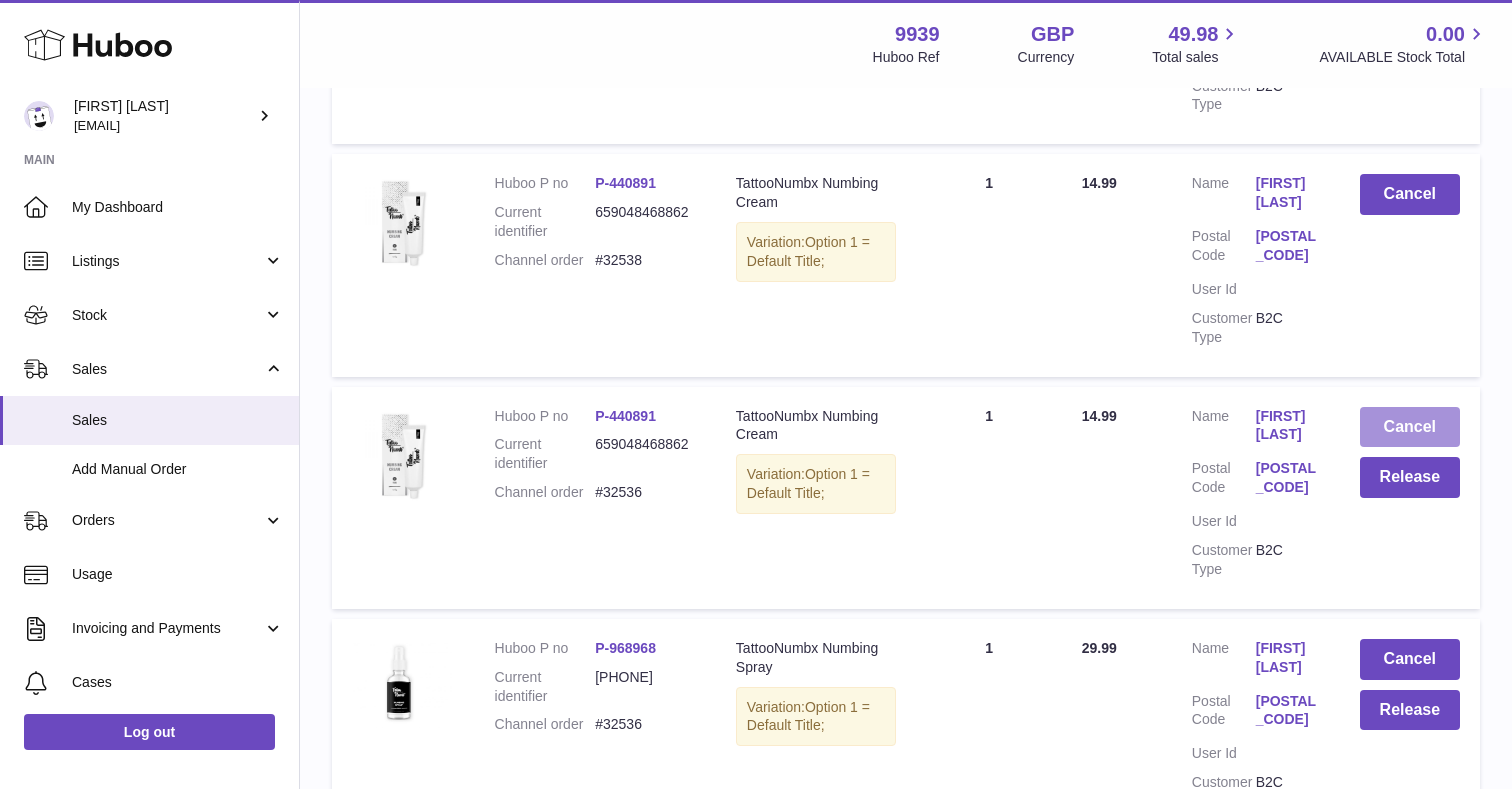scroll, scrollTop: 1280, scrollLeft: 0, axis: vertical 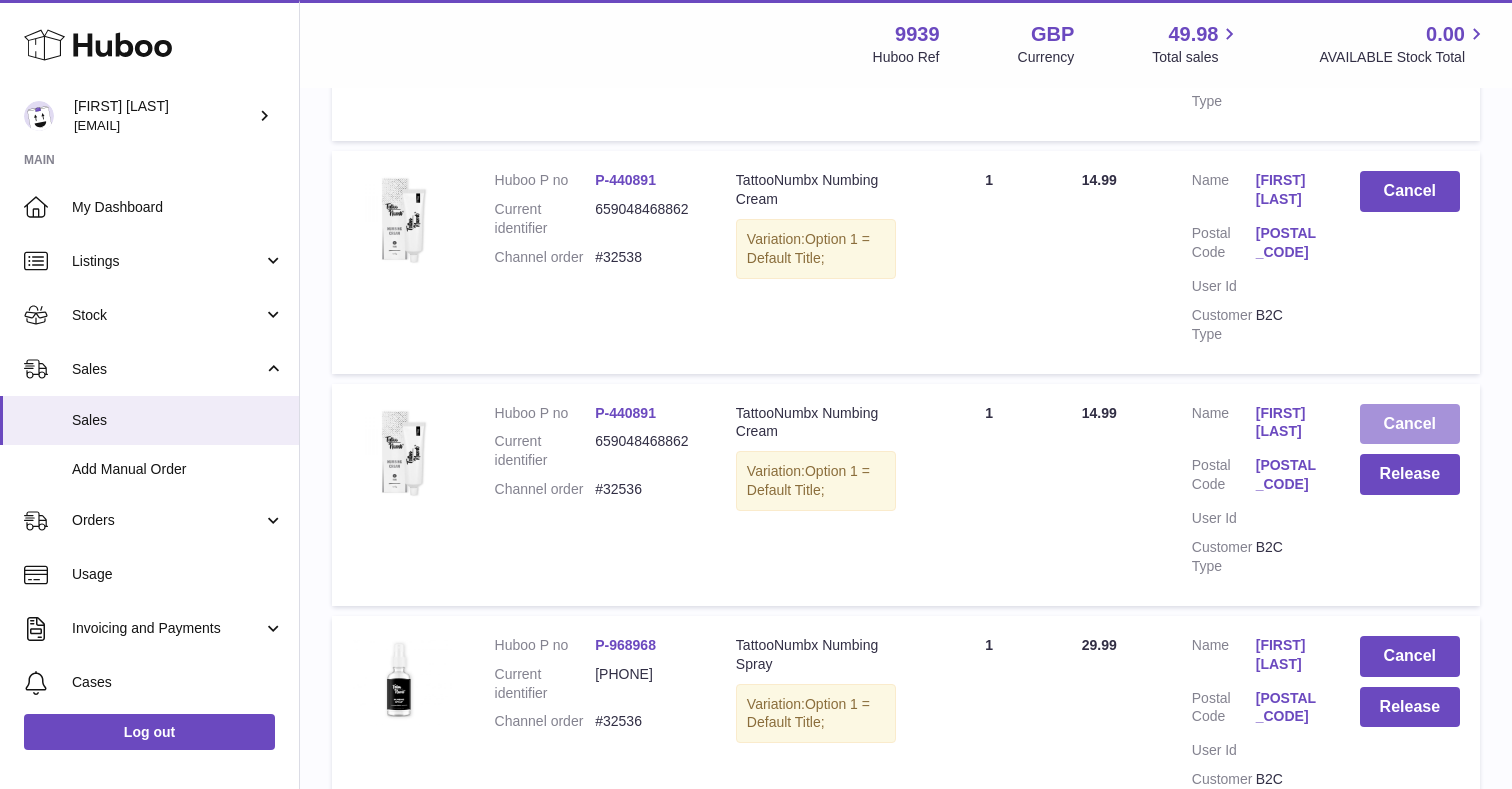 click on "Cancel" at bounding box center (1410, 424) 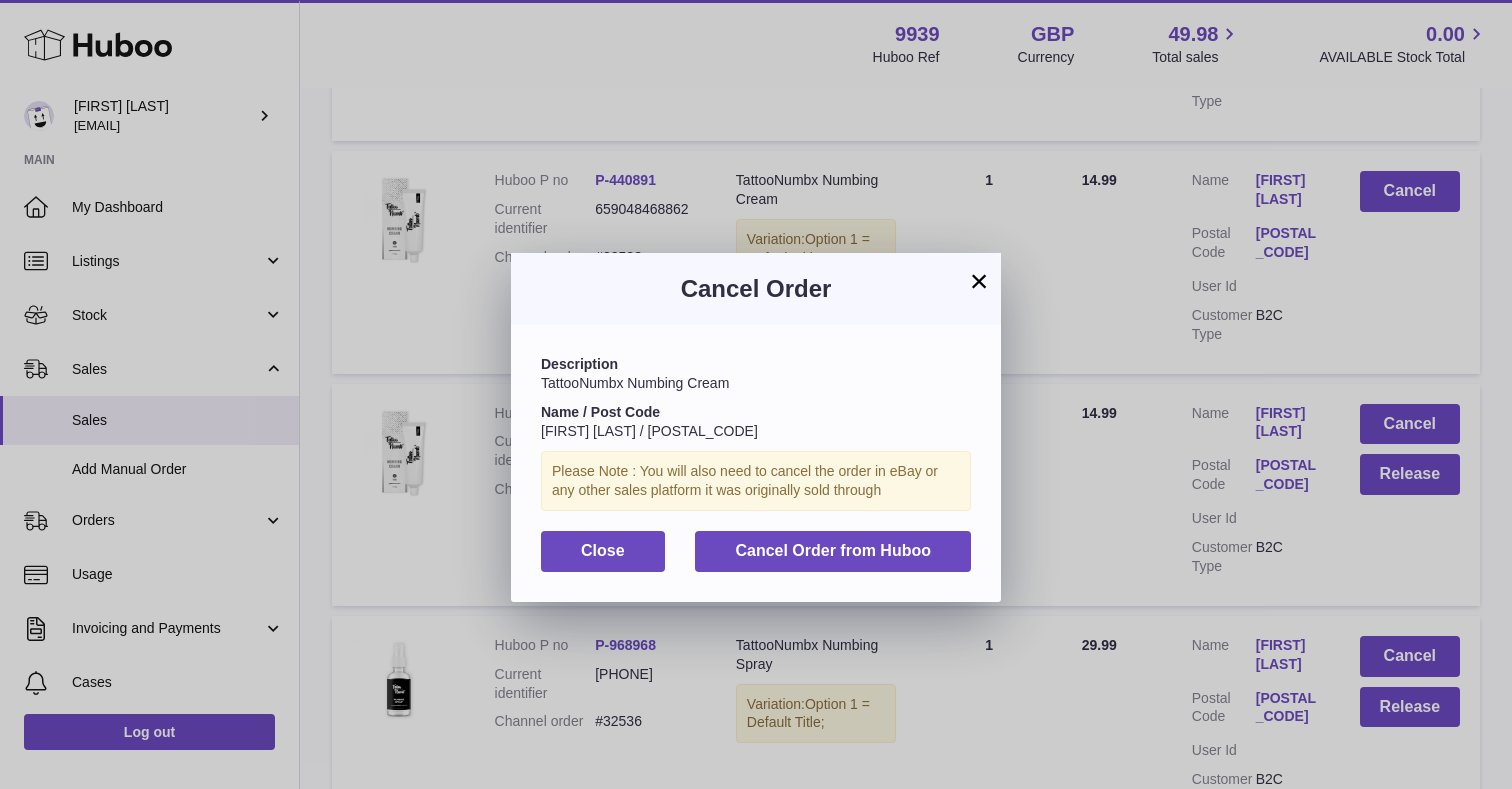 click on "×" at bounding box center [979, 281] 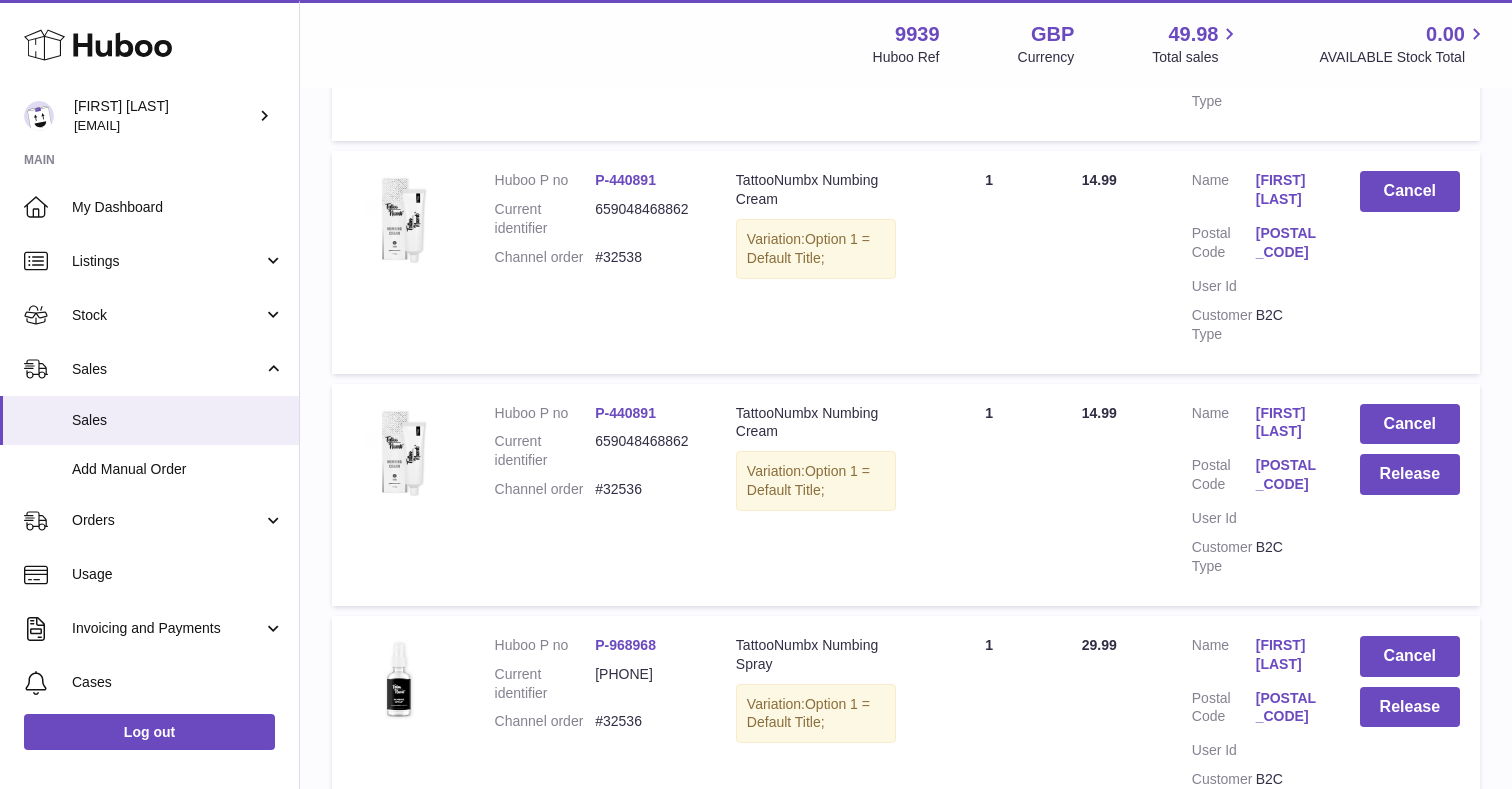 click on "[POSTAL_CODE]" at bounding box center [1288, 475] 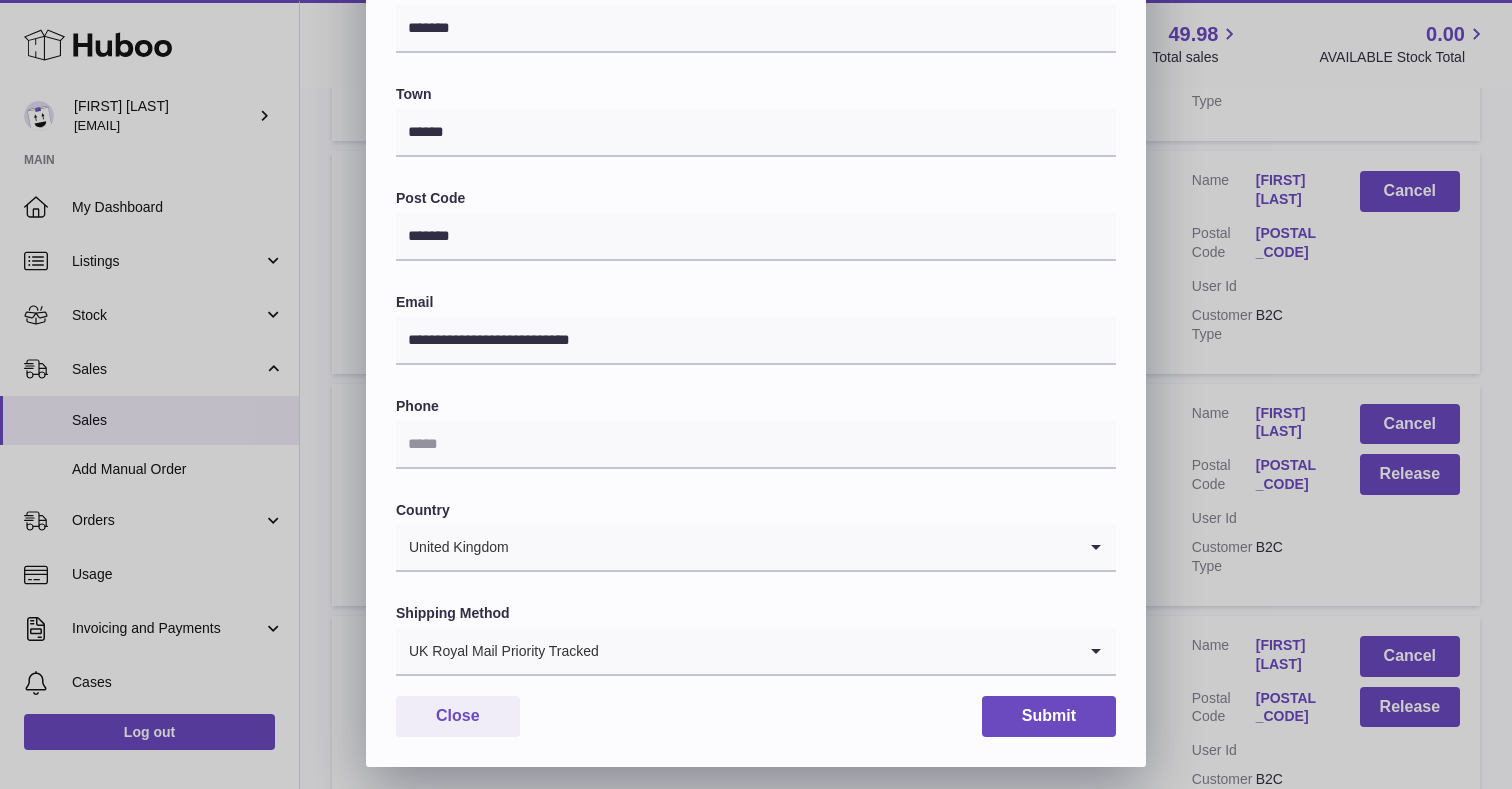 scroll, scrollTop: 461, scrollLeft: 0, axis: vertical 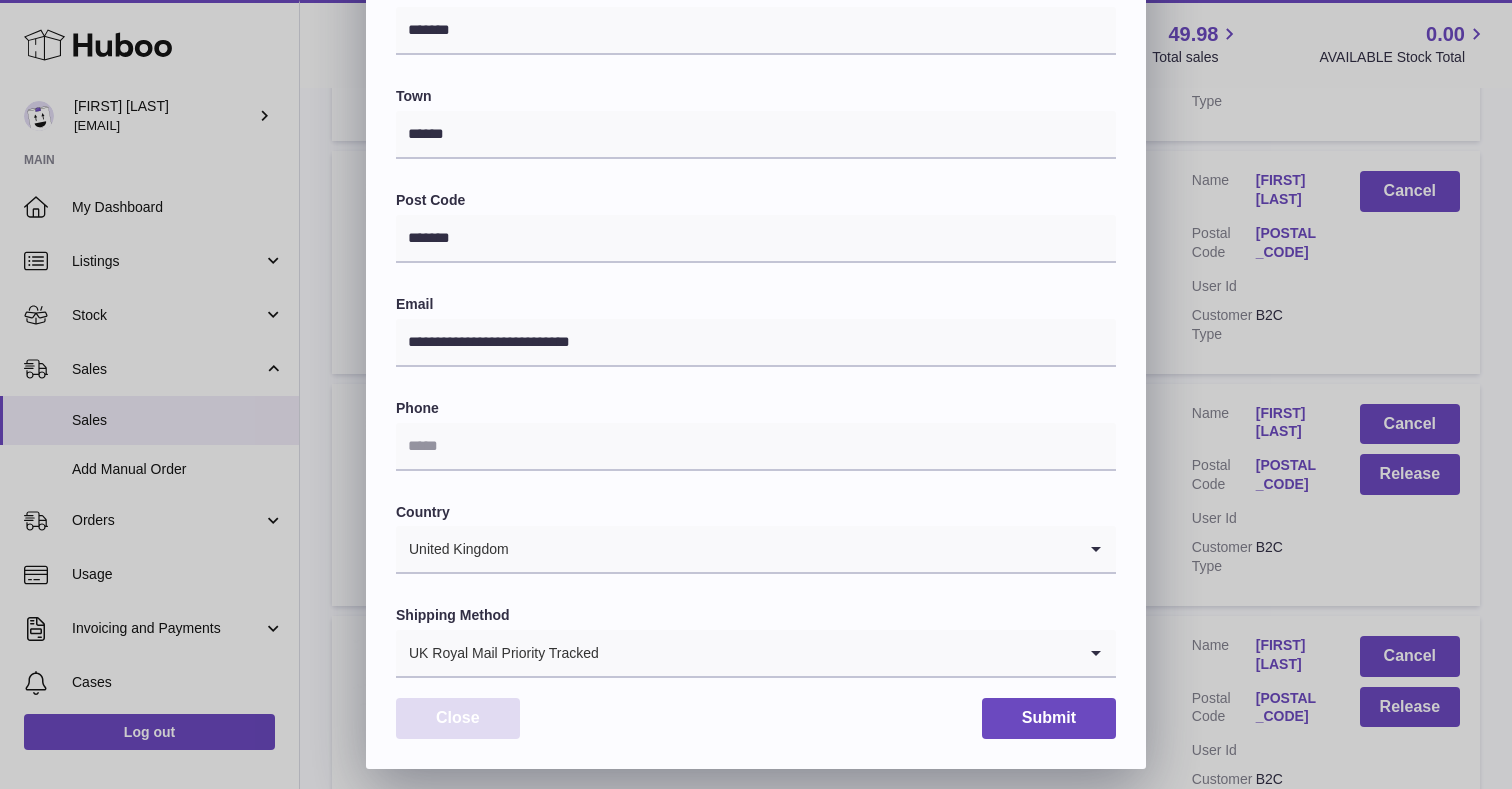 click on "Close" at bounding box center [458, 718] 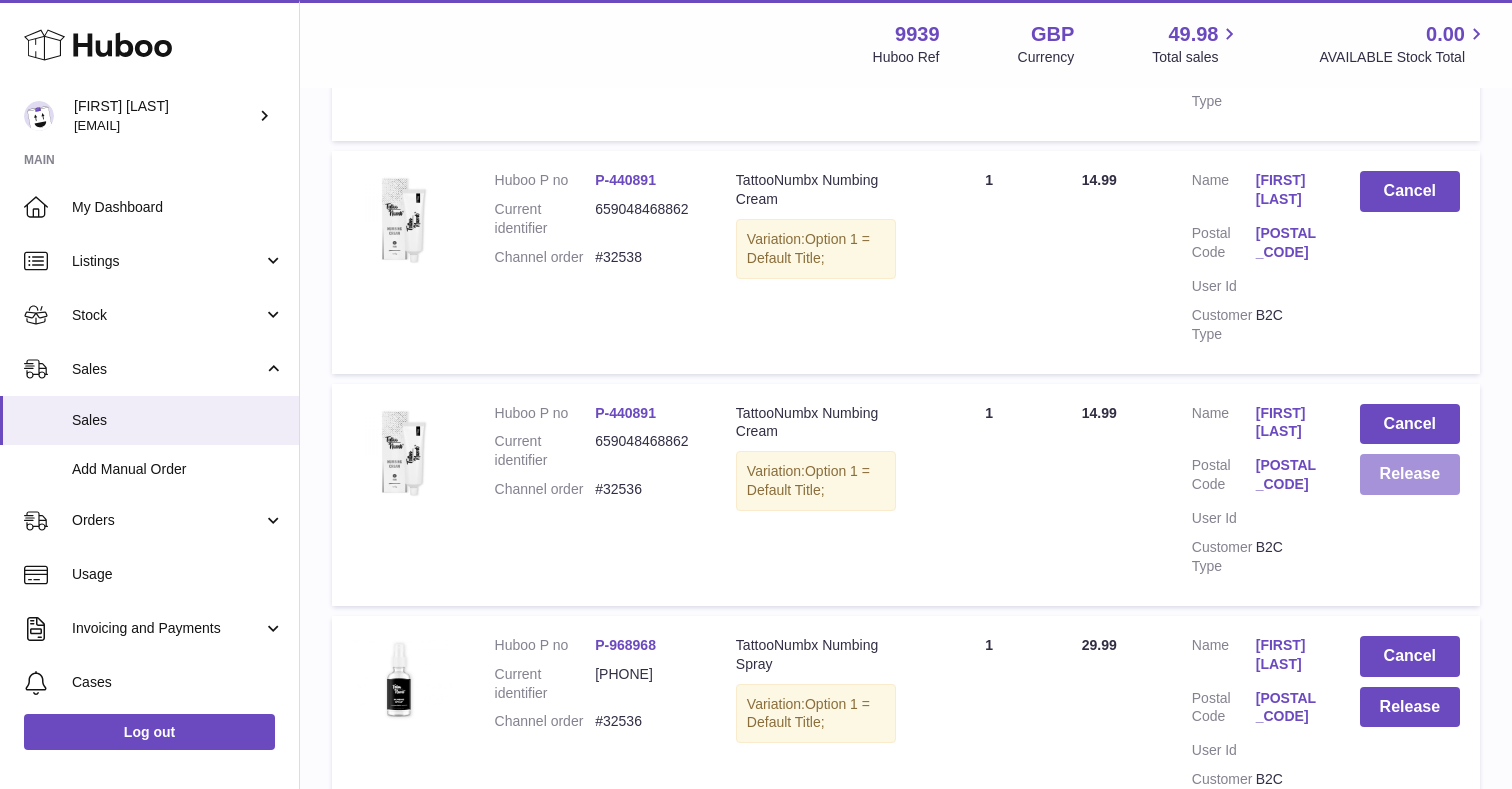 click on "Release" at bounding box center [1410, 474] 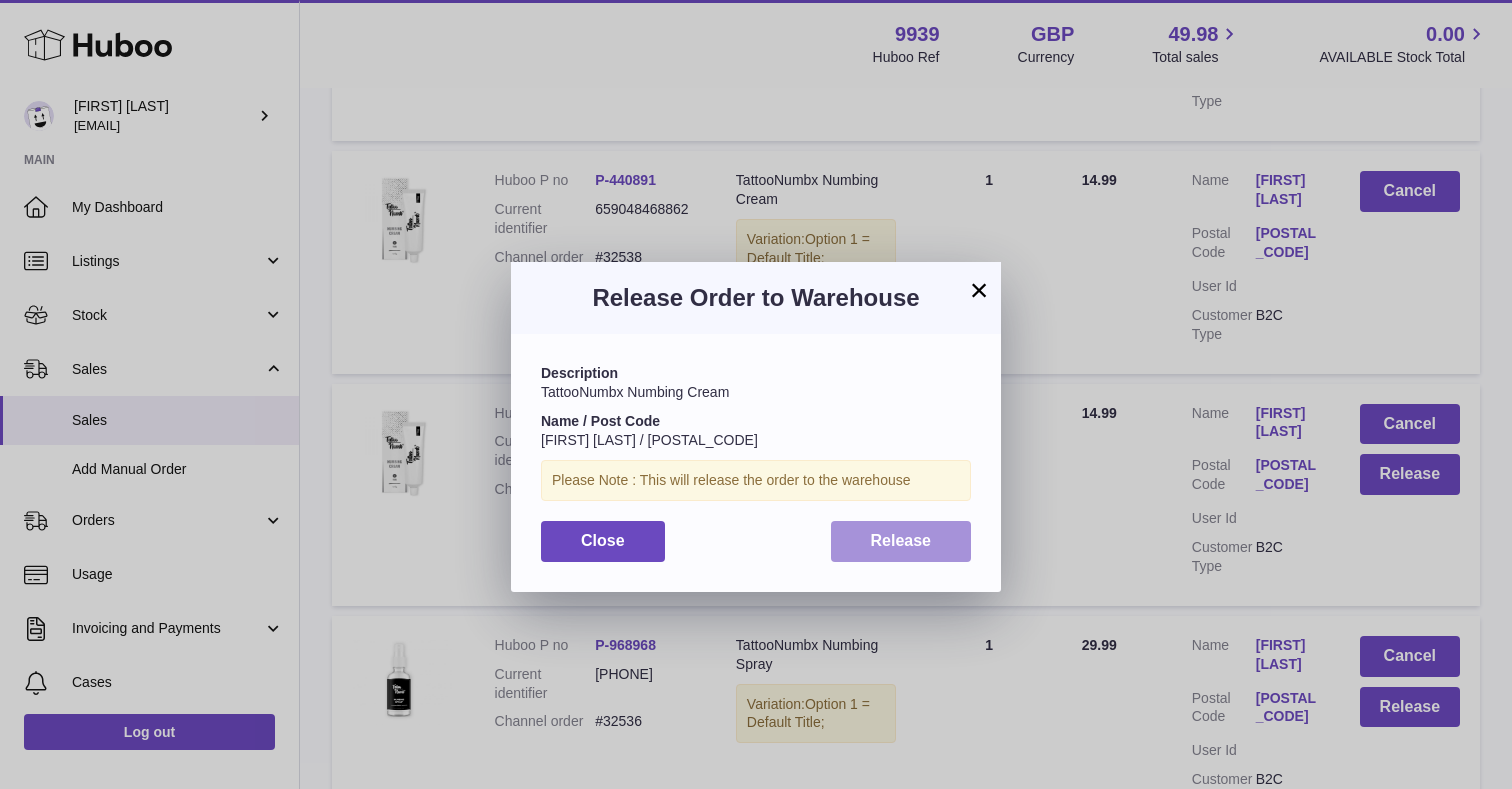 click on "Release" at bounding box center (901, 541) 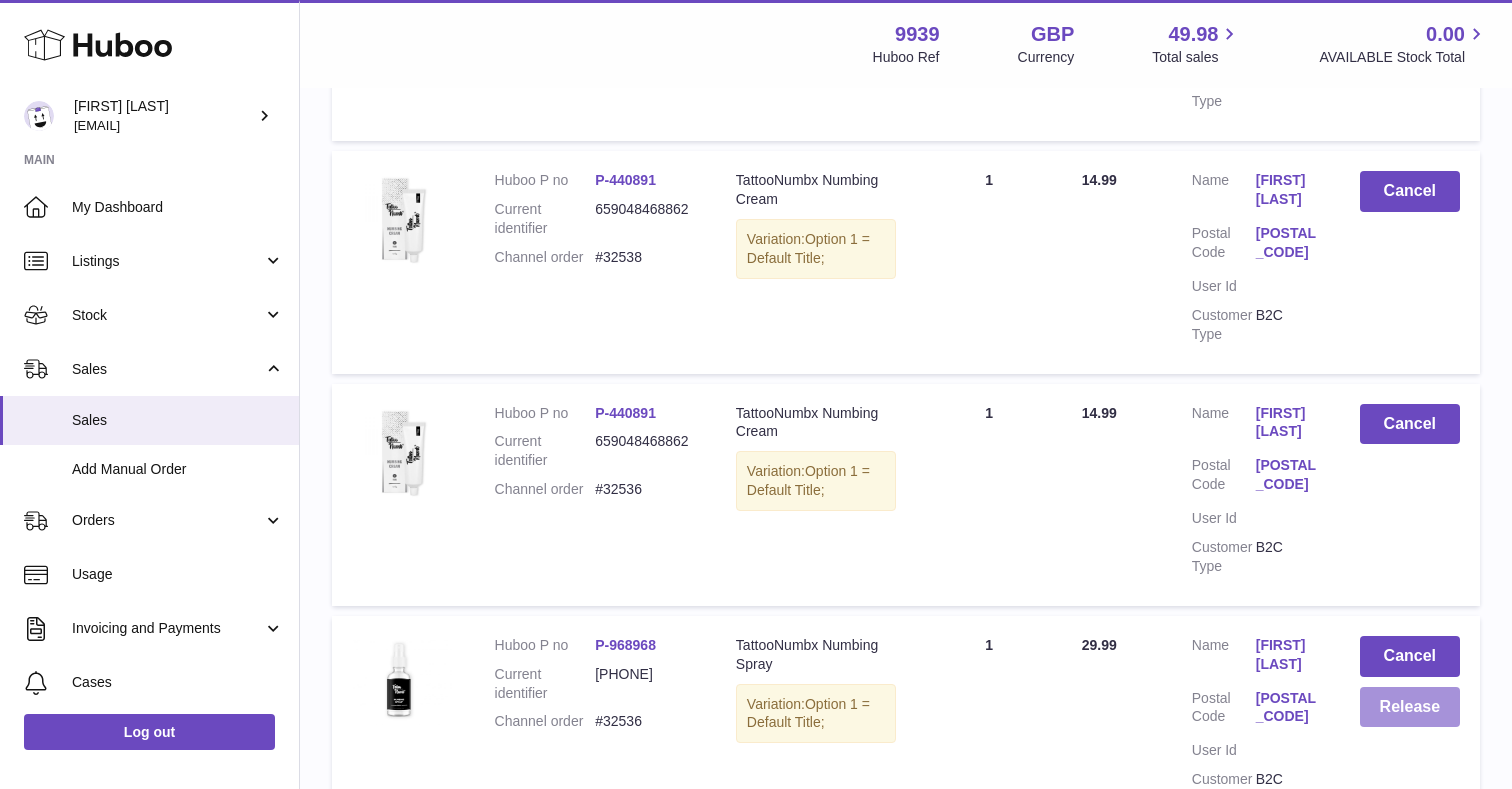click on "Release" at bounding box center (1410, 707) 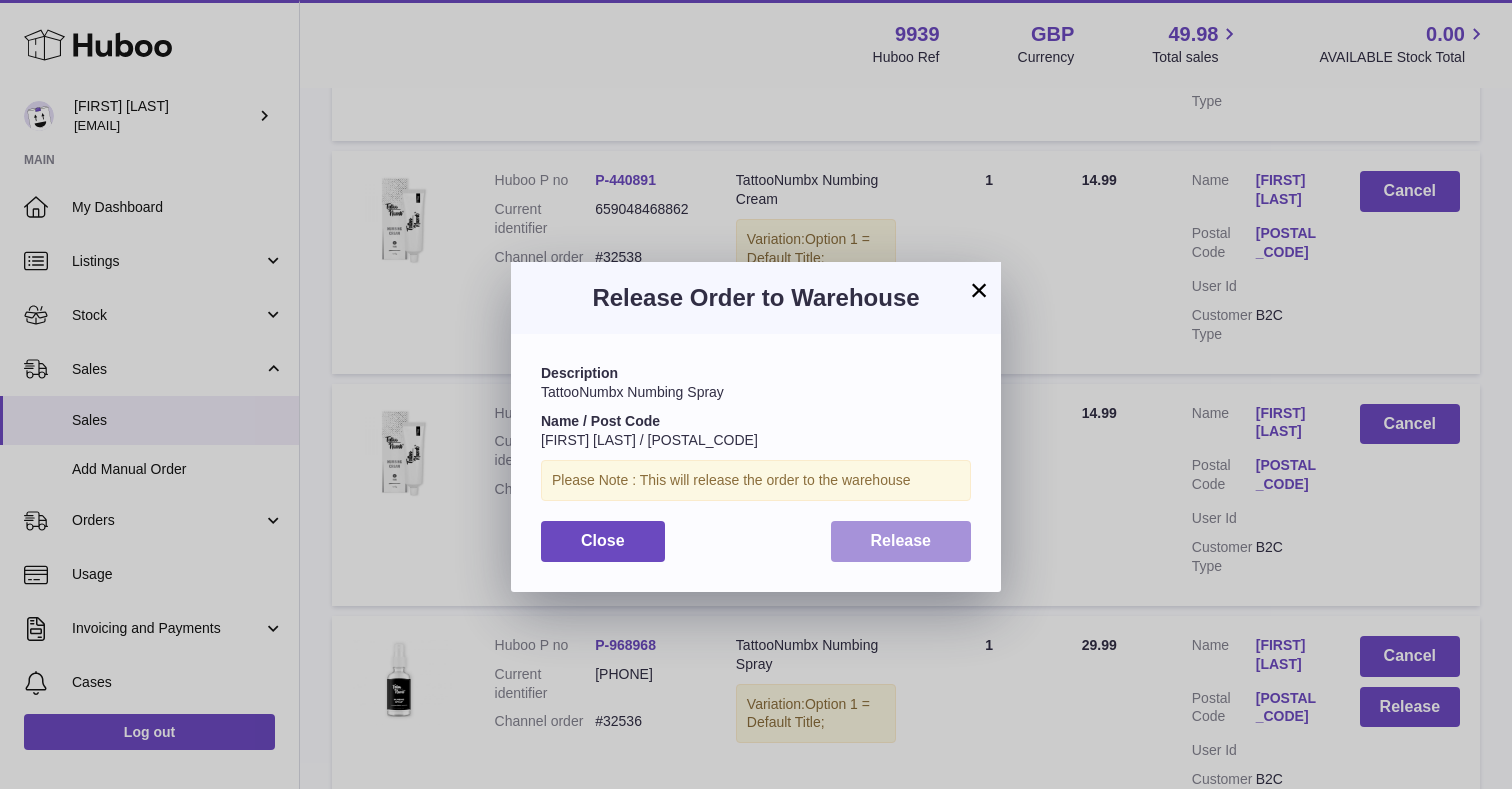 click on "Release" at bounding box center [901, 541] 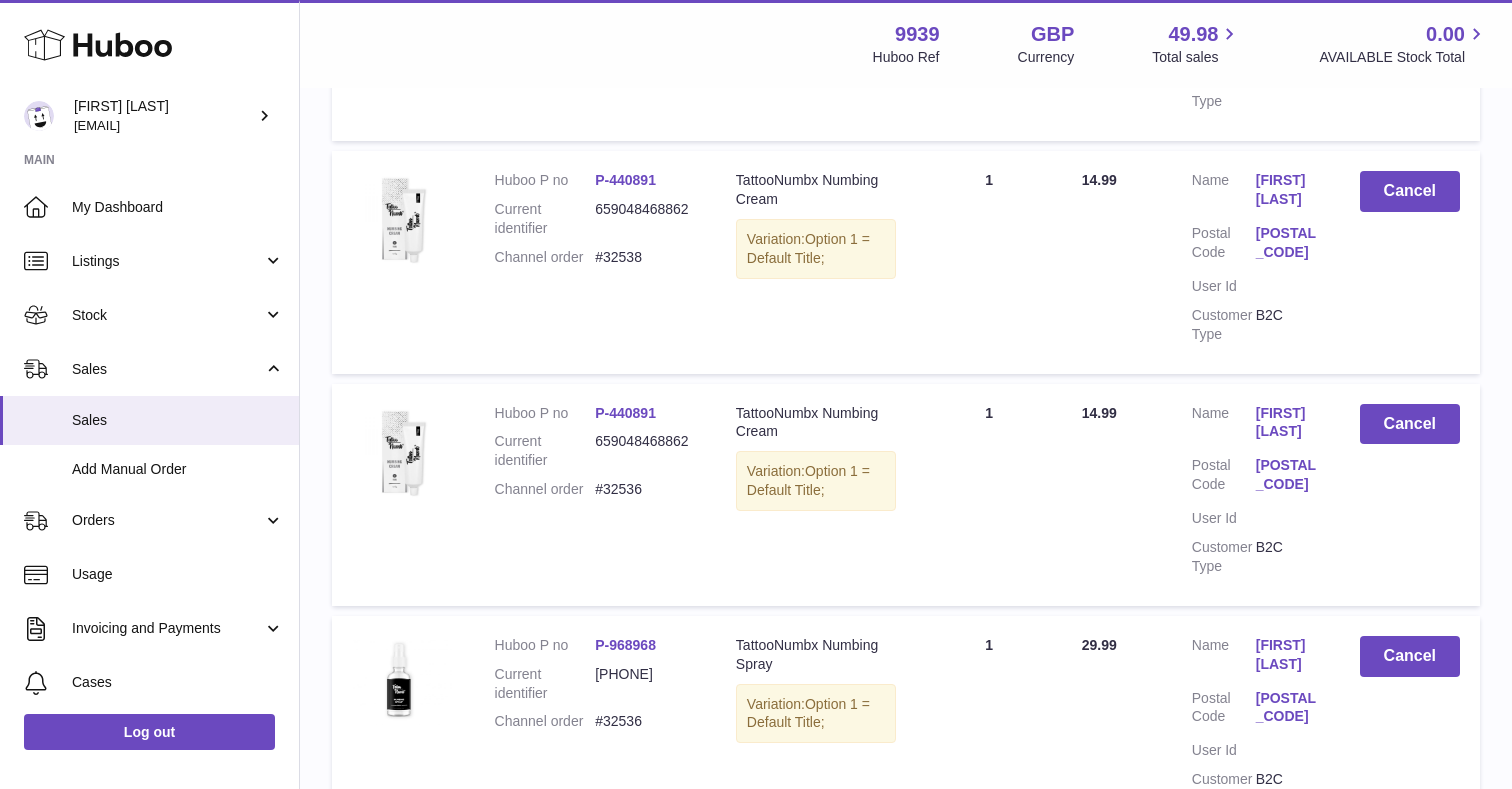 click on "[FIRST] [LAST]" at bounding box center (1288, 655) 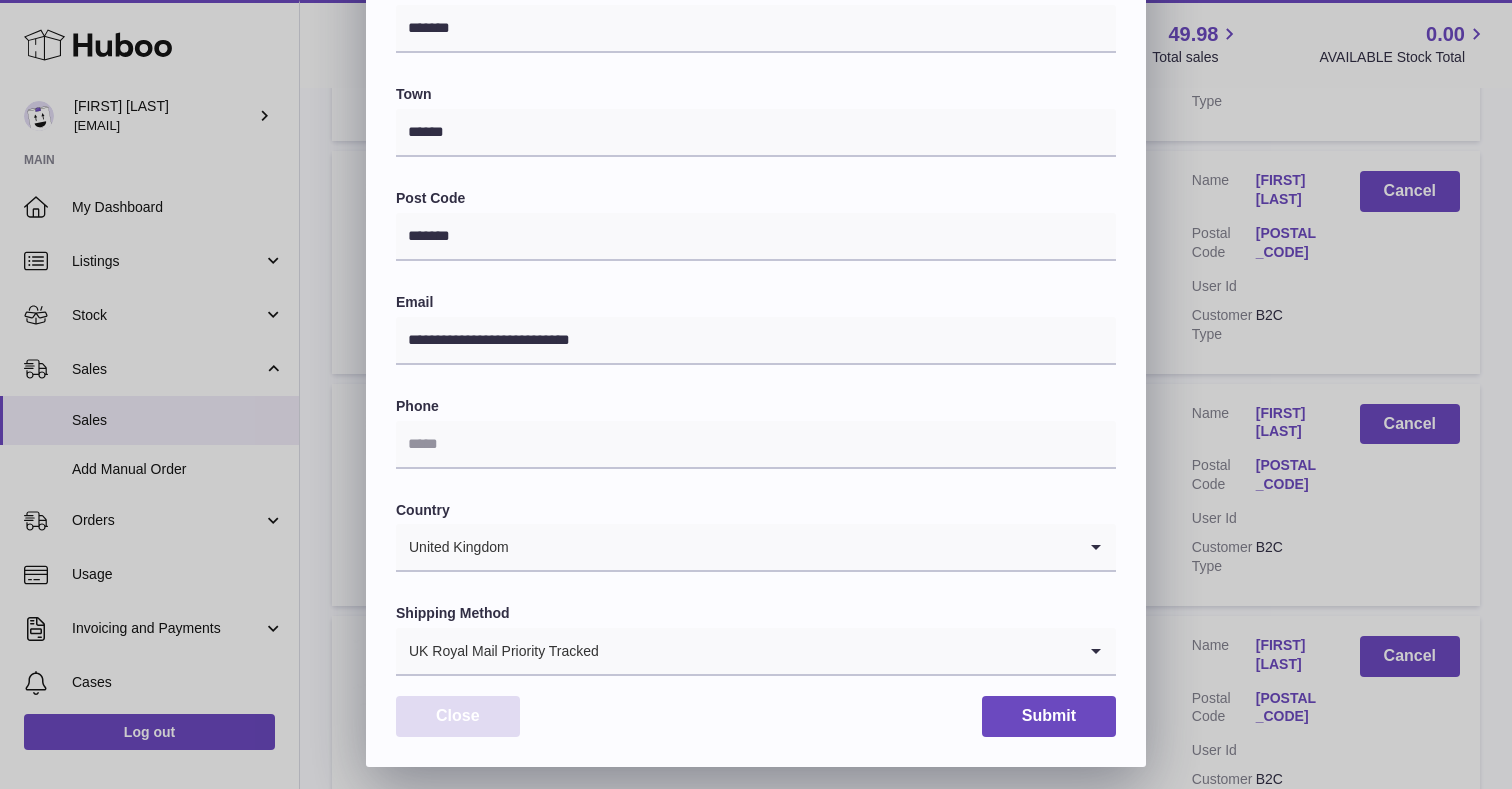 scroll, scrollTop: 461, scrollLeft: 0, axis: vertical 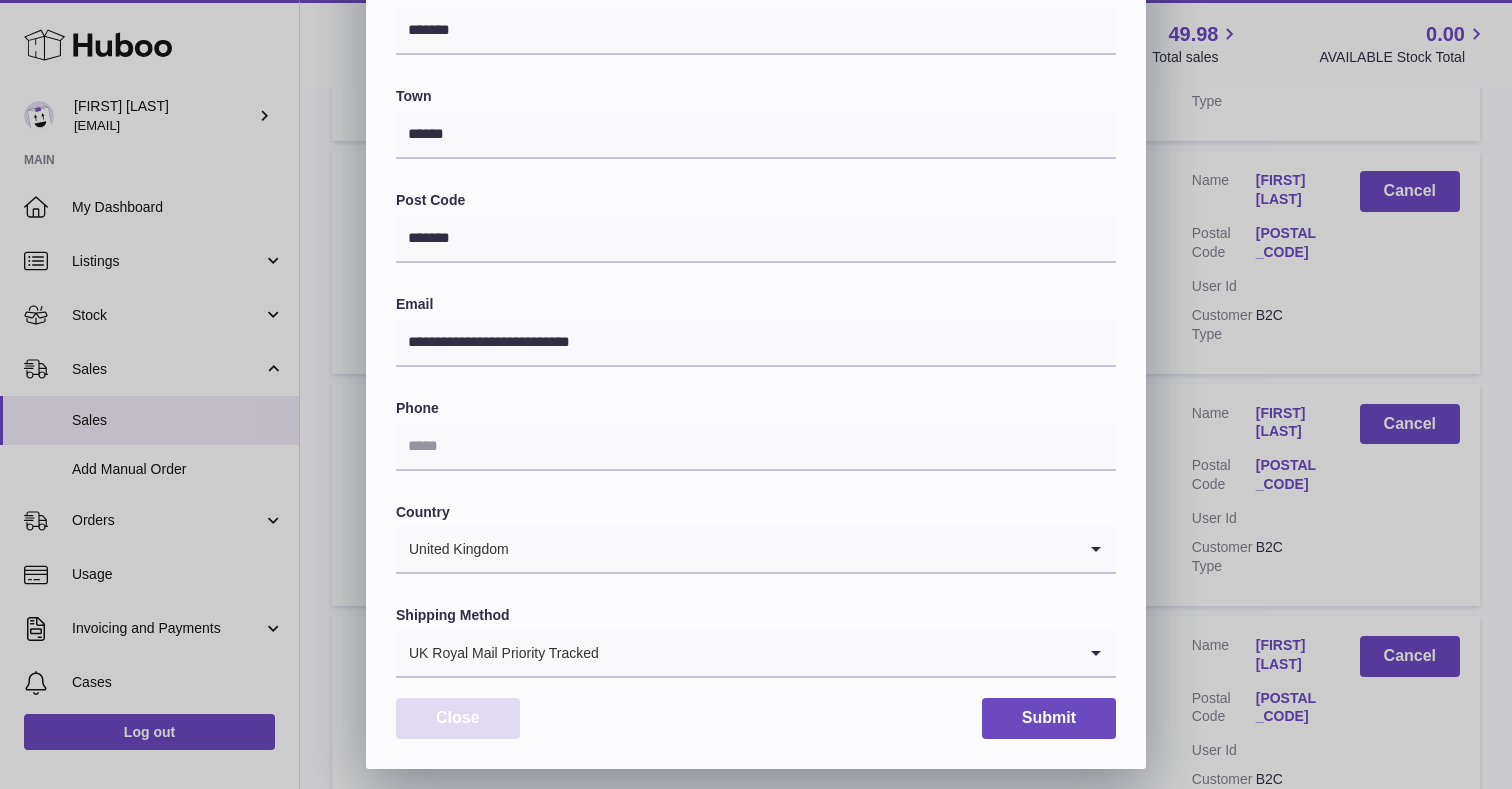click on "Close" at bounding box center (458, 718) 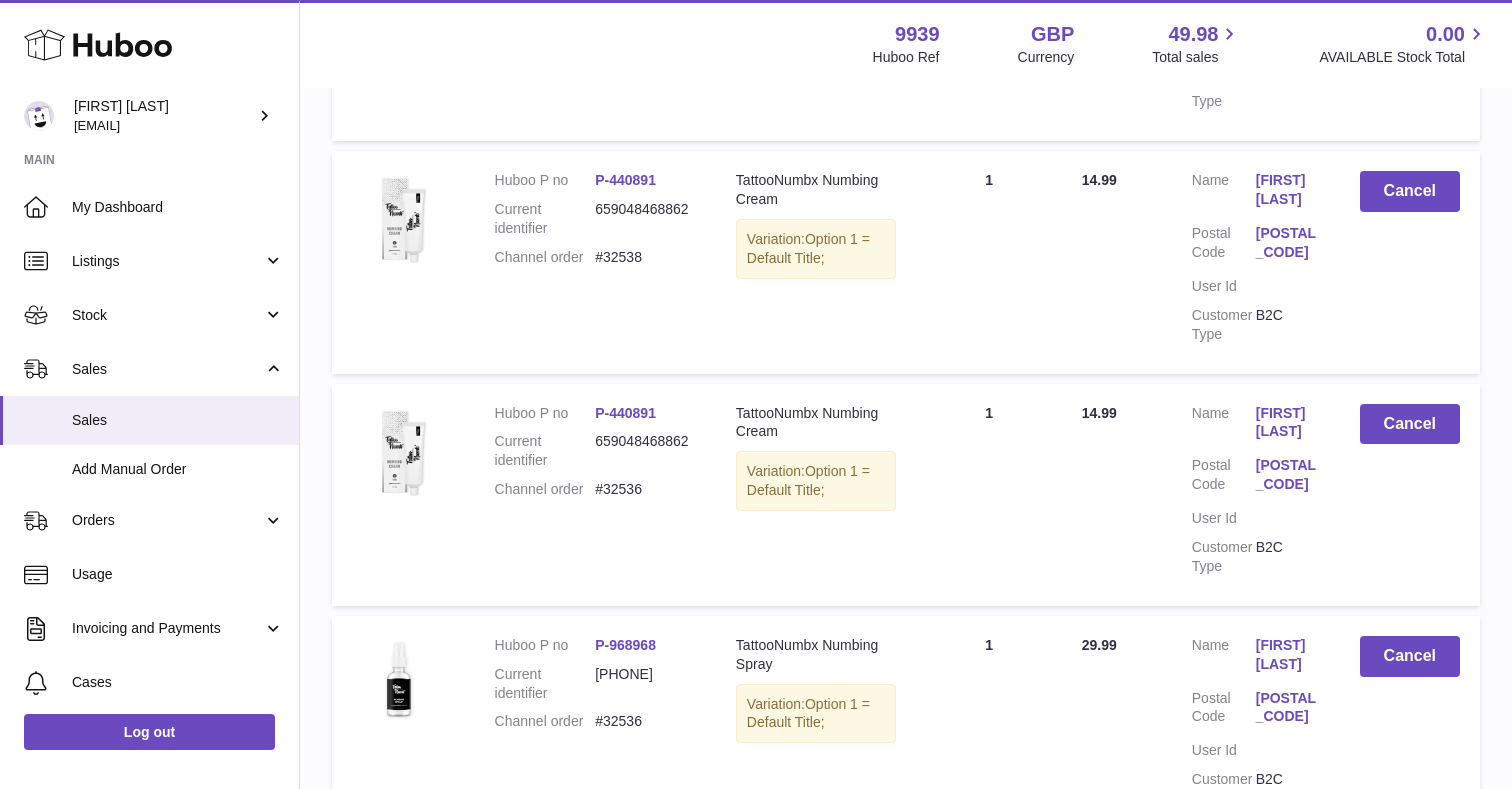 click on "Customer  Name   Charlotte Keeling   Postal Code   DE5 9QN   User Id     Customer Type   B2C" at bounding box center (1256, 495) 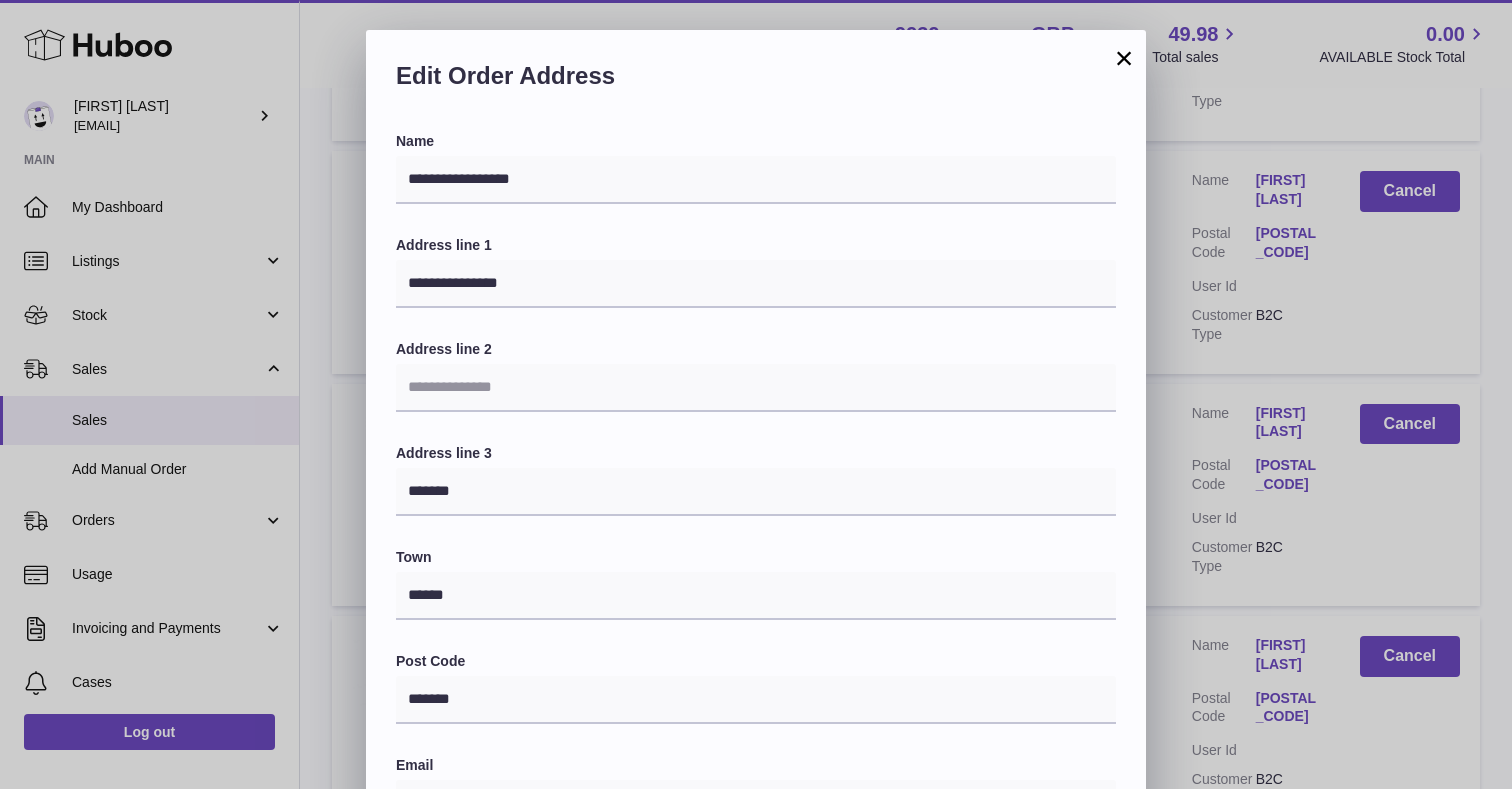 click on "×" at bounding box center [1124, 58] 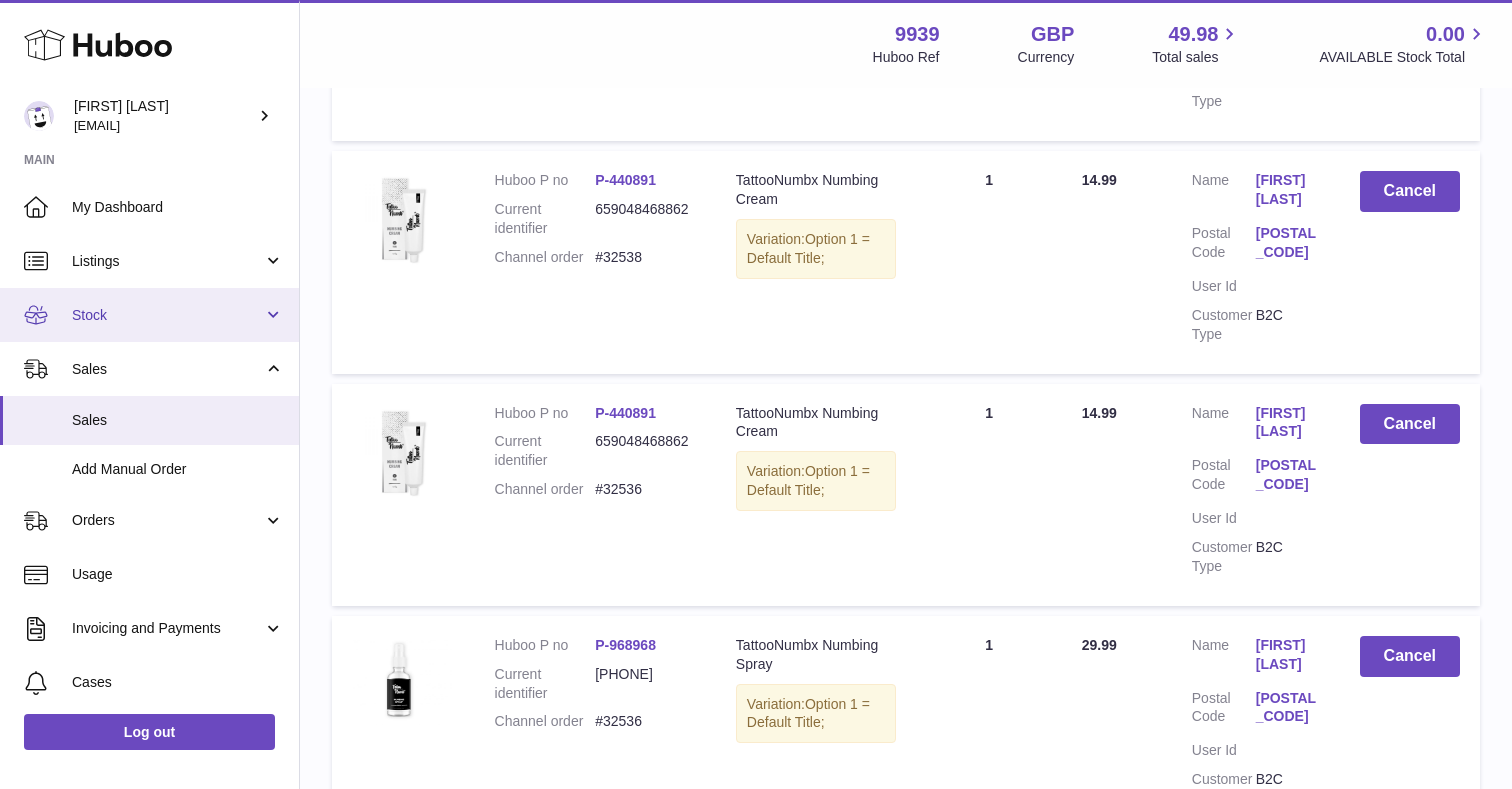 click on "Stock" at bounding box center [167, 315] 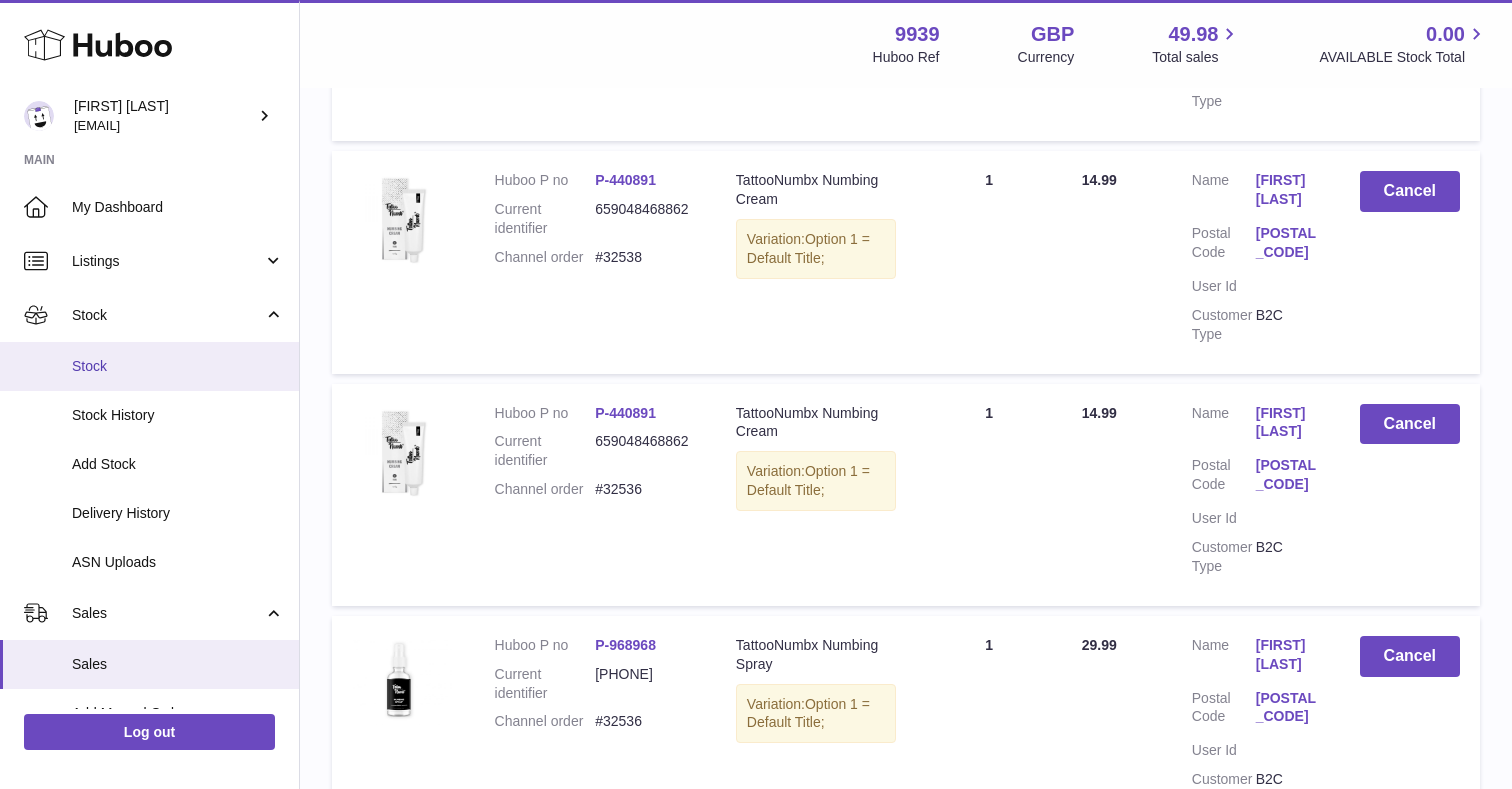 click on "Stock" at bounding box center (178, 366) 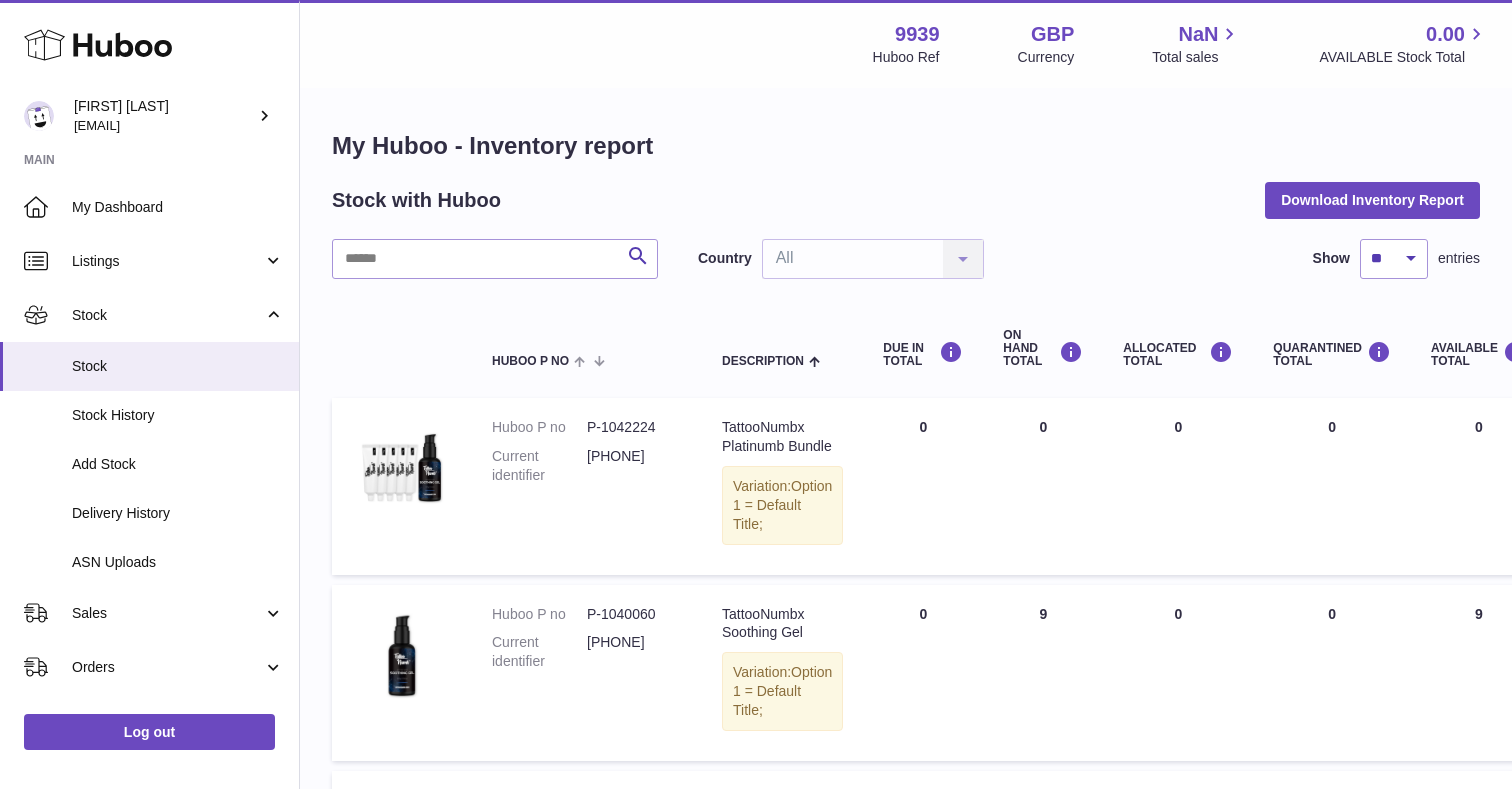 scroll, scrollTop: 0, scrollLeft: 0, axis: both 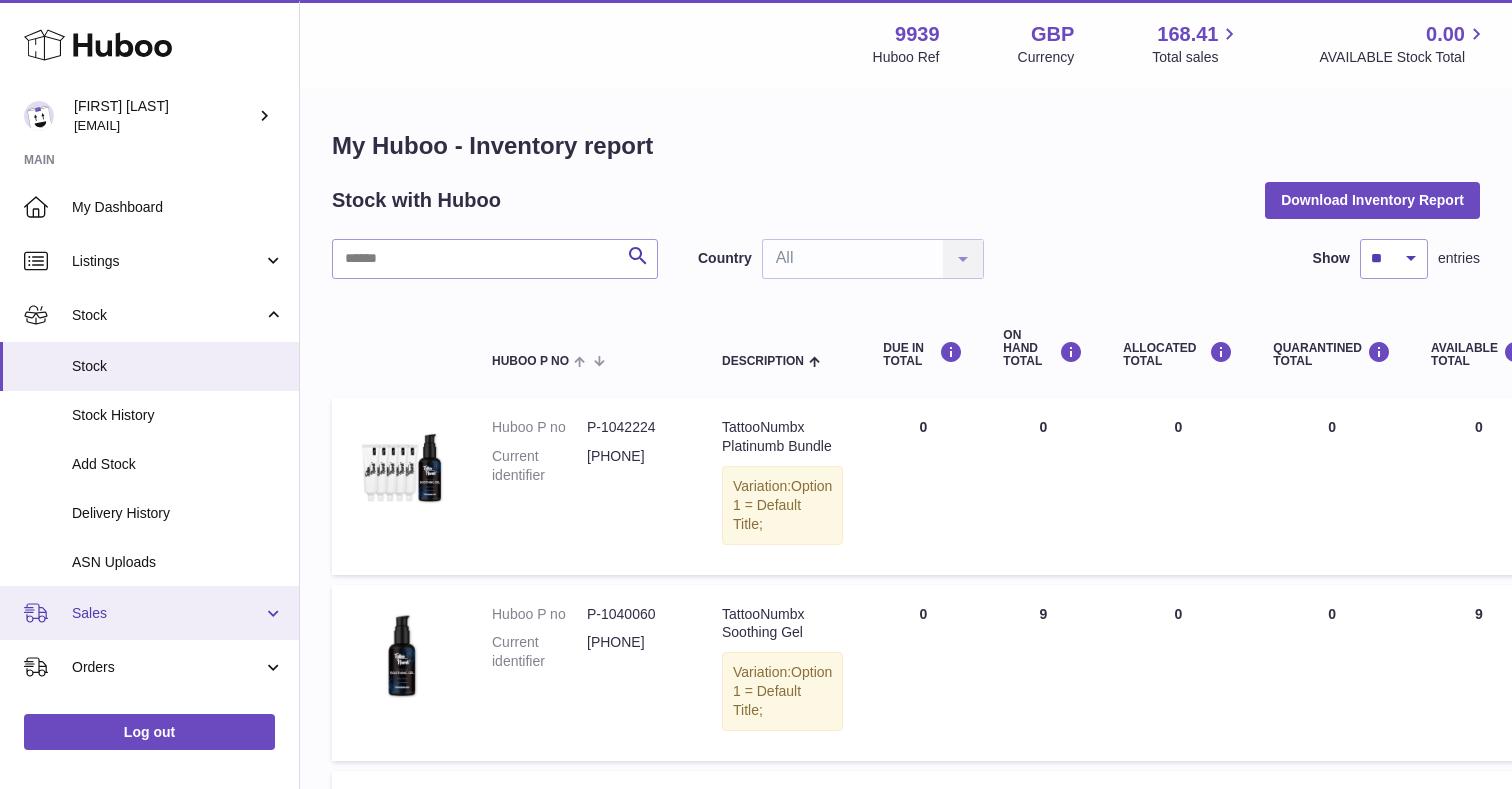 click on "Sales" at bounding box center (149, 613) 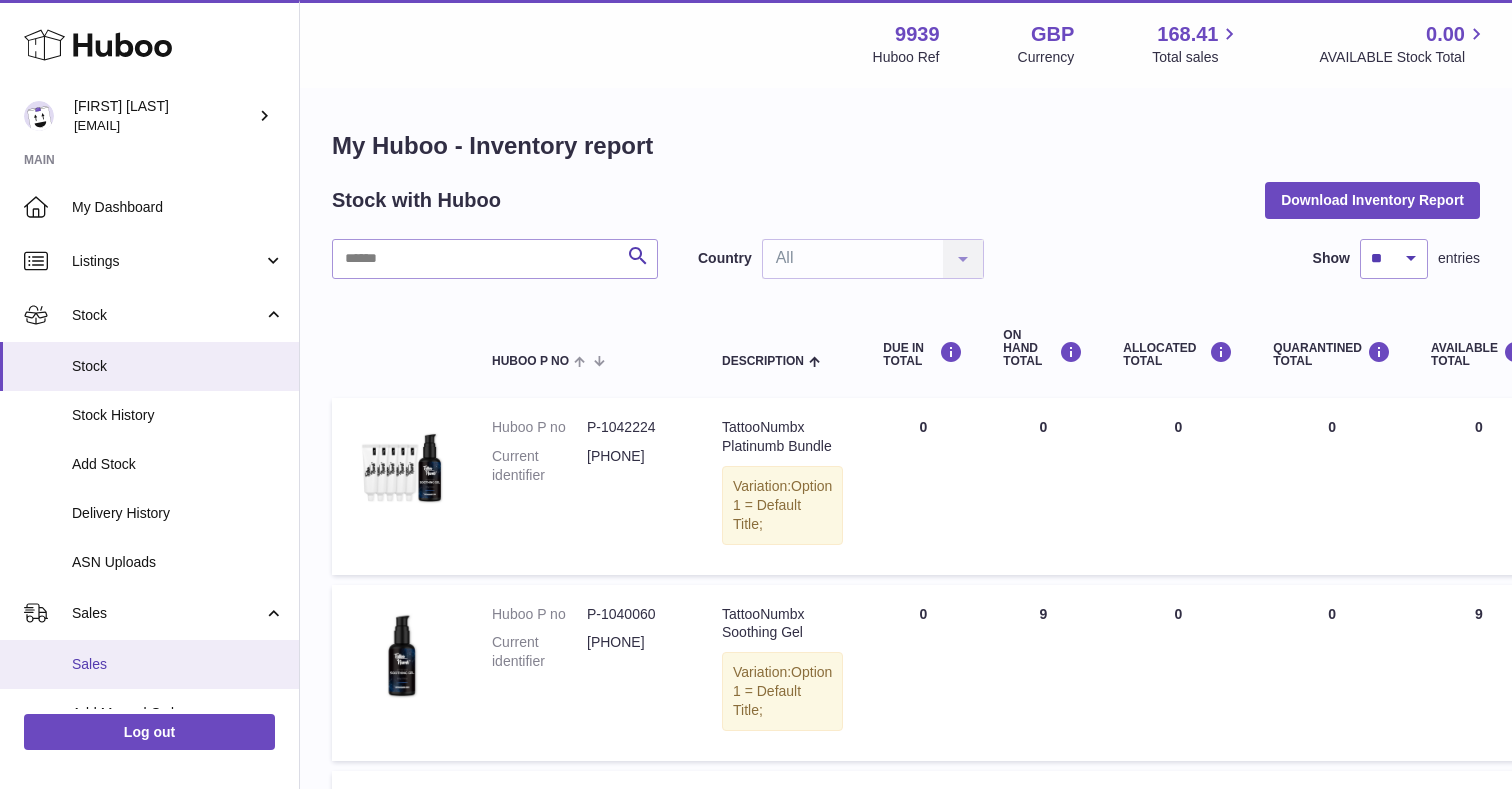 click on "Sales" at bounding box center [178, 664] 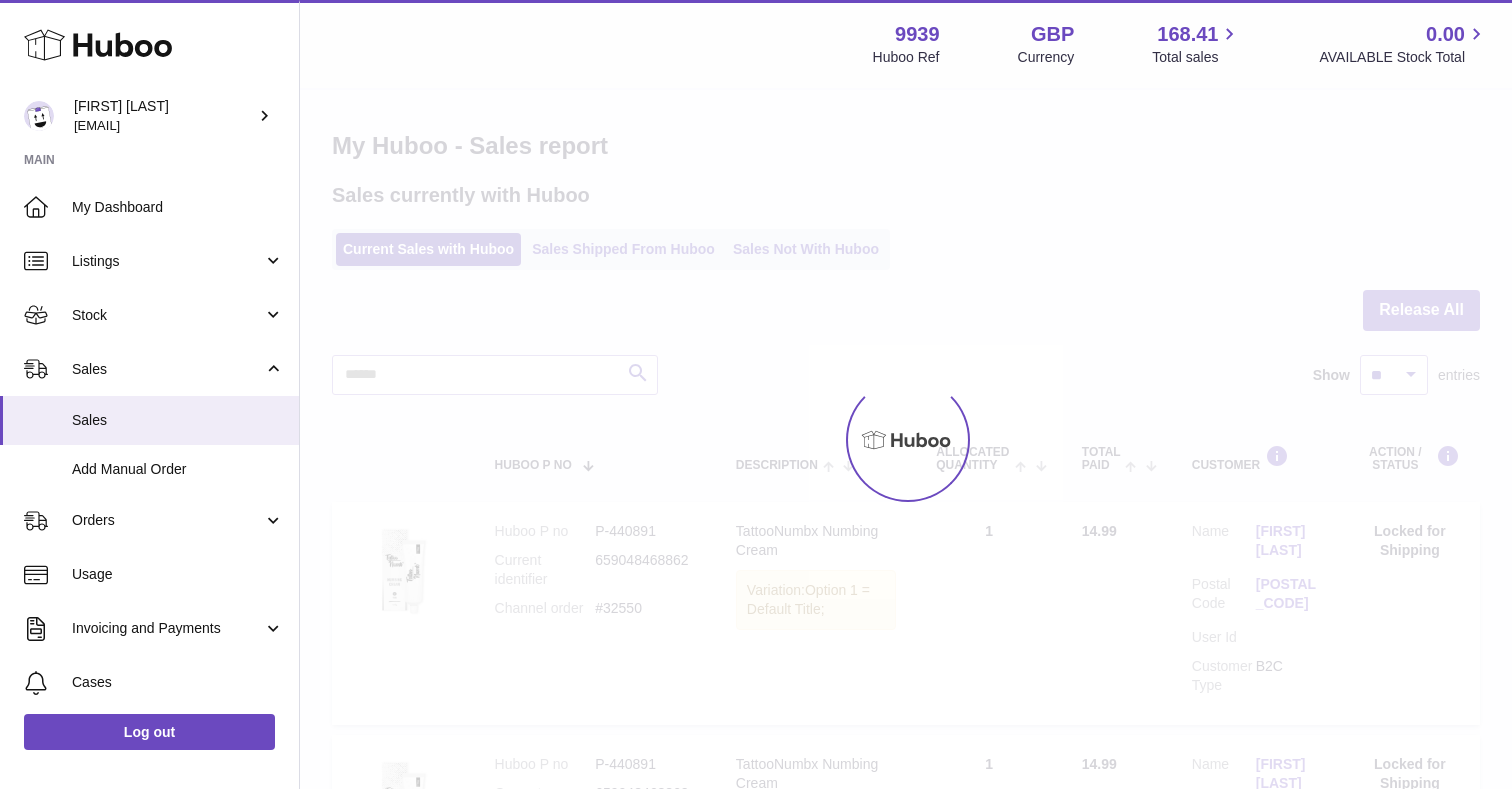 scroll, scrollTop: 0, scrollLeft: 0, axis: both 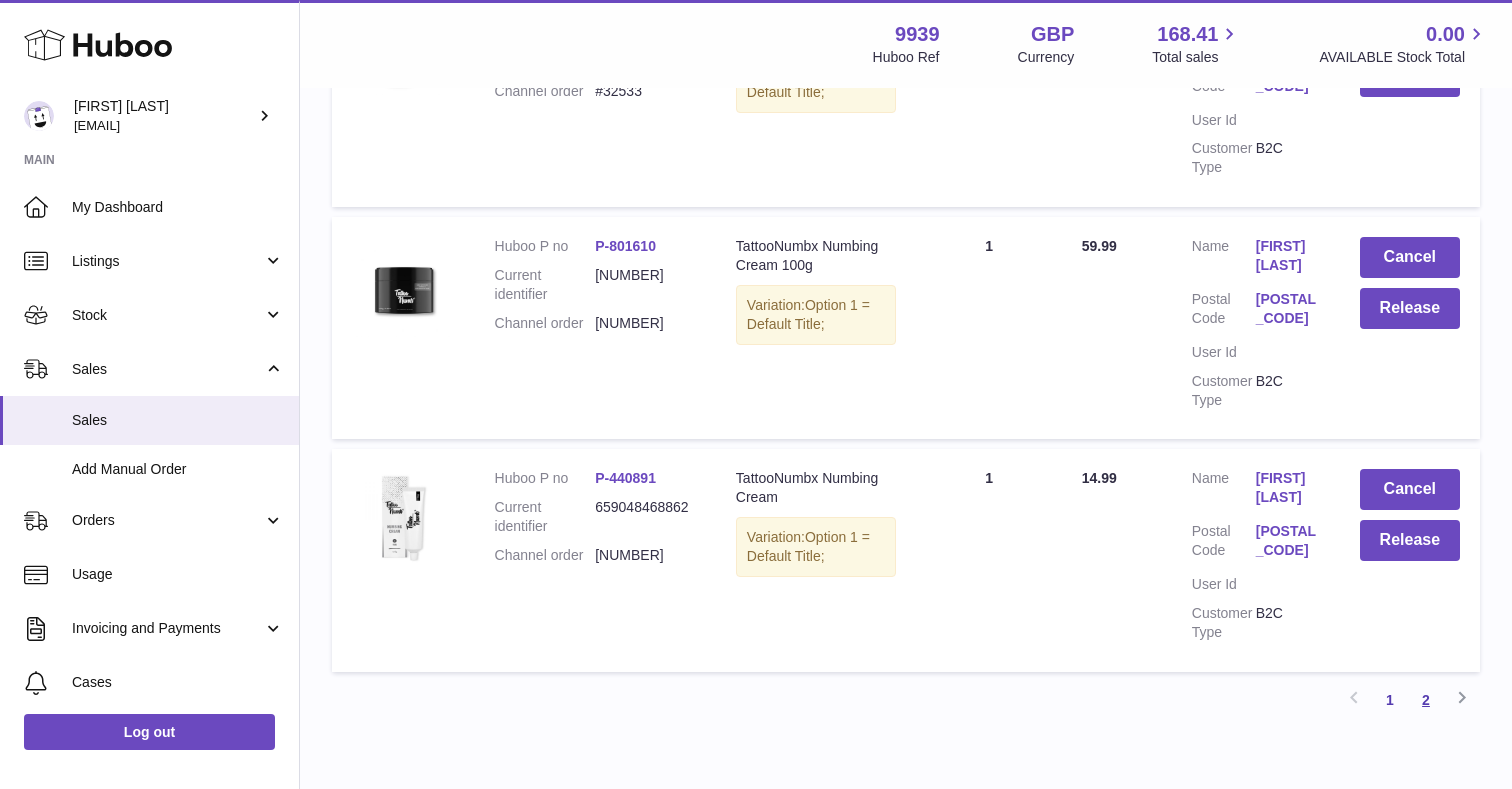 click on "2" at bounding box center [1426, 700] 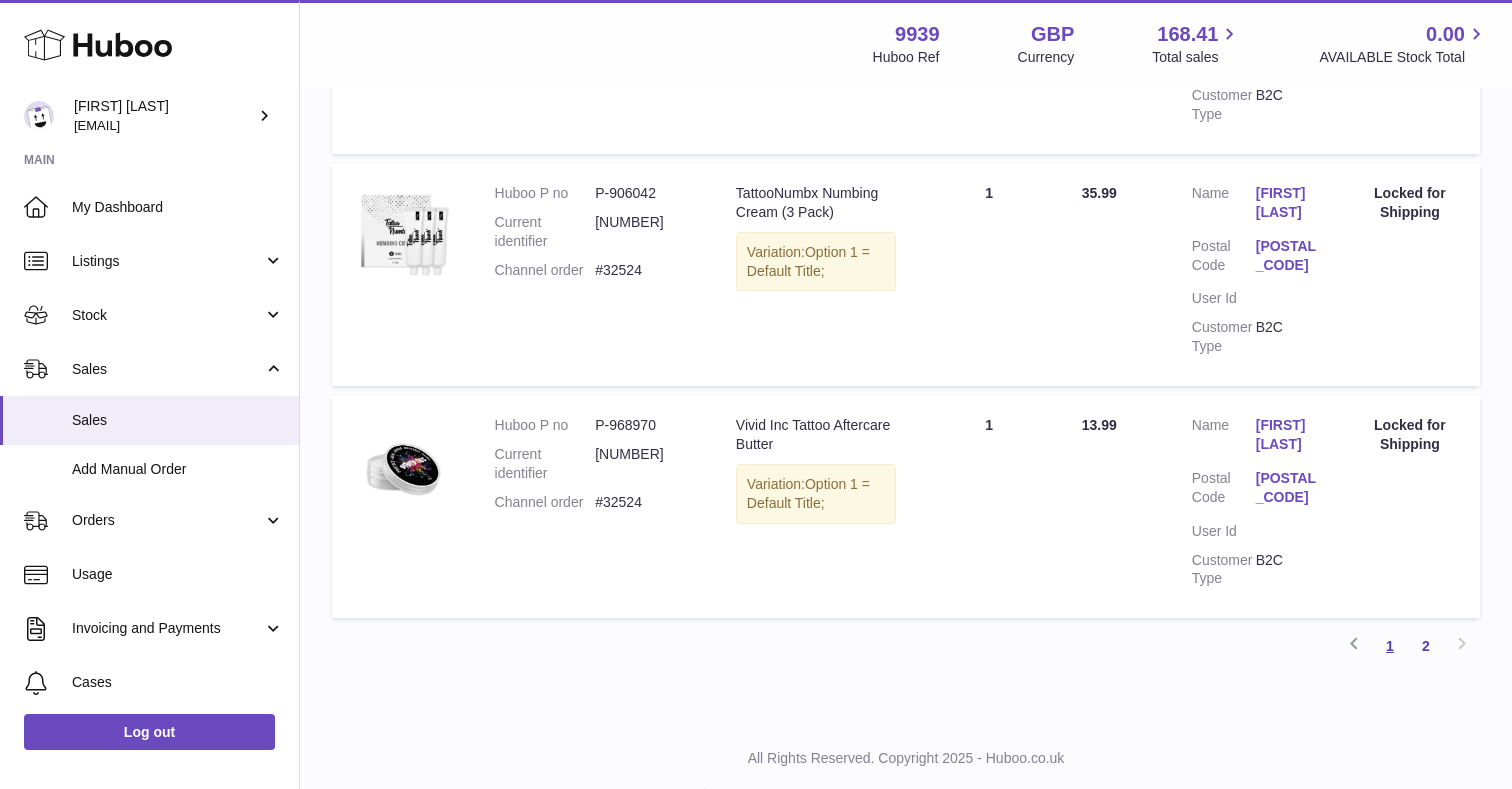 click on "1" at bounding box center (1390, 646) 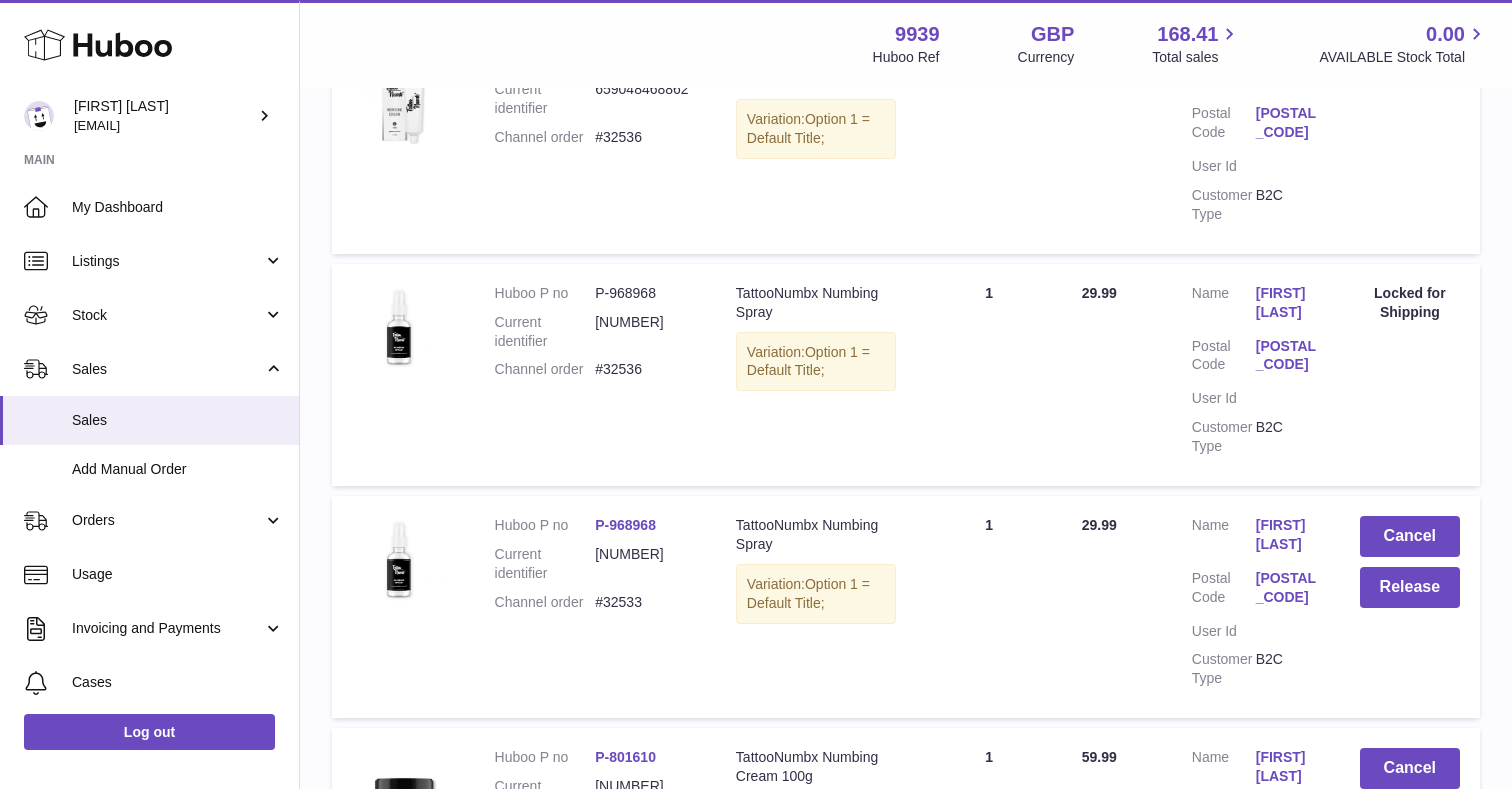 scroll, scrollTop: 1639, scrollLeft: 0, axis: vertical 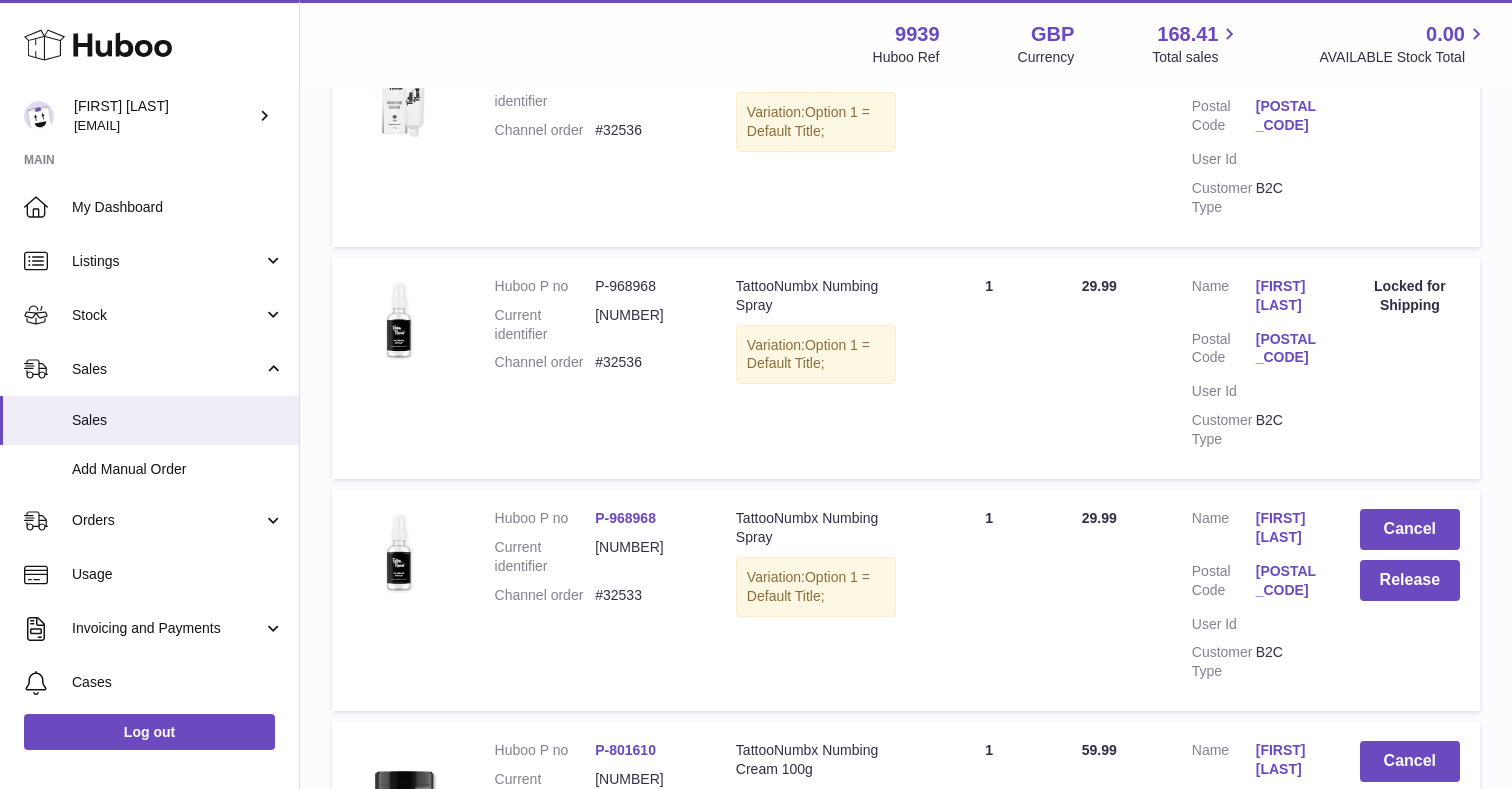 click on "[POSTAL_CODE]" at bounding box center [1288, 581] 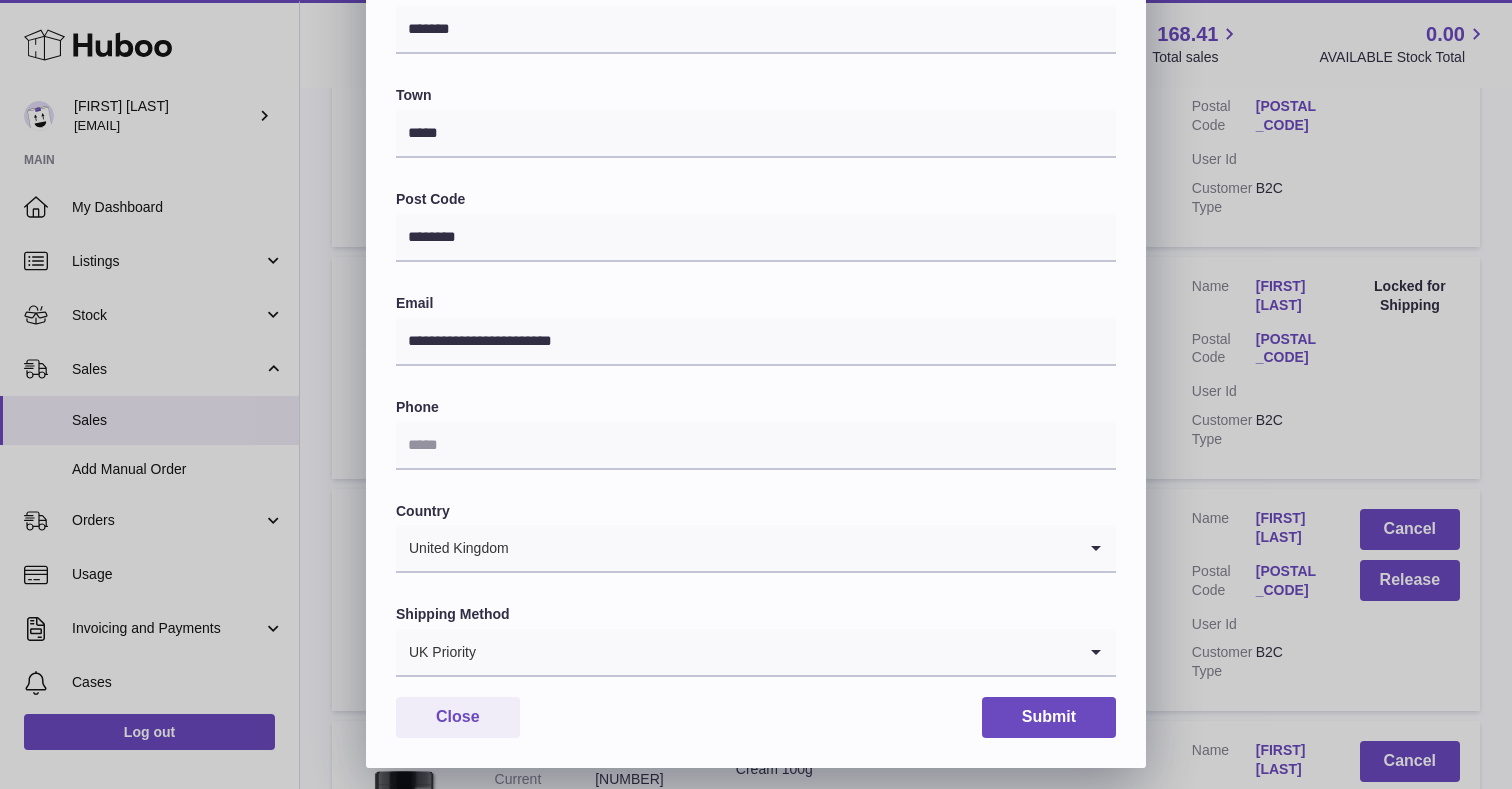 scroll, scrollTop: 461, scrollLeft: 0, axis: vertical 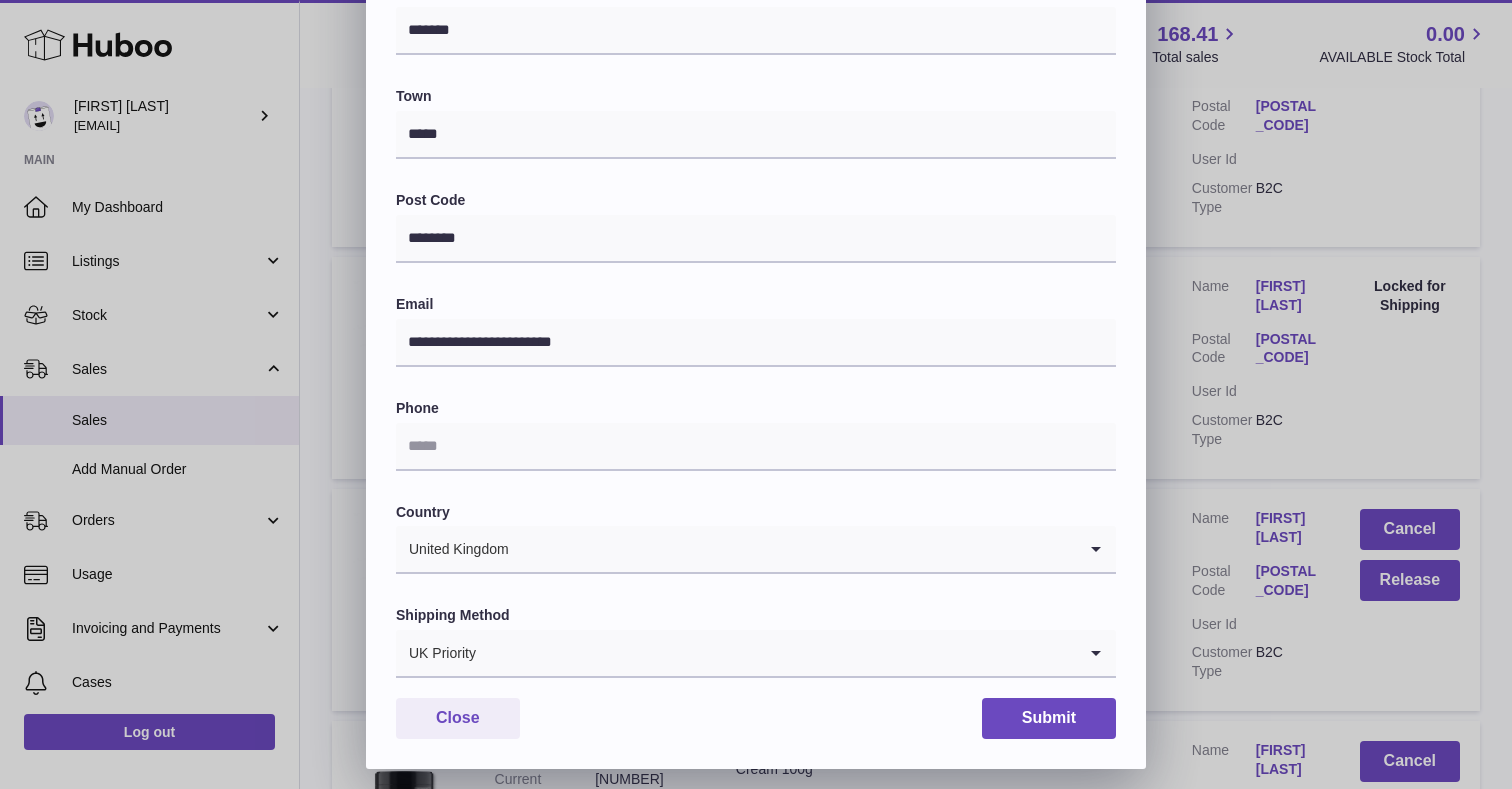 click 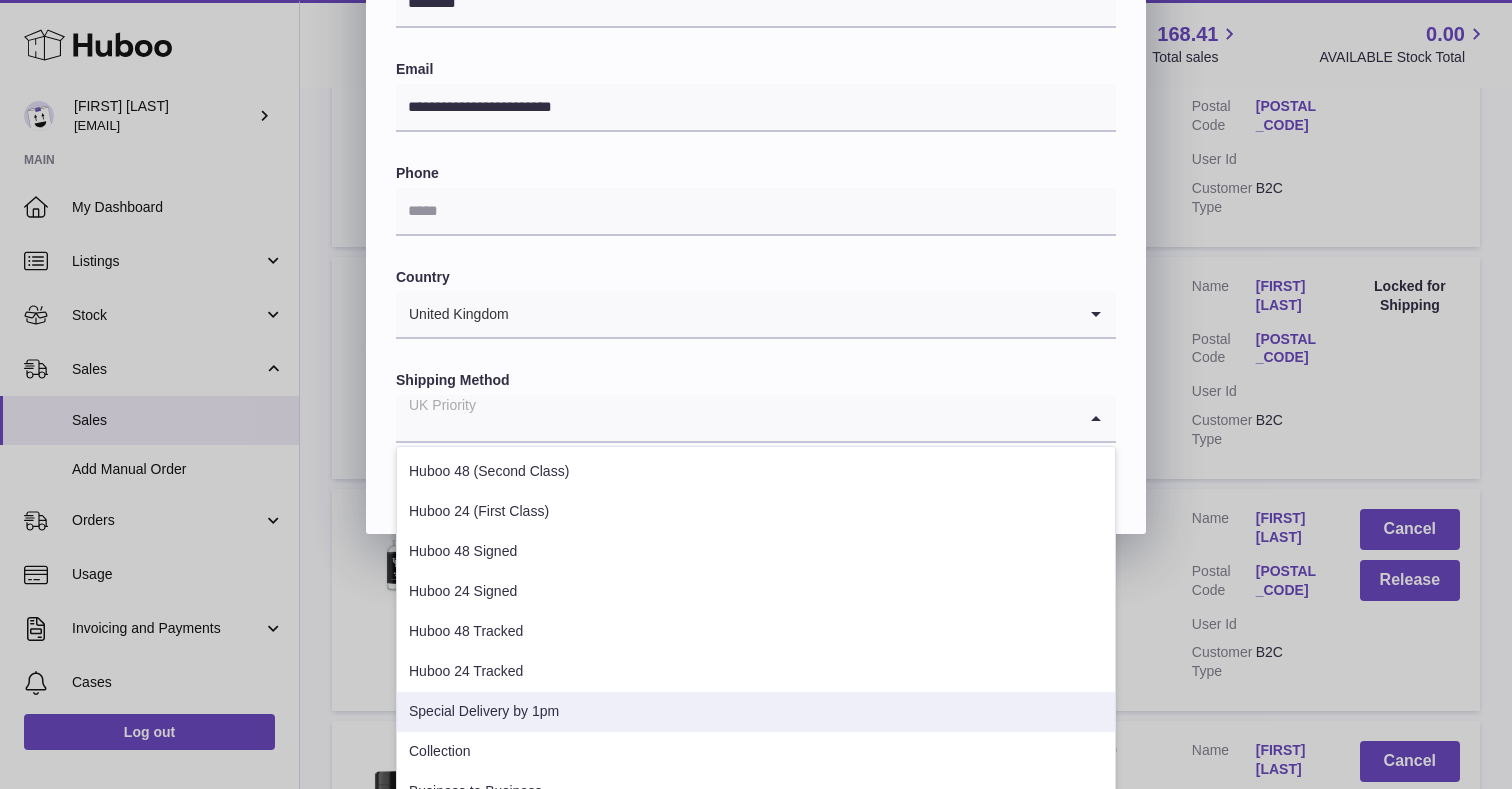 scroll, scrollTop: 695, scrollLeft: 0, axis: vertical 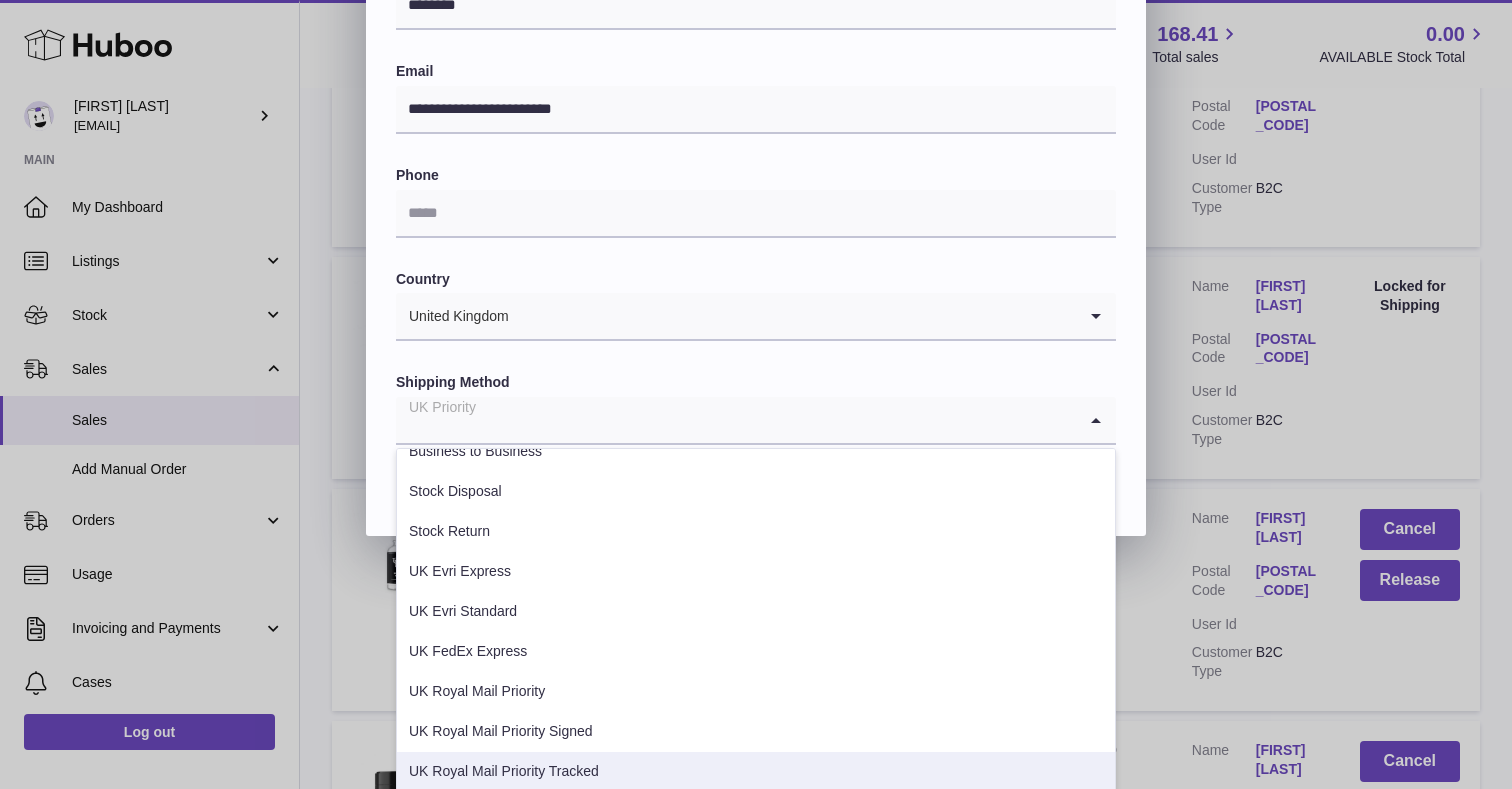 click on "UK Royal Mail Priority Tracked" at bounding box center (756, 772) 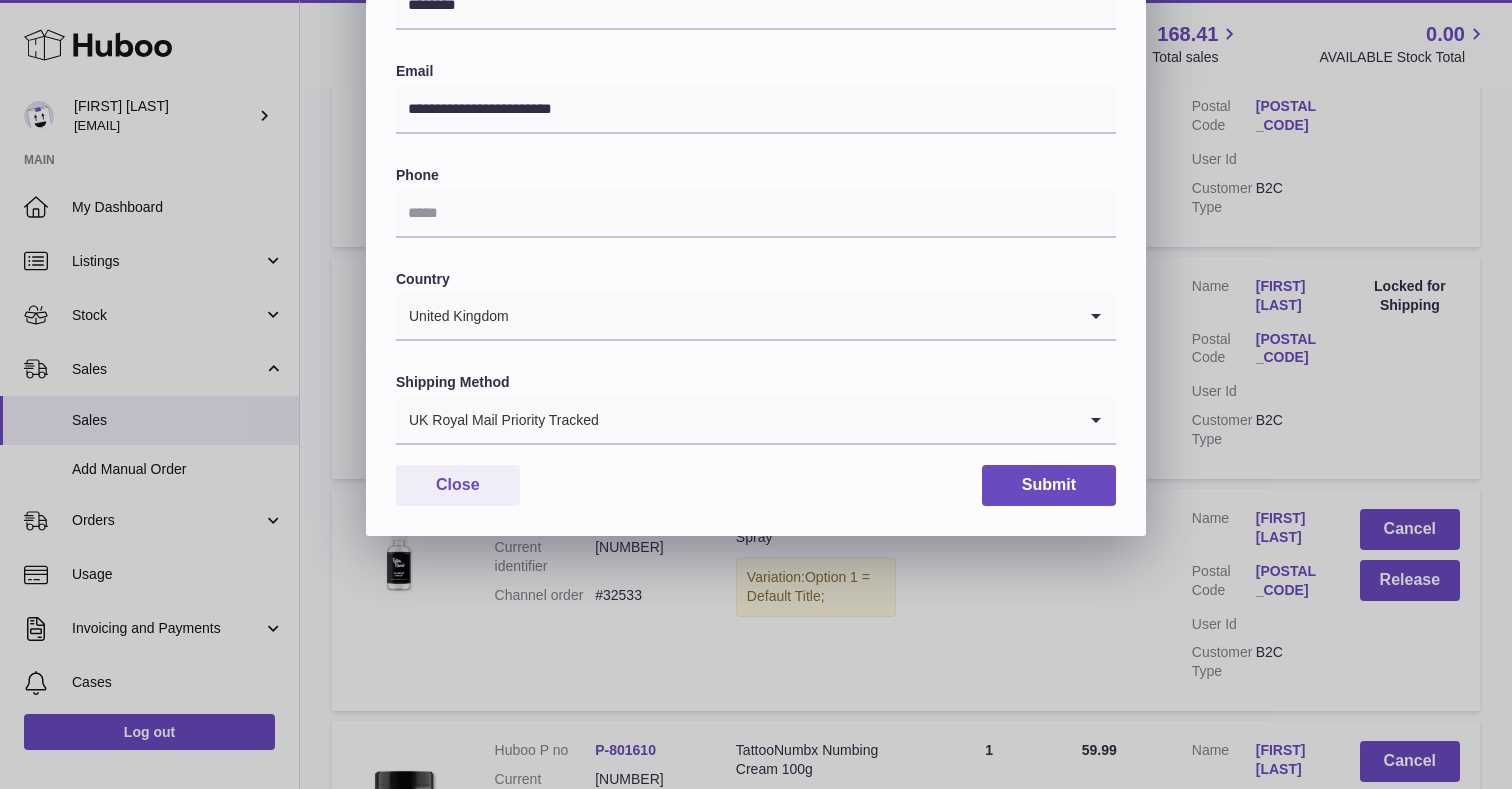 scroll, scrollTop: 461, scrollLeft: 0, axis: vertical 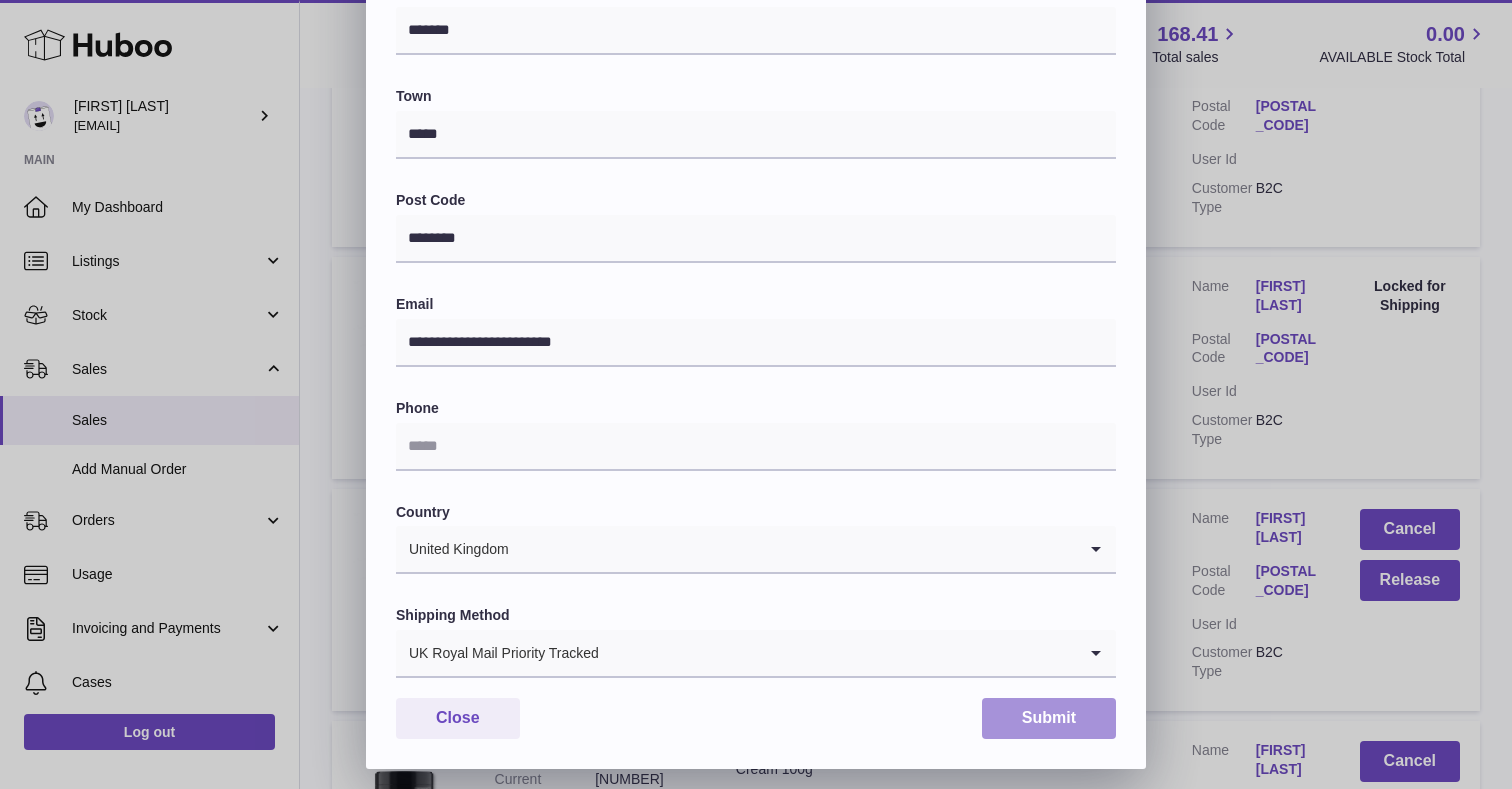 click on "Submit" at bounding box center [1049, 718] 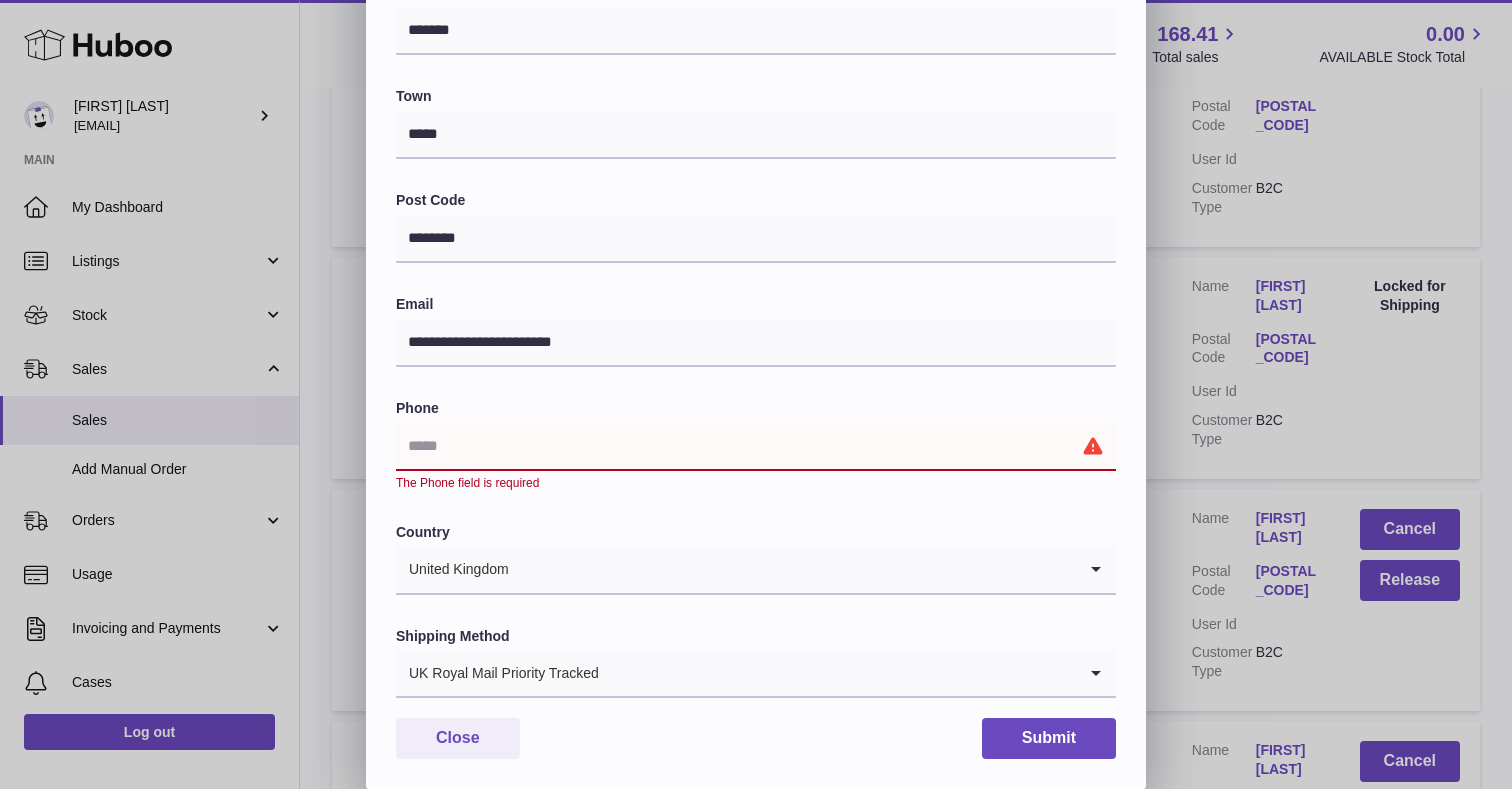 click on "Phone" at bounding box center (756, 408) 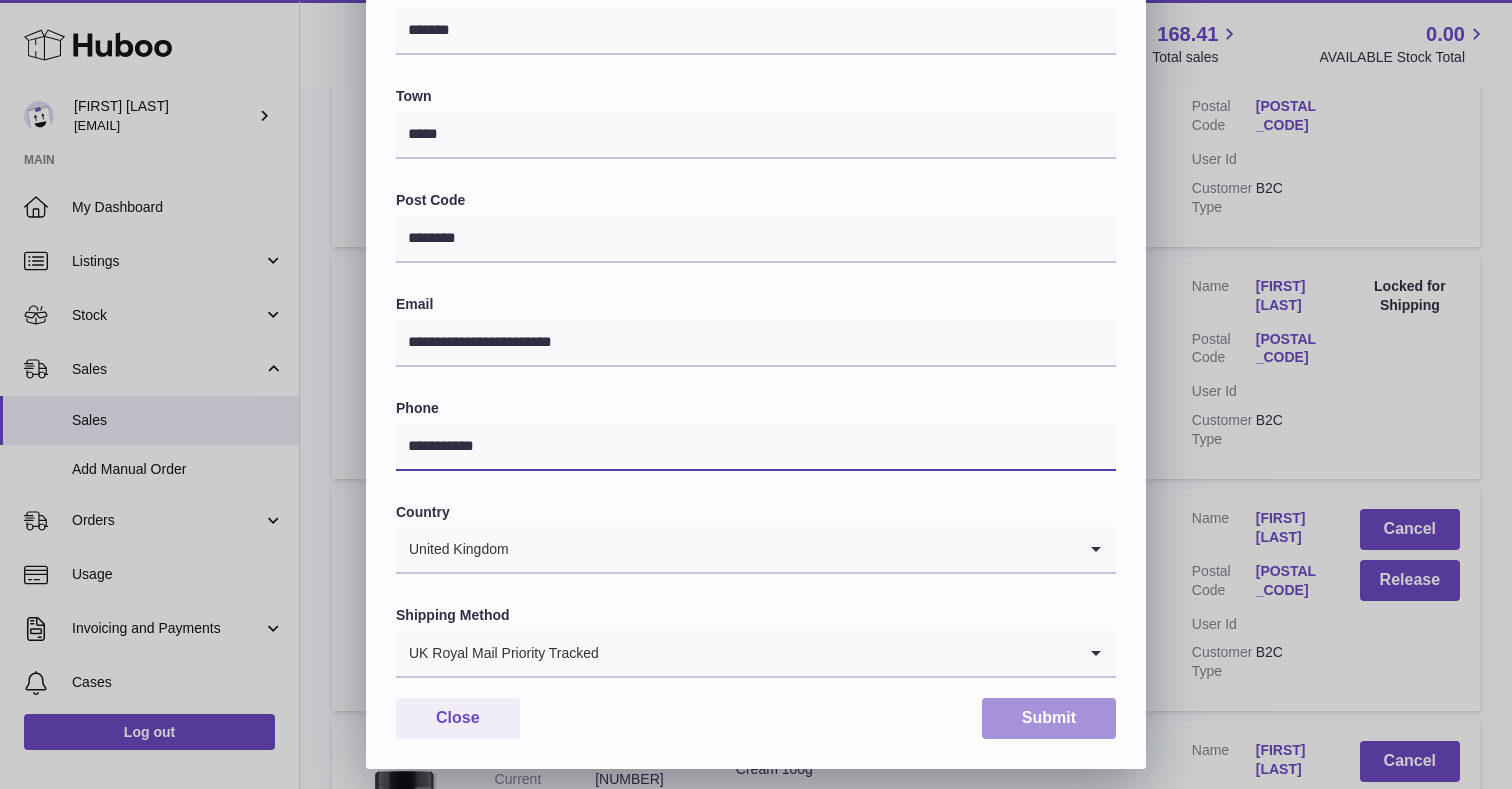 type on "**********" 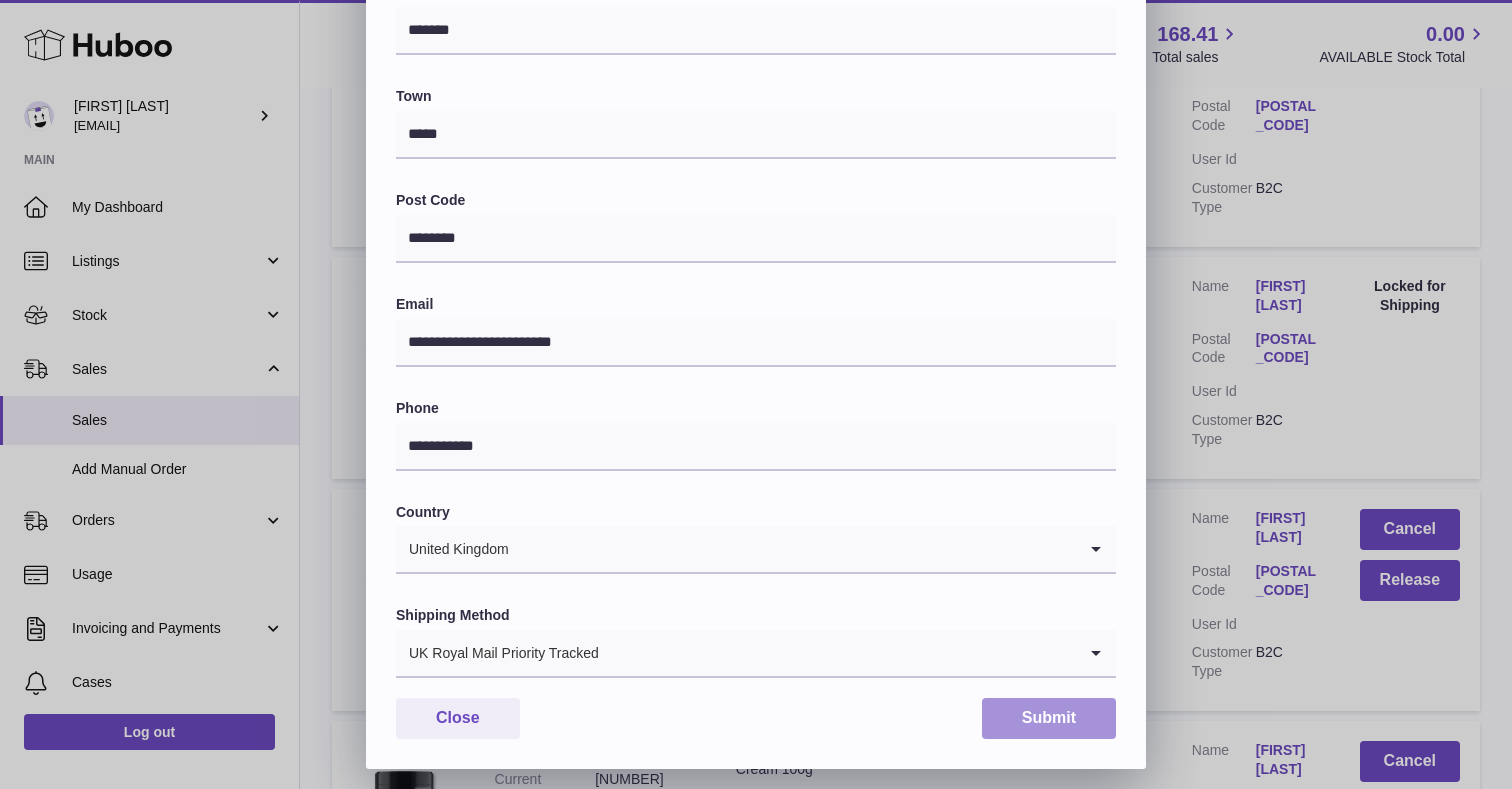 click on "Submit" at bounding box center (1049, 718) 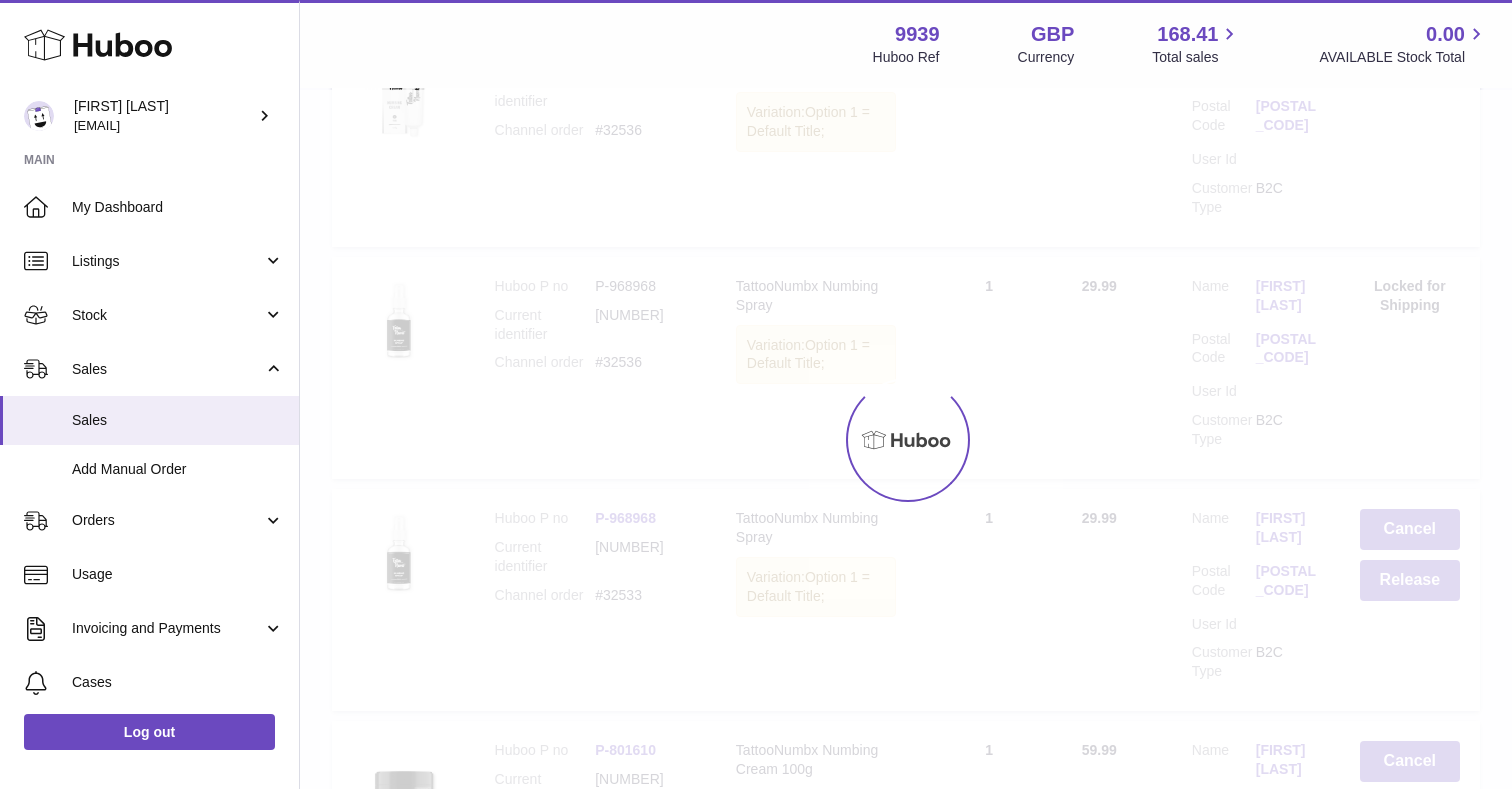 scroll, scrollTop: 0, scrollLeft: 0, axis: both 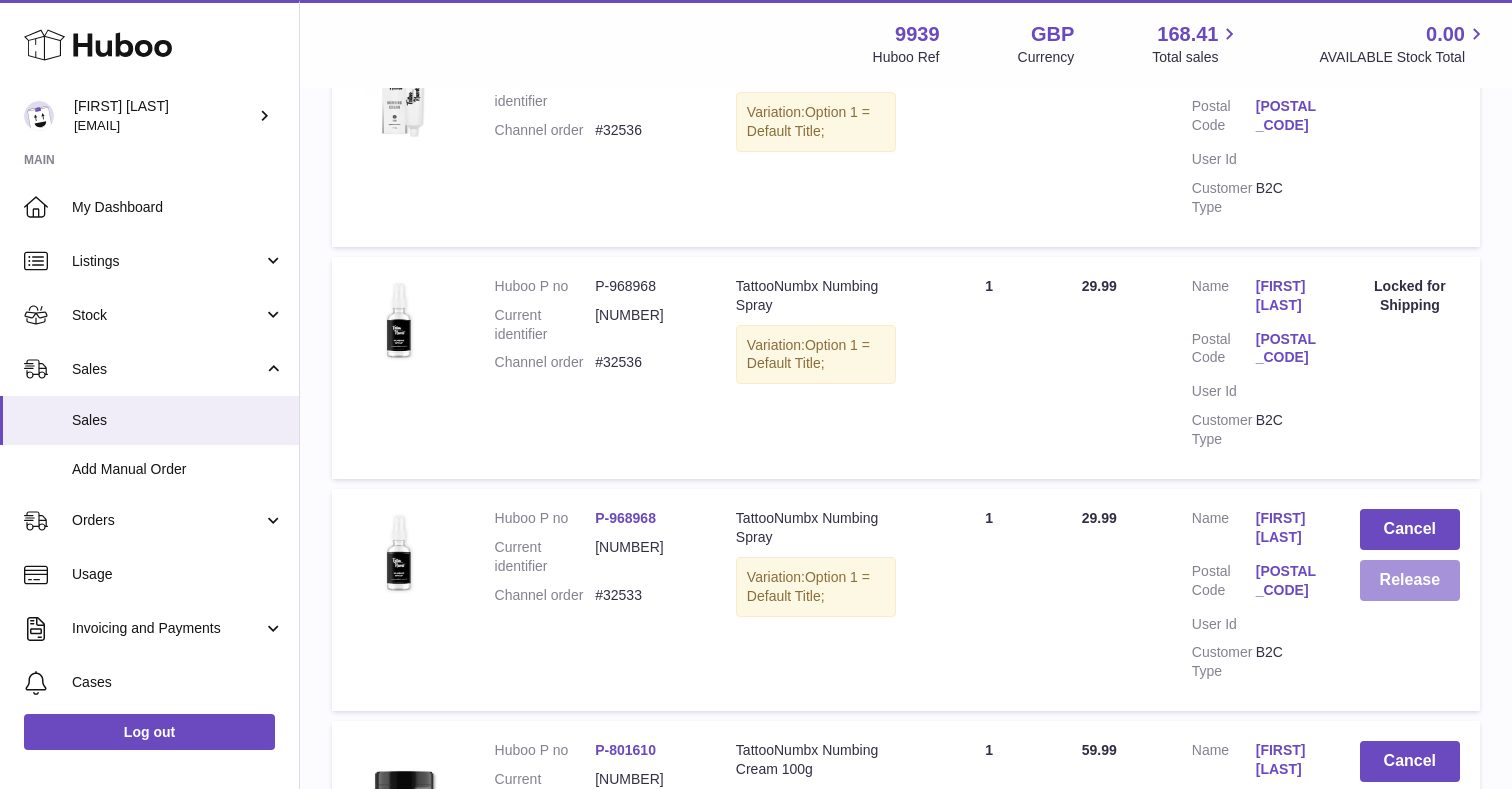 click on "Release" at bounding box center [1410, 580] 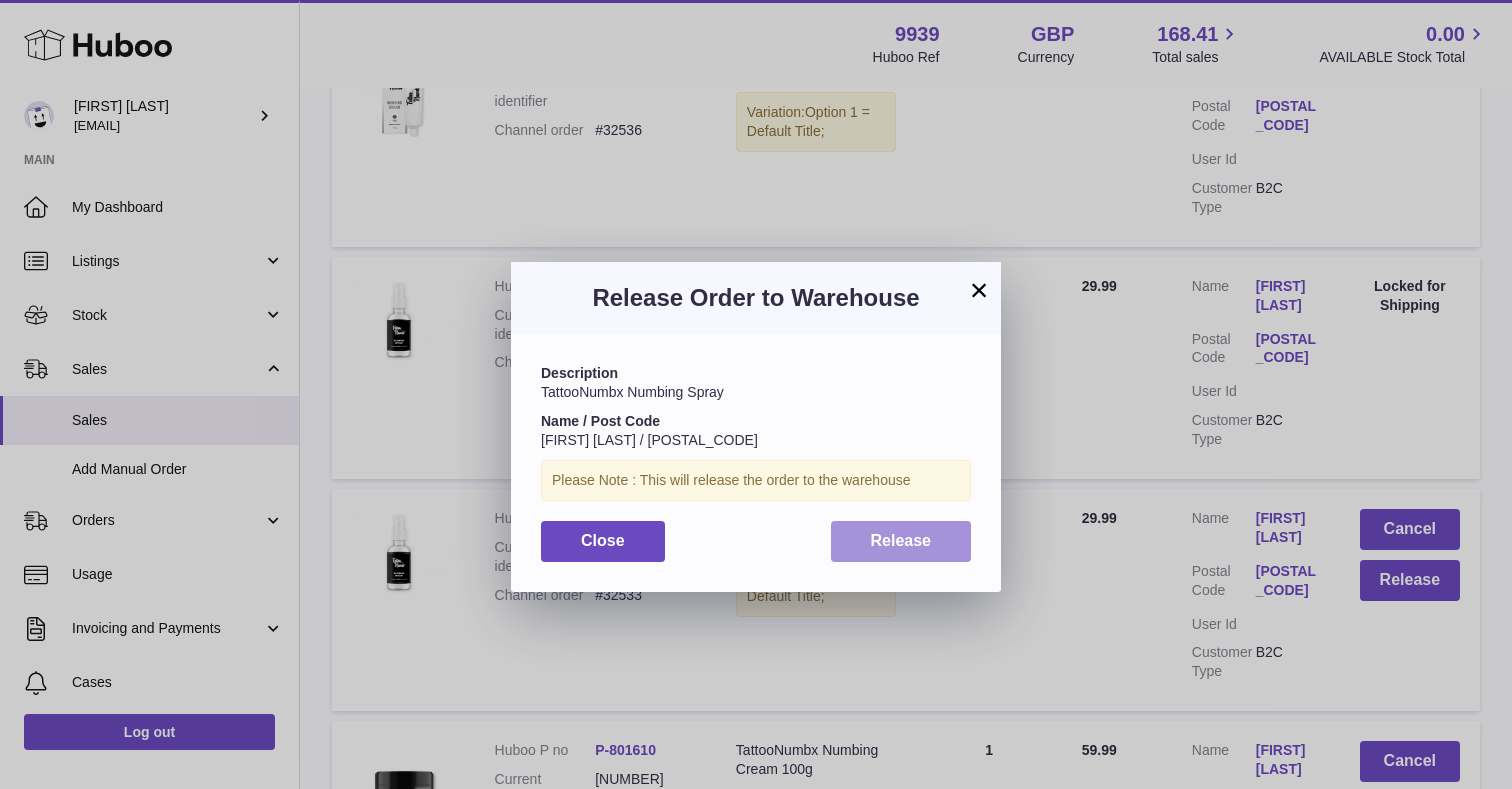 click on "Release" at bounding box center [901, 541] 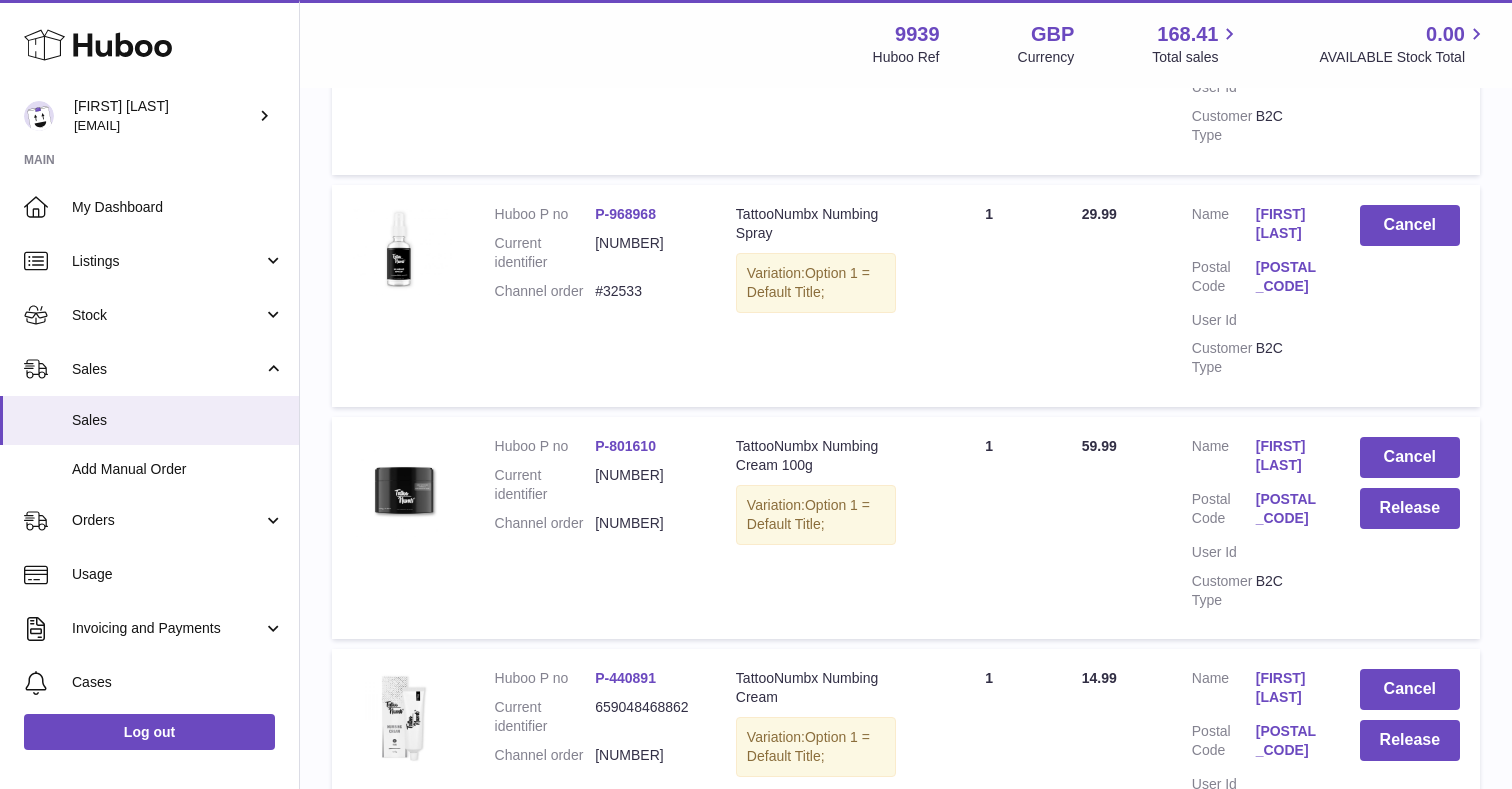 scroll, scrollTop: 1945, scrollLeft: 0, axis: vertical 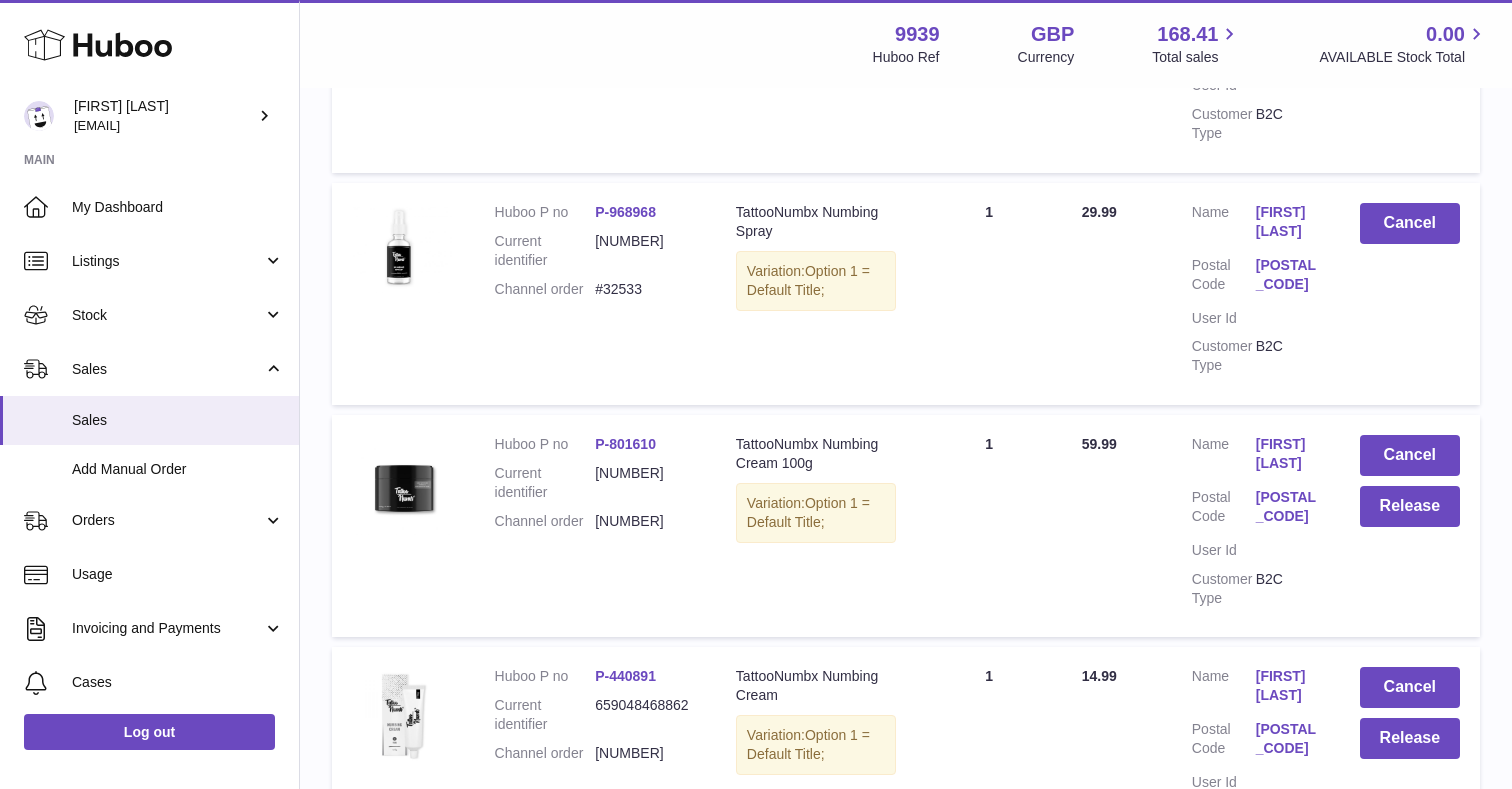 click on "[FIRST] [LAST]" at bounding box center (1288, 222) 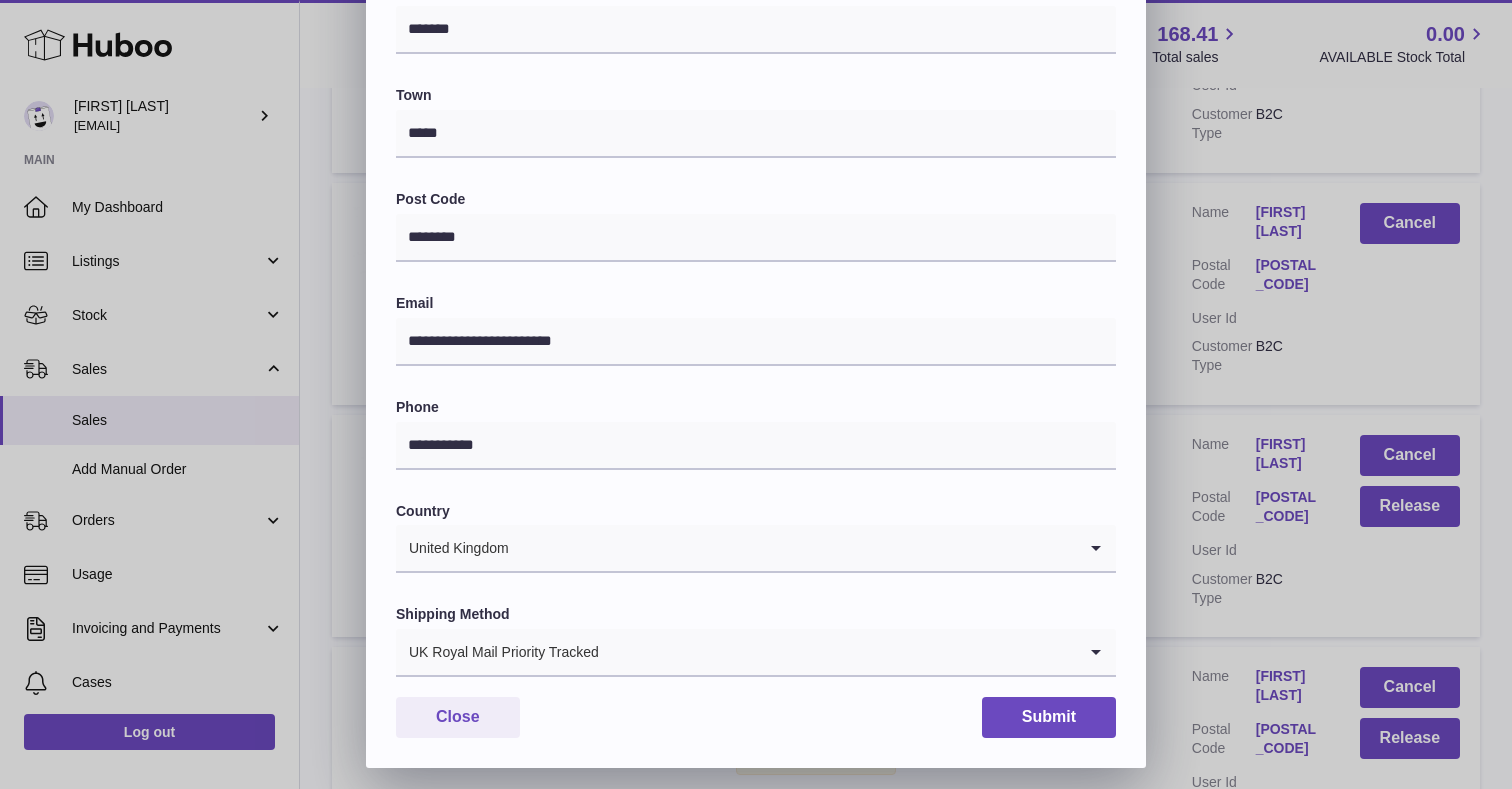 scroll, scrollTop: 461, scrollLeft: 0, axis: vertical 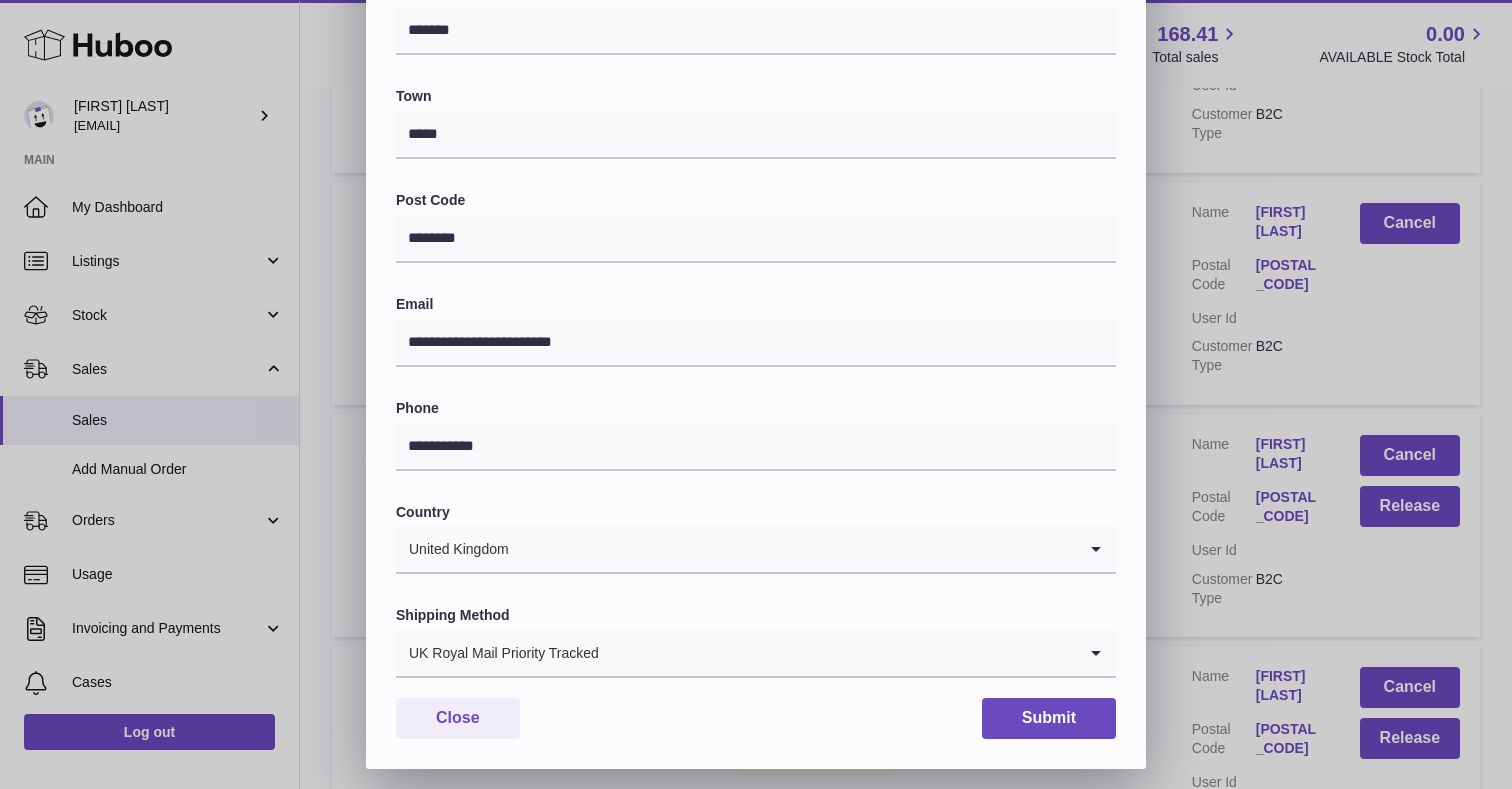 click on "**********" at bounding box center [756, 220] 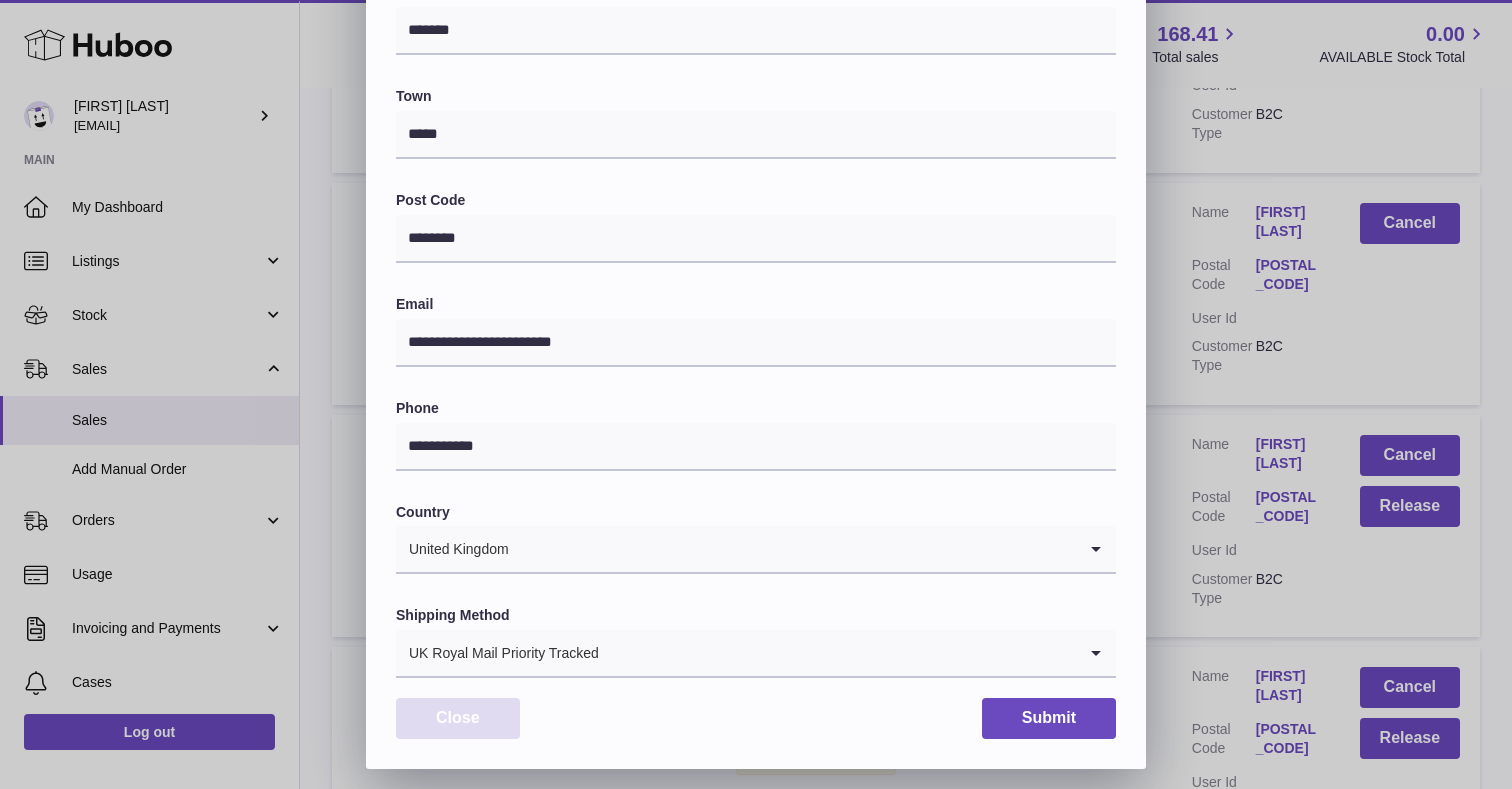 click on "Close" at bounding box center [458, 718] 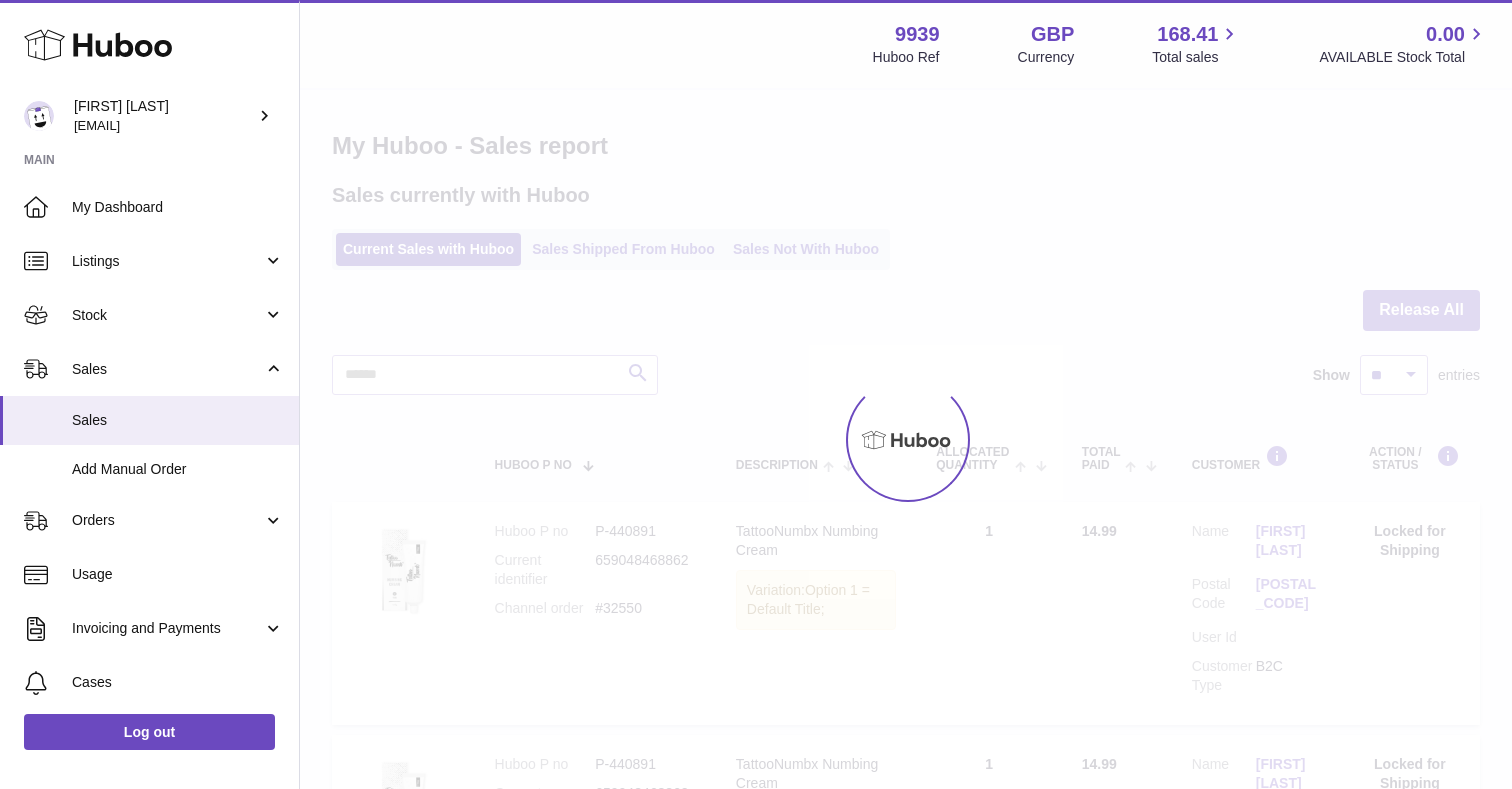 scroll, scrollTop: 0, scrollLeft: 0, axis: both 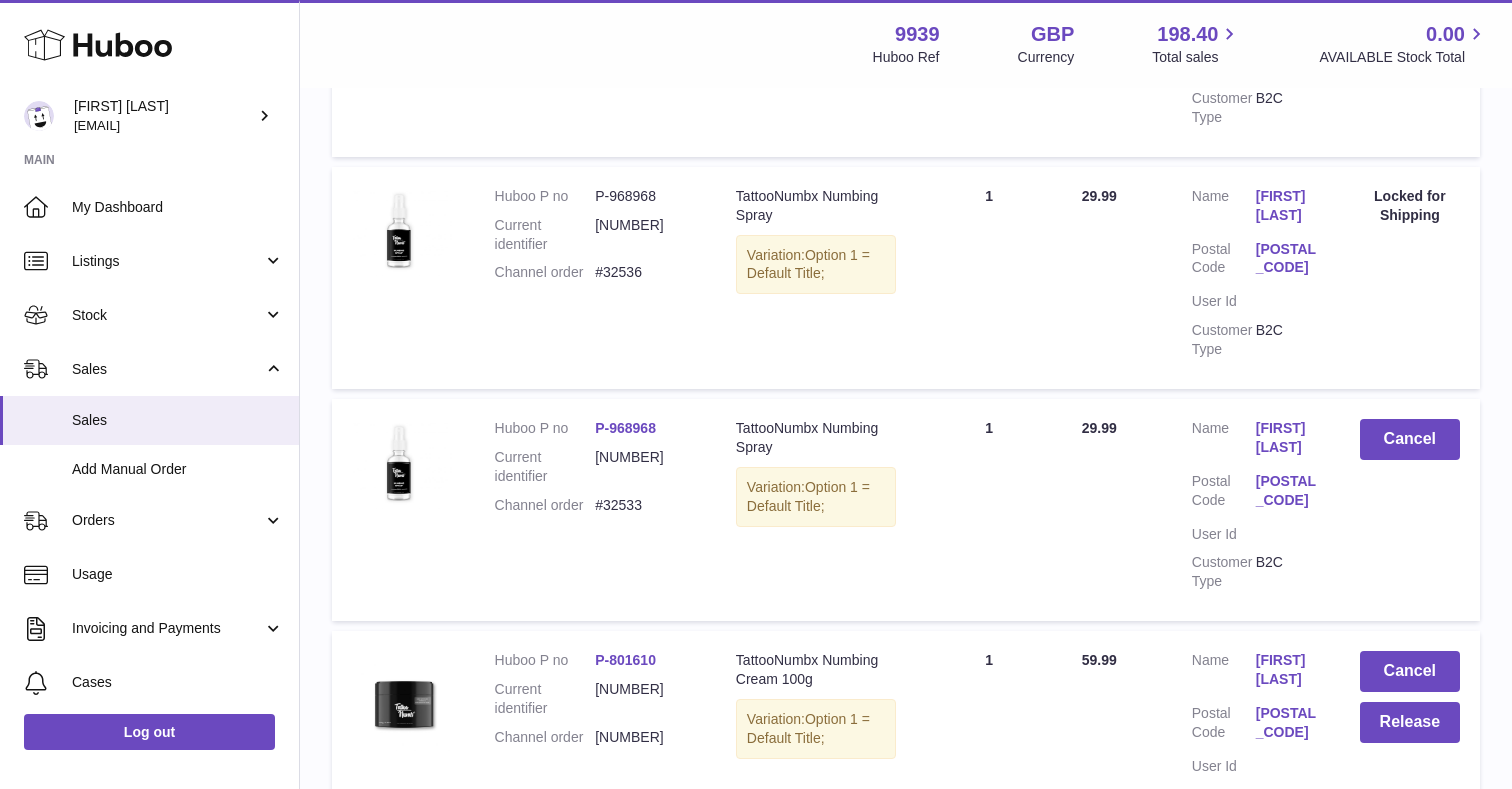 click on "[FIRST] [LAST]" at bounding box center [1288, 438] 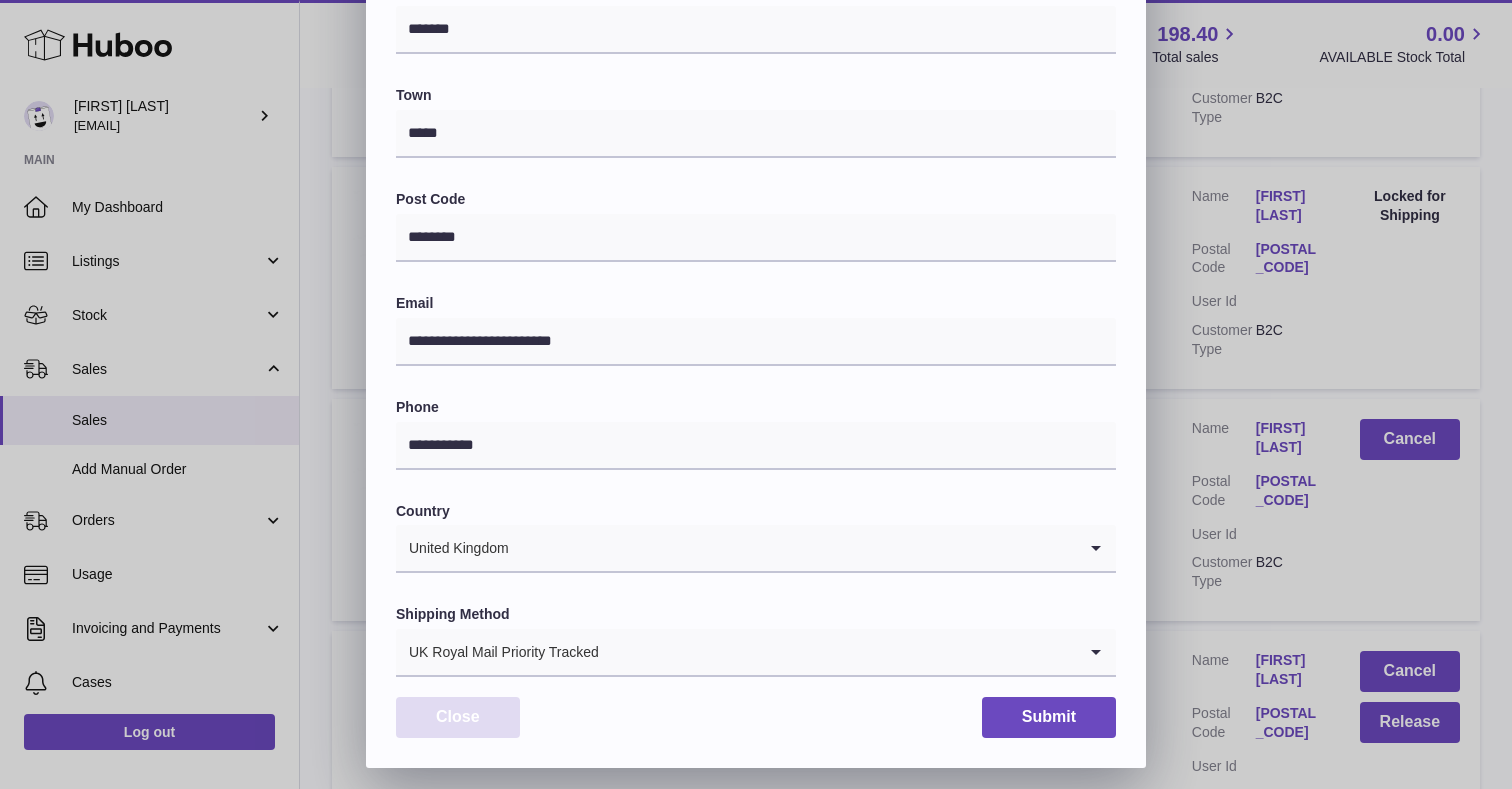 scroll, scrollTop: 461, scrollLeft: 0, axis: vertical 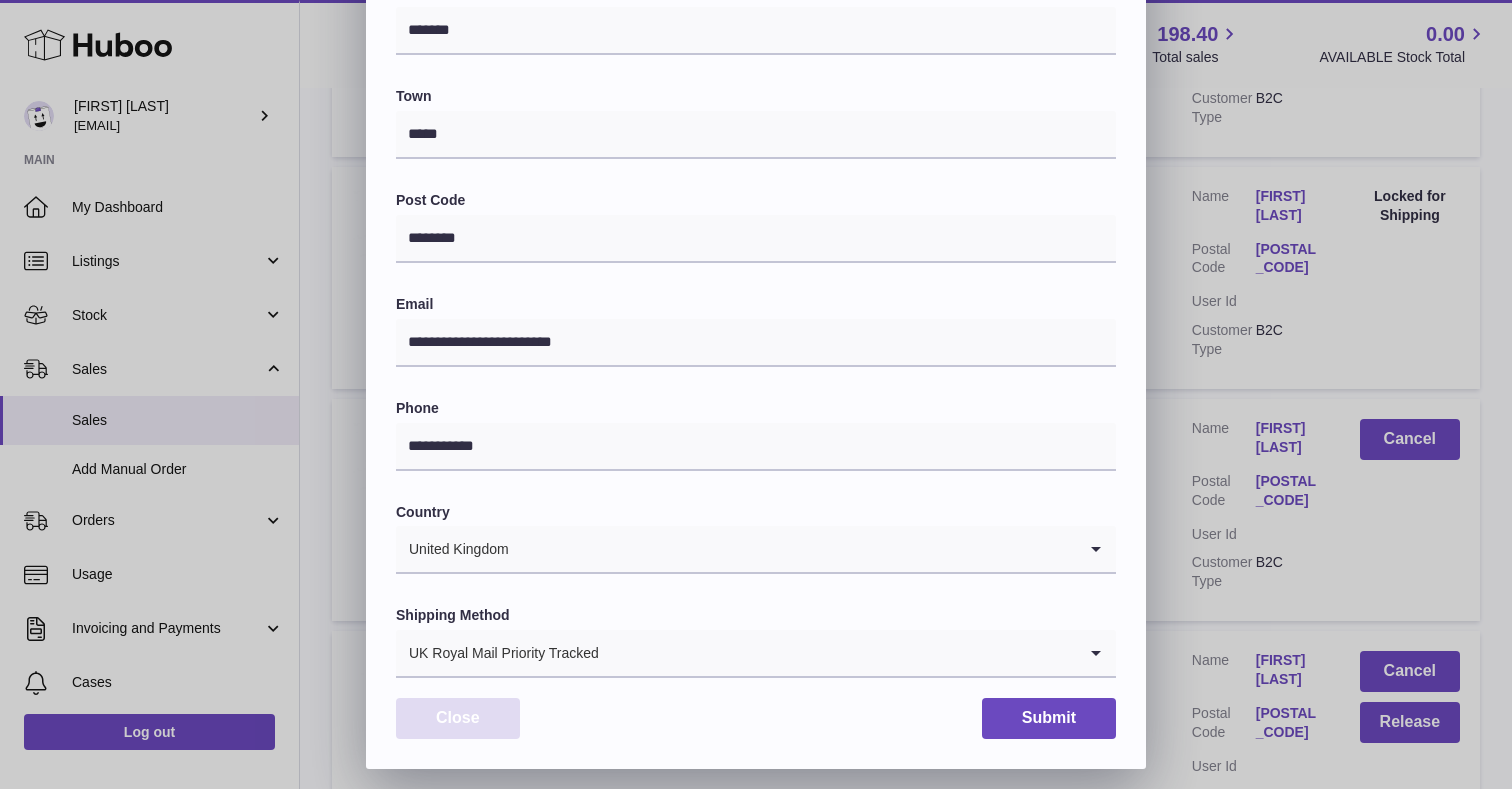 click on "Close" at bounding box center [458, 718] 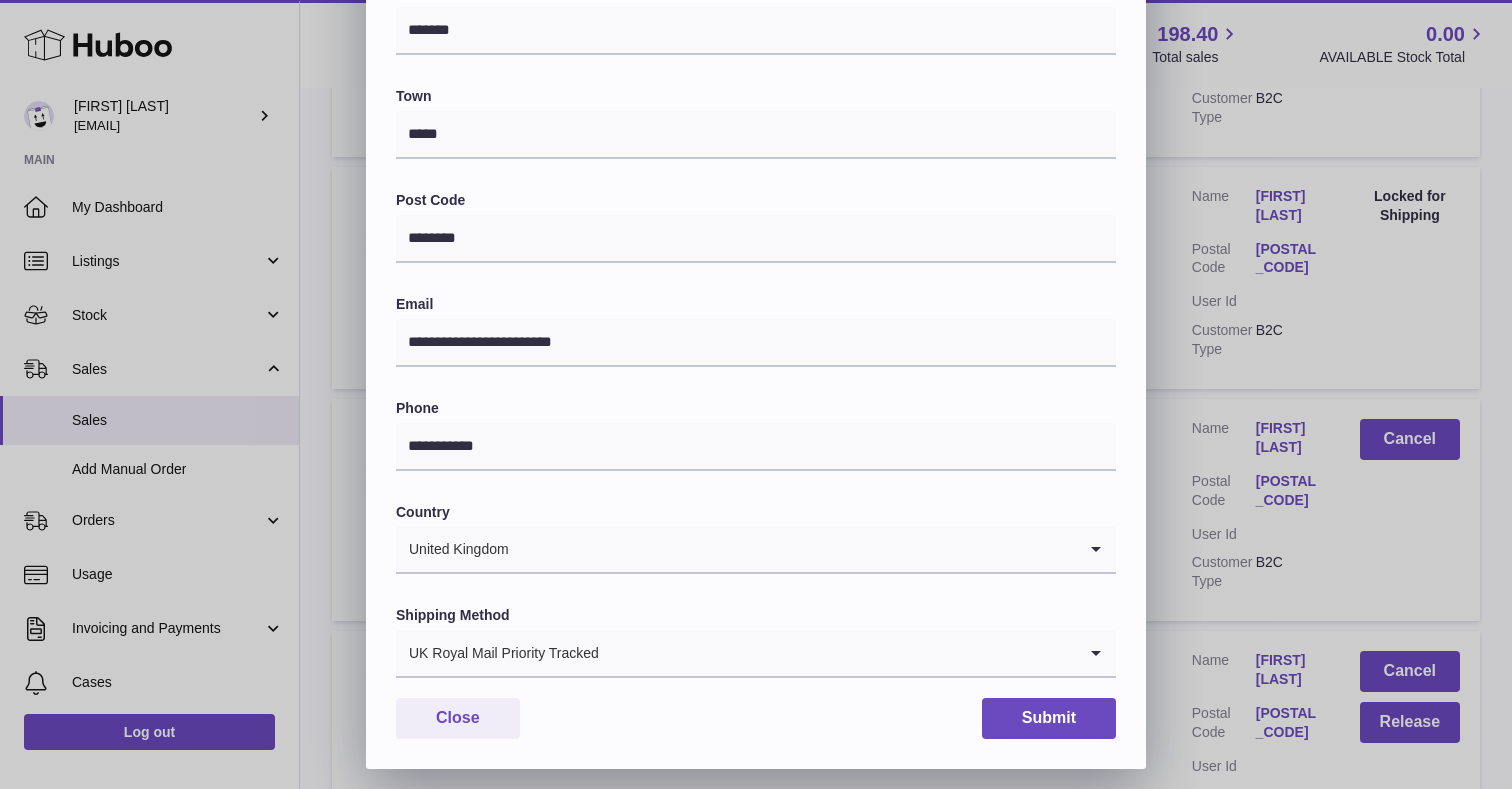 scroll, scrollTop: 0, scrollLeft: 0, axis: both 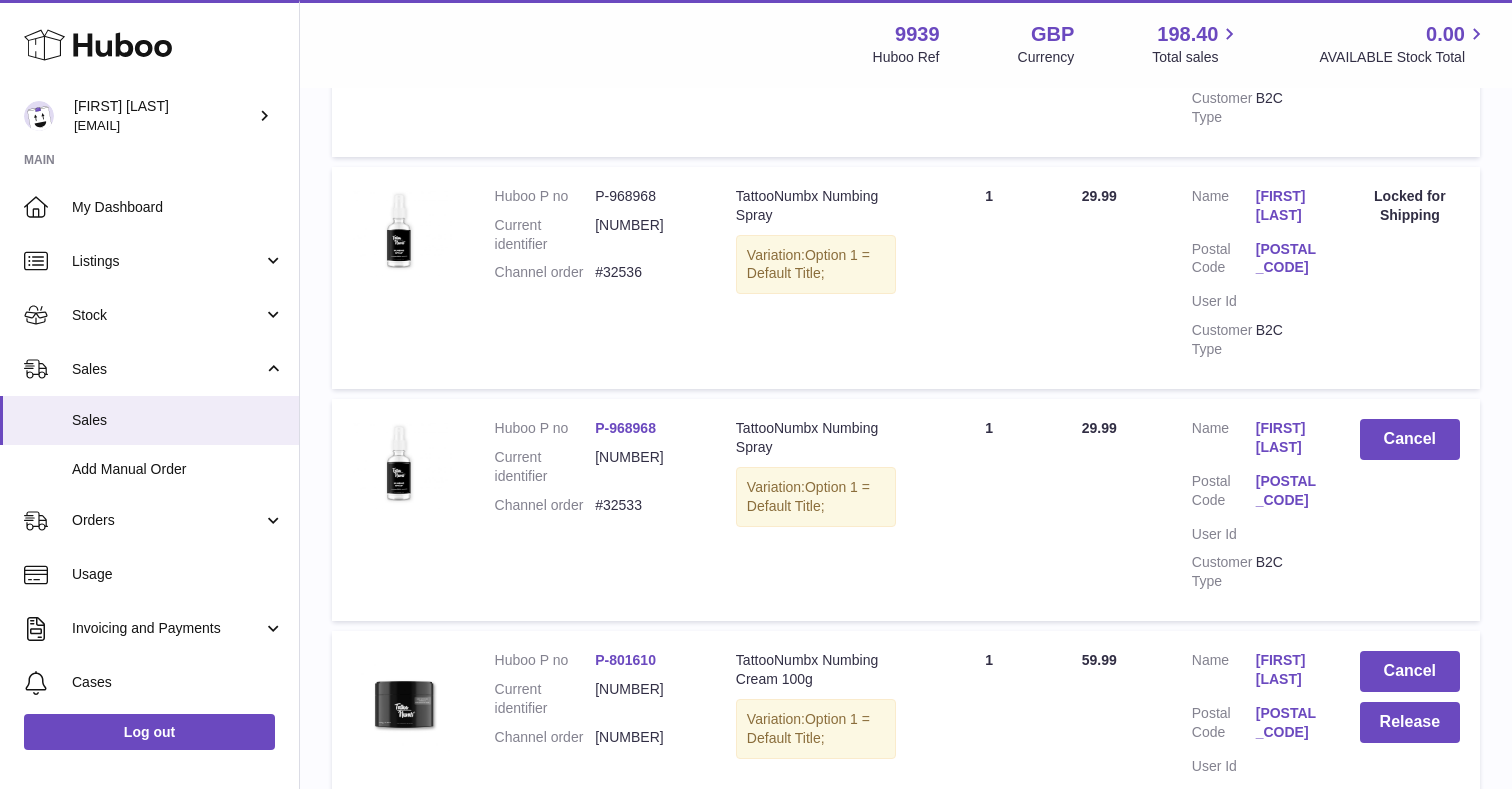 click on "[FIRST] [LAST]" at bounding box center [1288, 438] 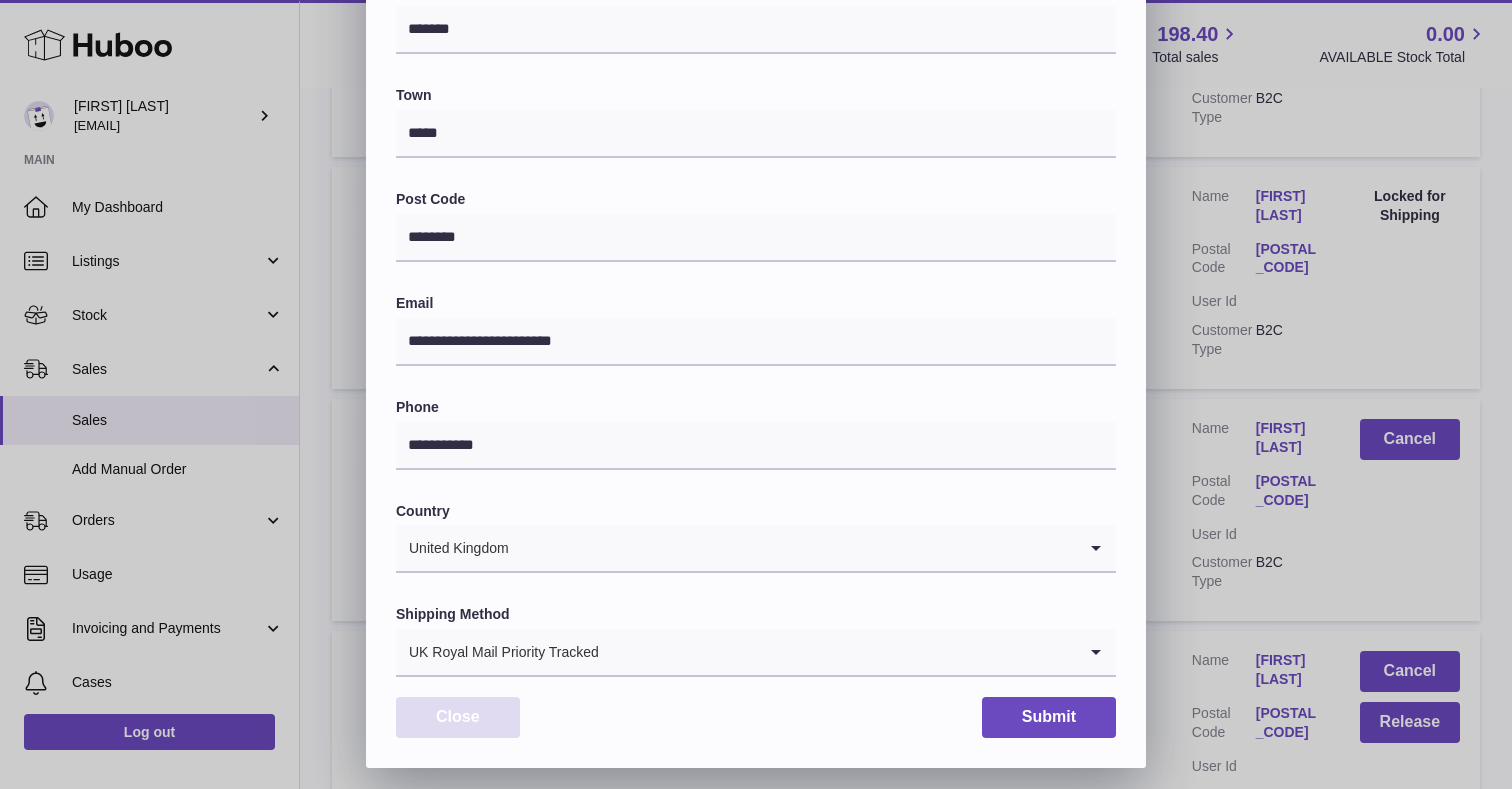 scroll, scrollTop: 461, scrollLeft: 0, axis: vertical 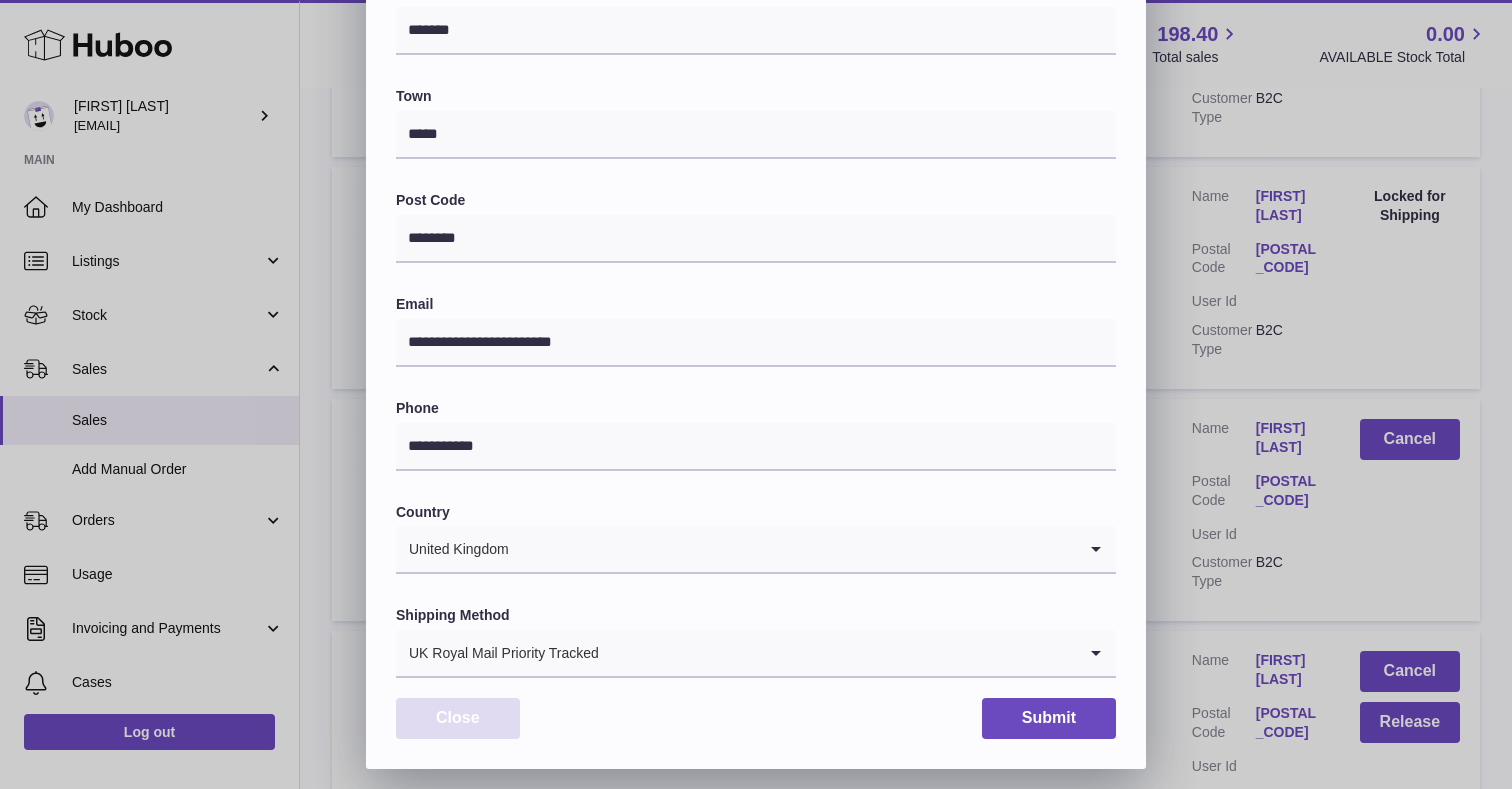 click on "Close" at bounding box center (458, 718) 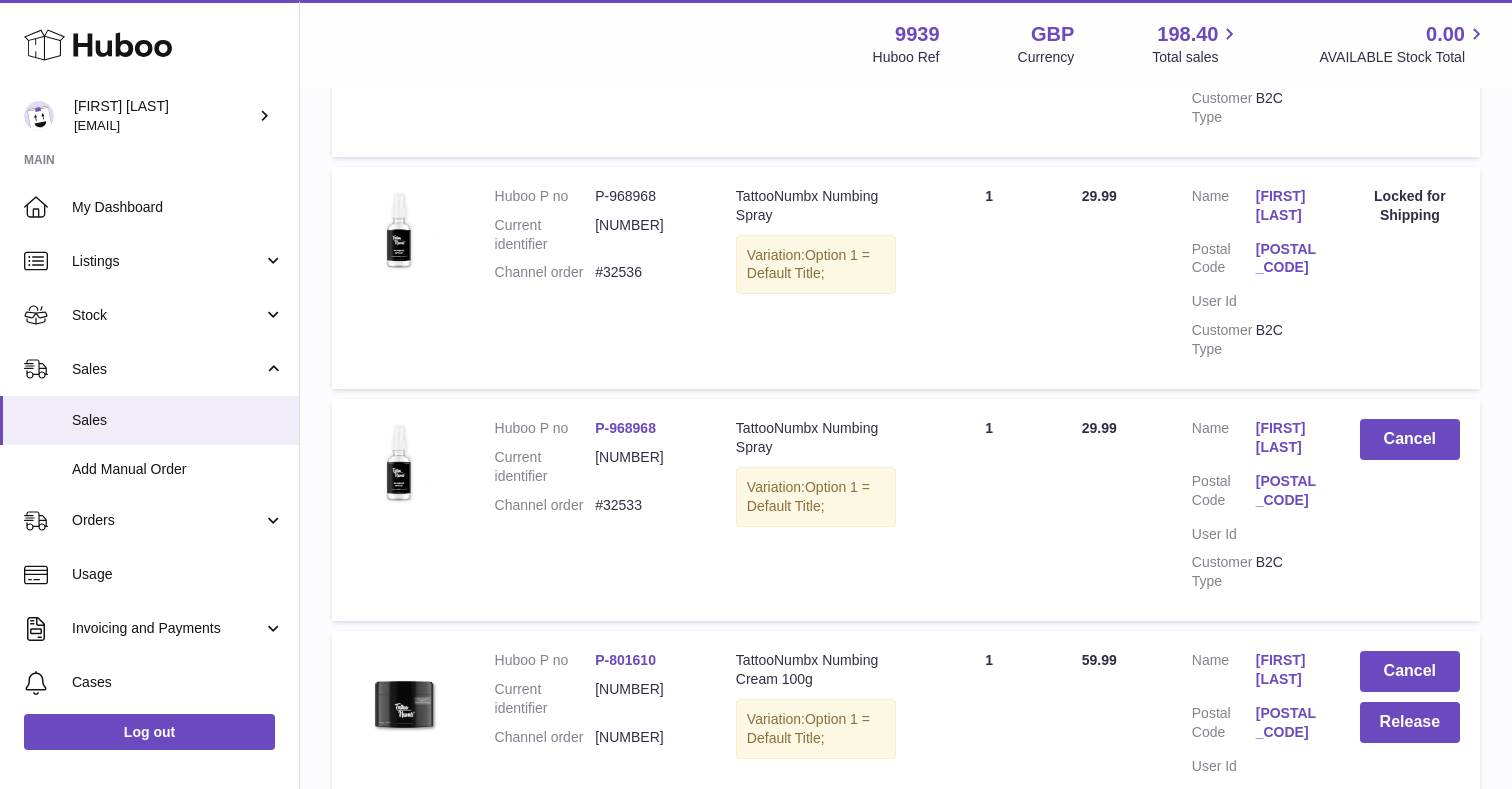 click on "[FIRST] [LAST]" at bounding box center [1288, 438] 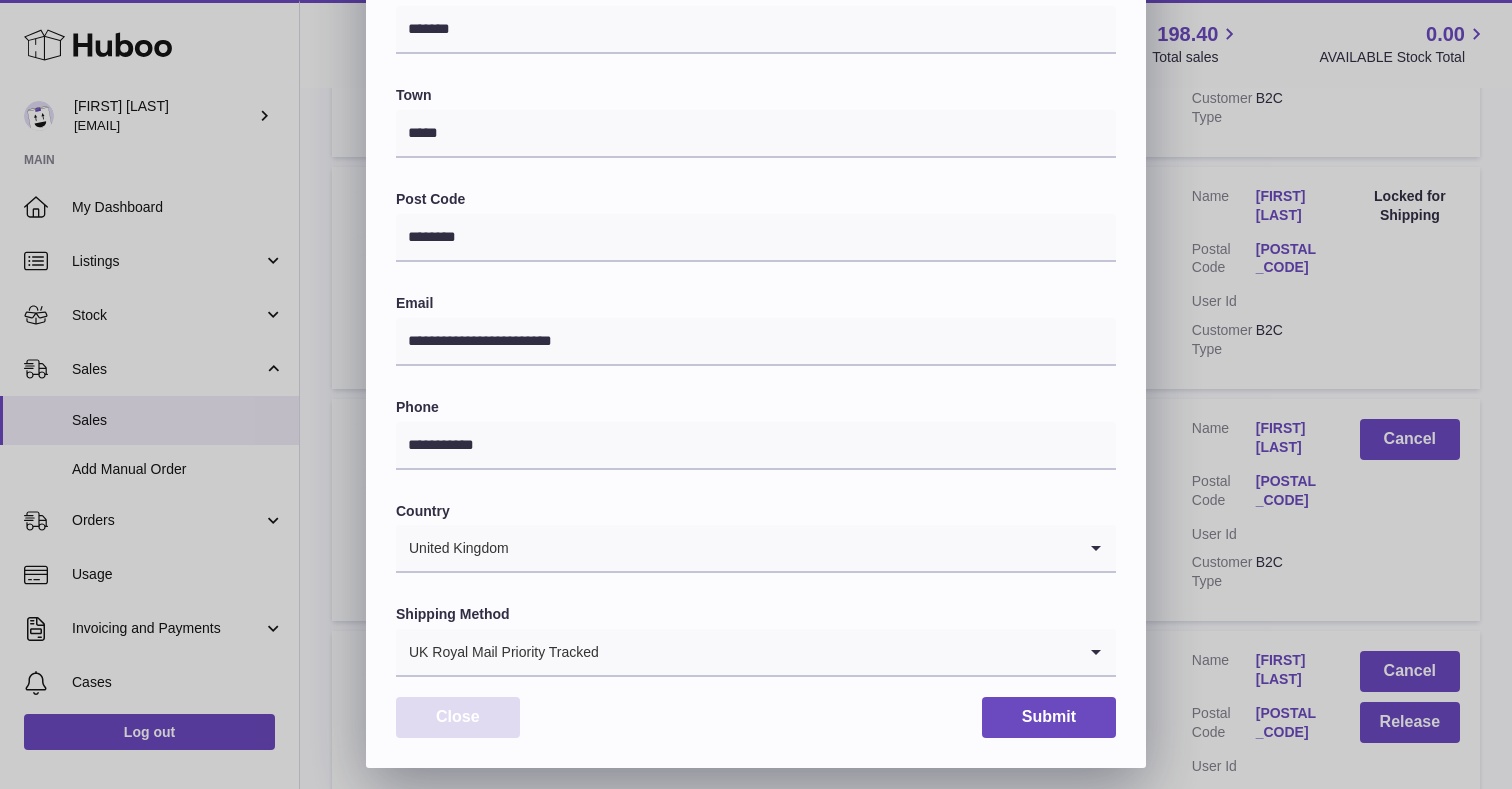 scroll, scrollTop: 461, scrollLeft: 0, axis: vertical 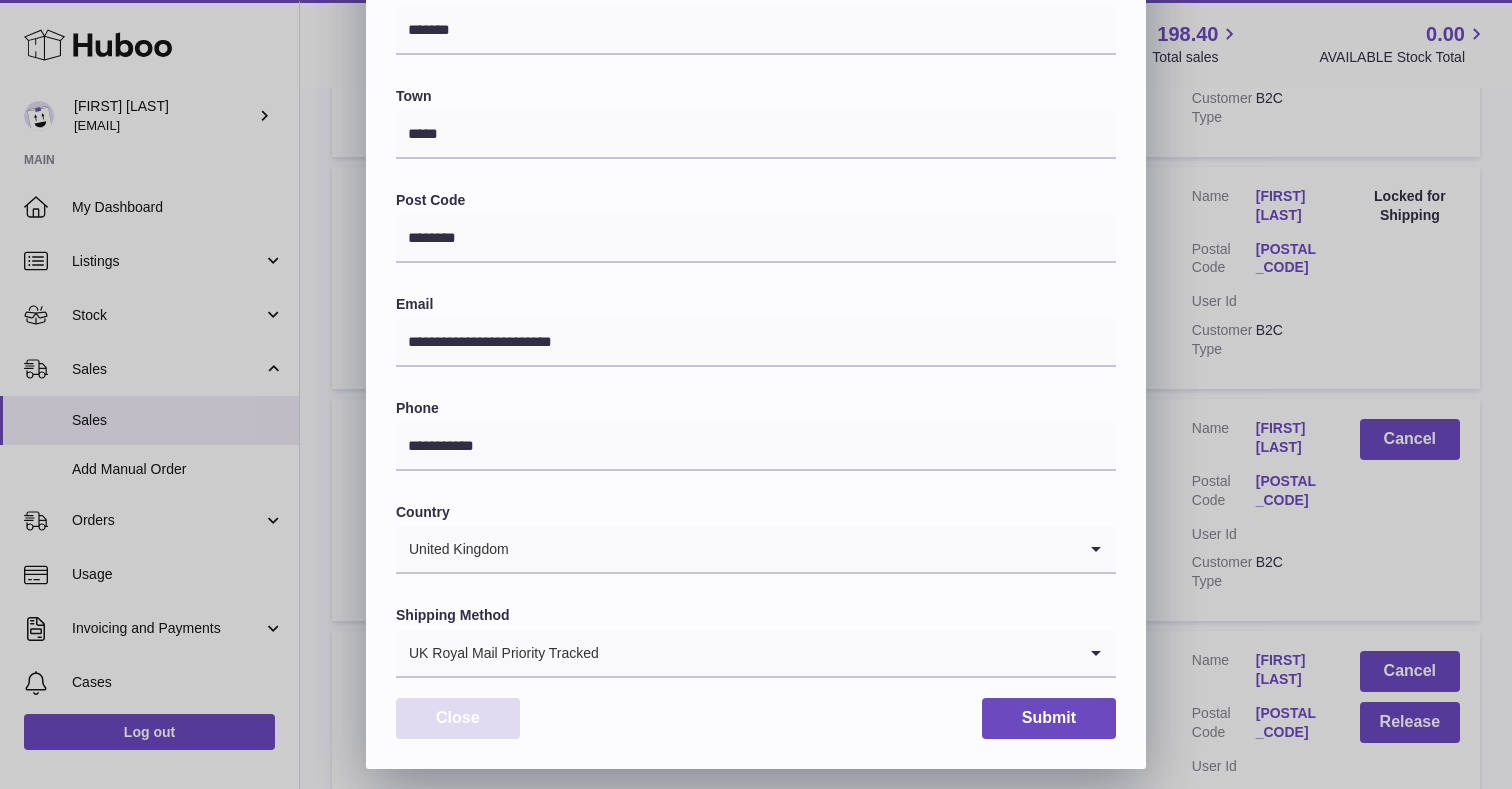 click on "Close" at bounding box center (458, 718) 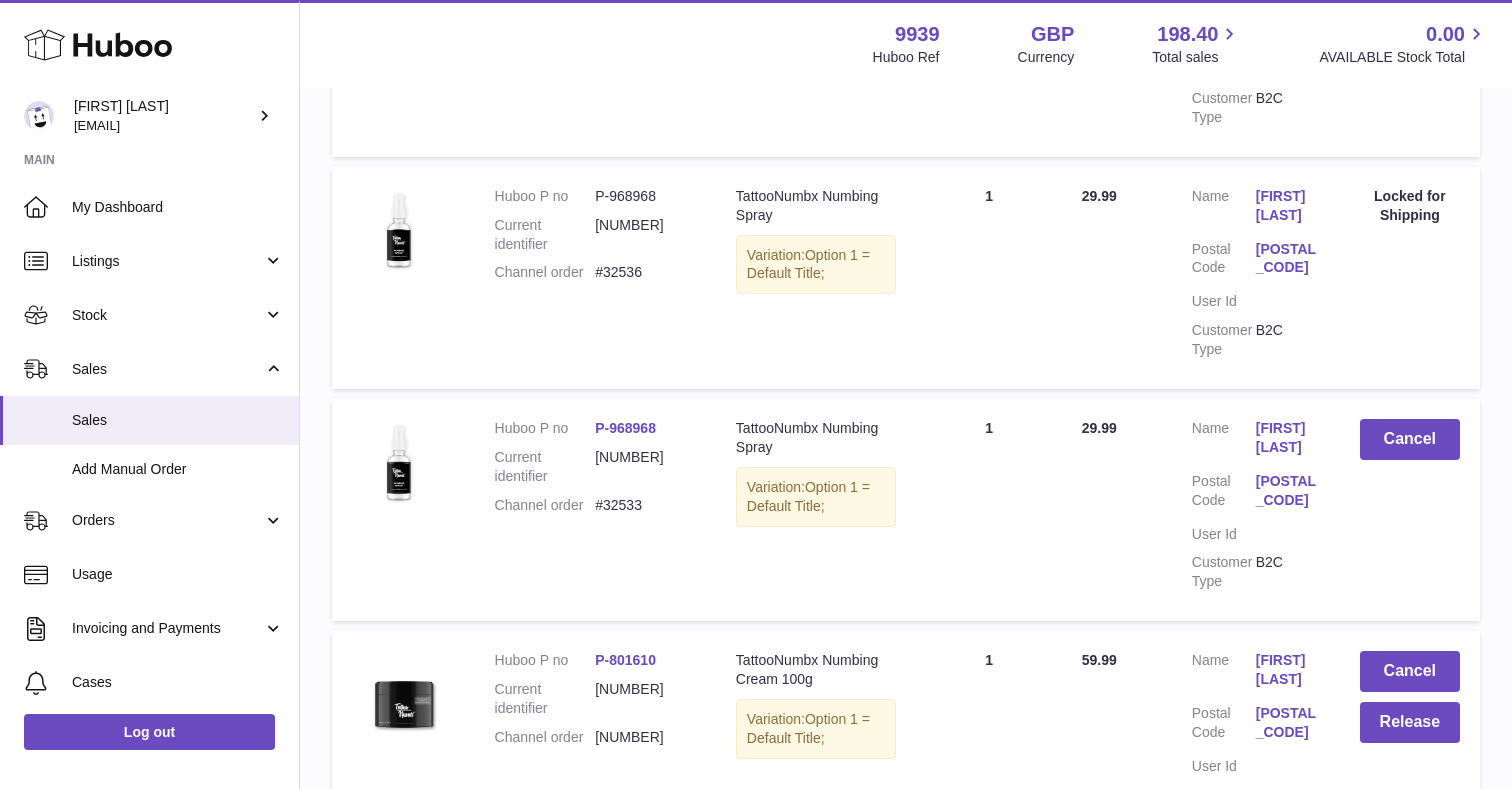 scroll, scrollTop: 0, scrollLeft: 0, axis: both 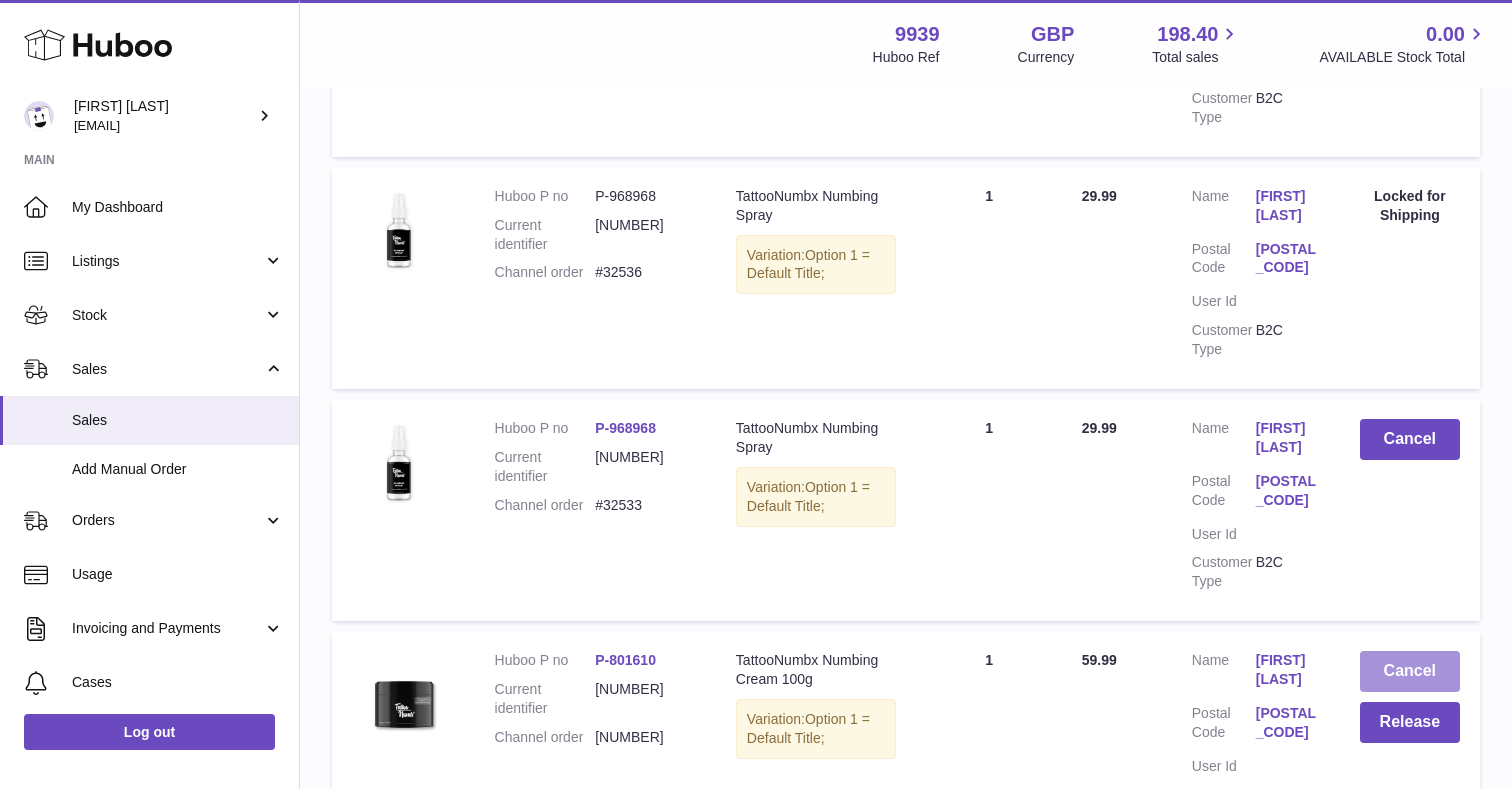 click on "Cancel" at bounding box center [1410, 671] 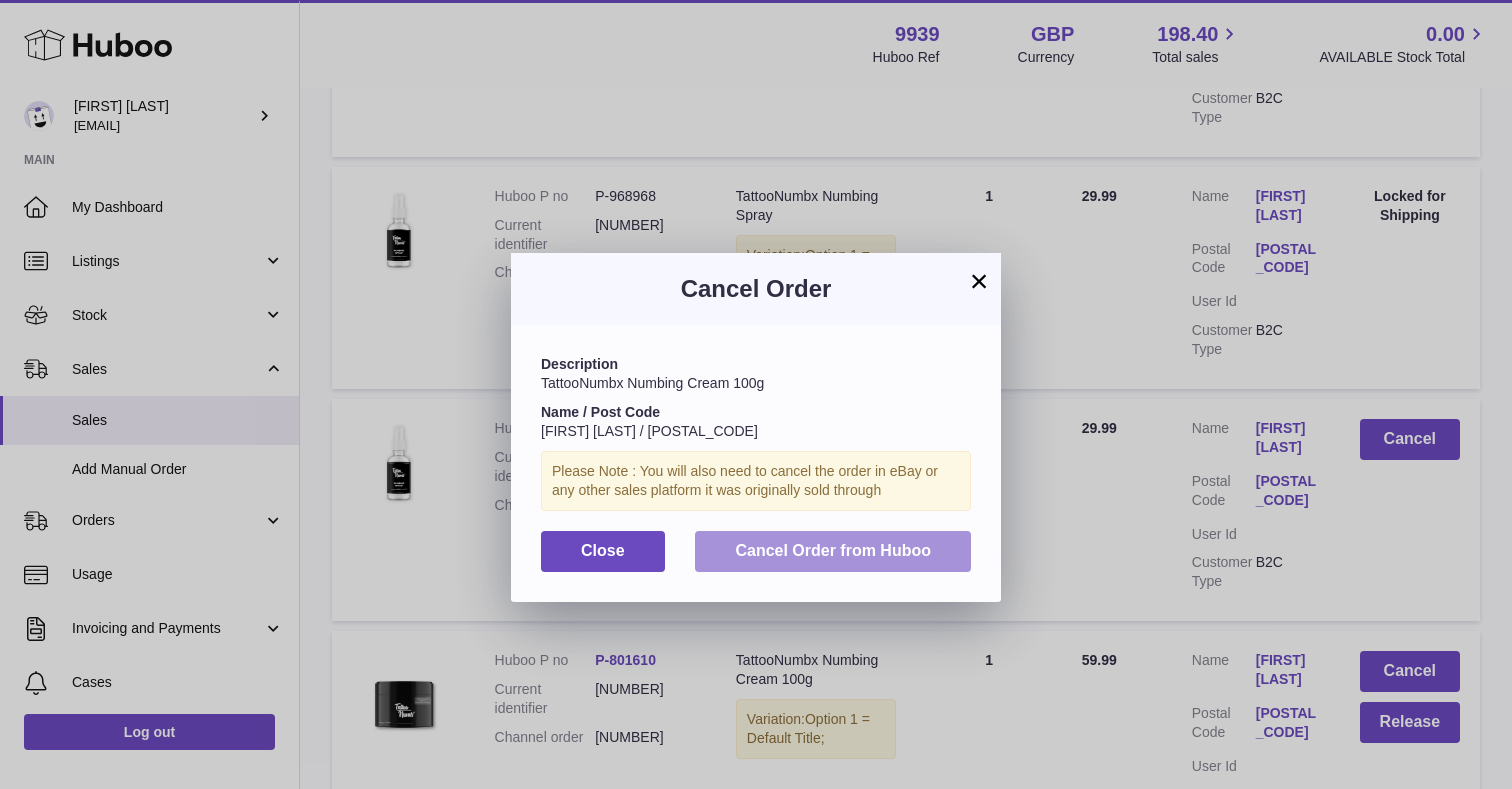 click on "Cancel Order from Huboo" at bounding box center (833, 551) 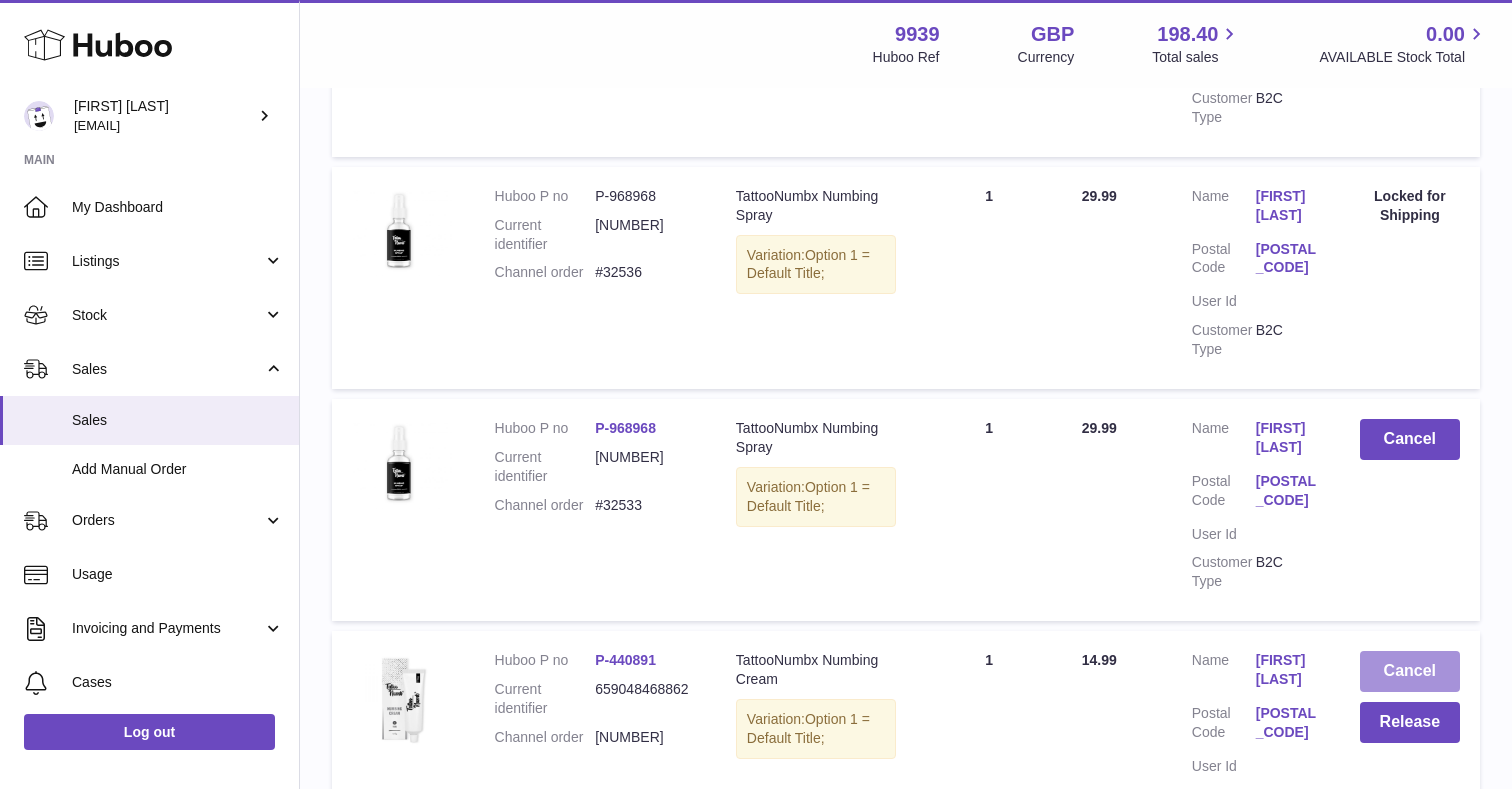 click on "Cancel" at bounding box center [1410, 671] 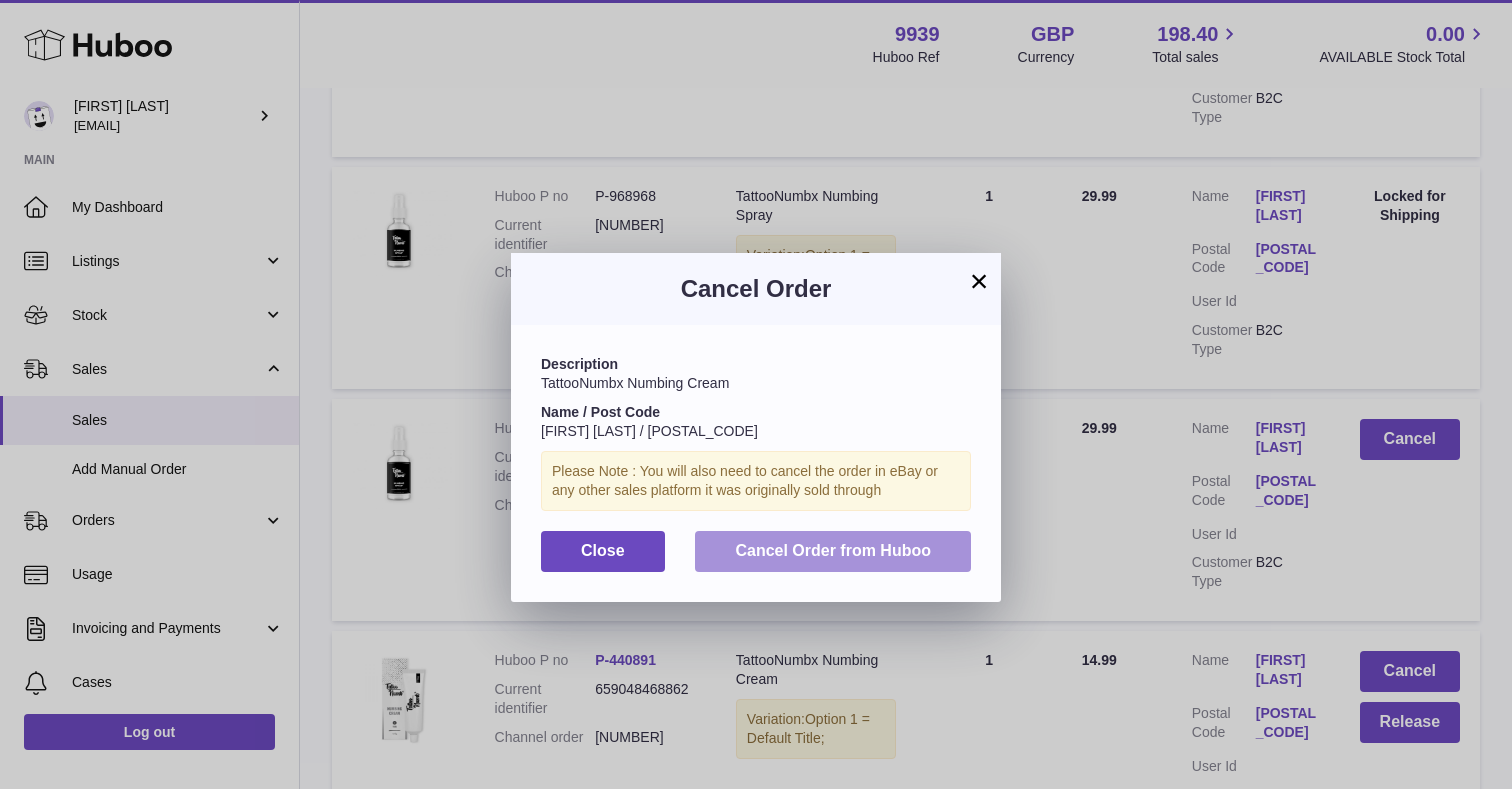 click on "Cancel Order from Huboo" at bounding box center (833, 551) 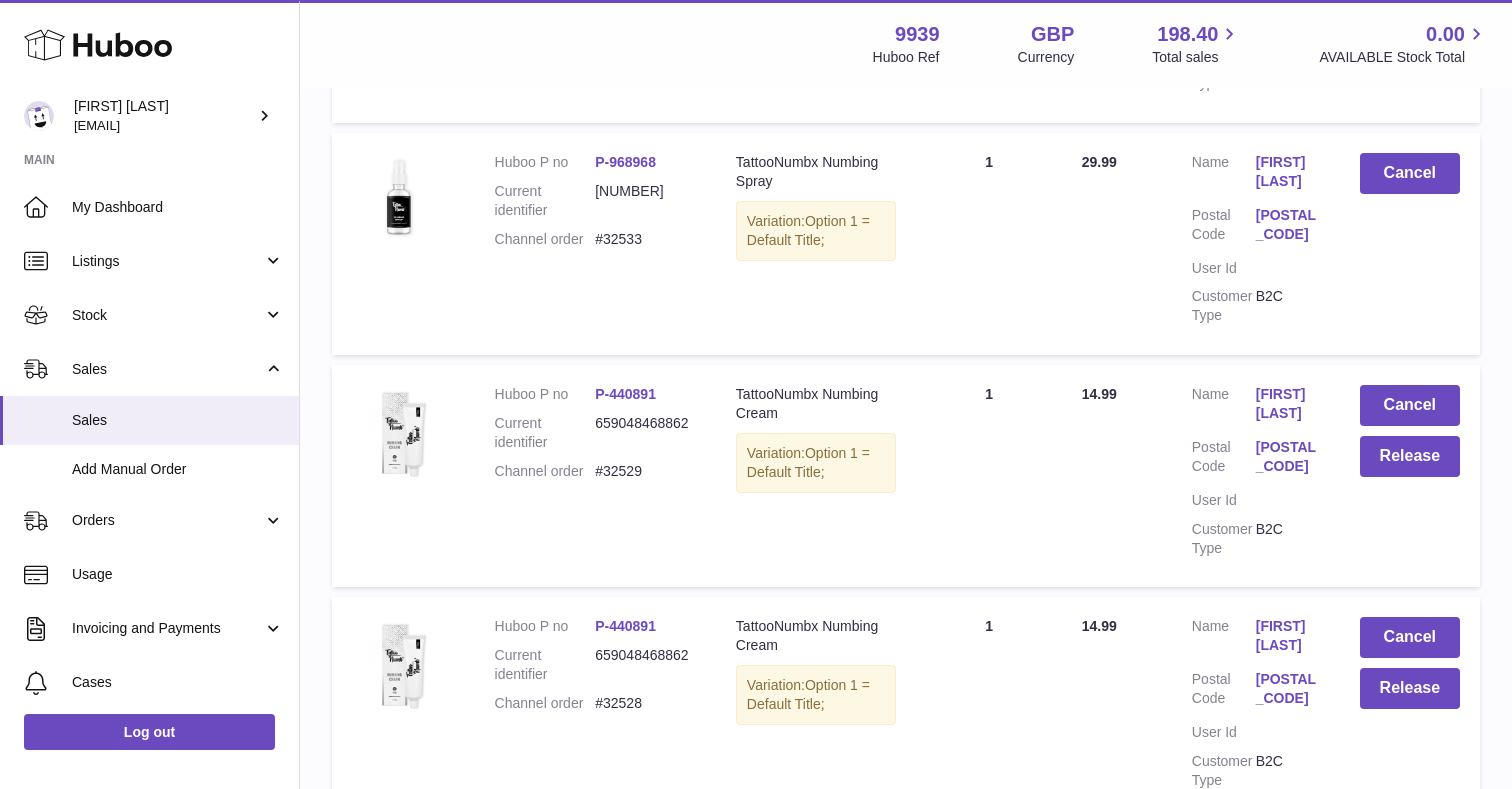 scroll, scrollTop: 1994, scrollLeft: 0, axis: vertical 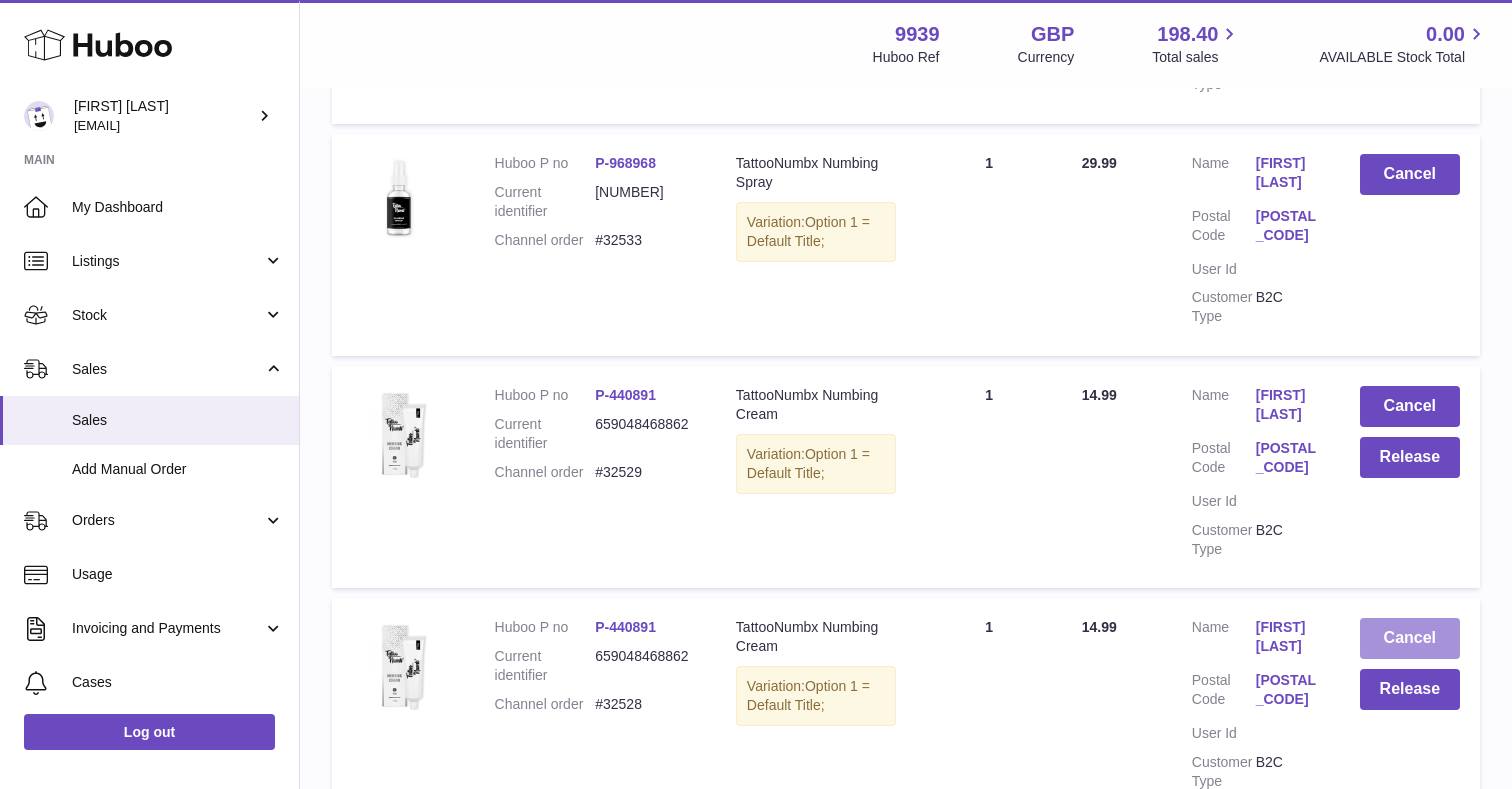 click on "Cancel" at bounding box center (1410, 638) 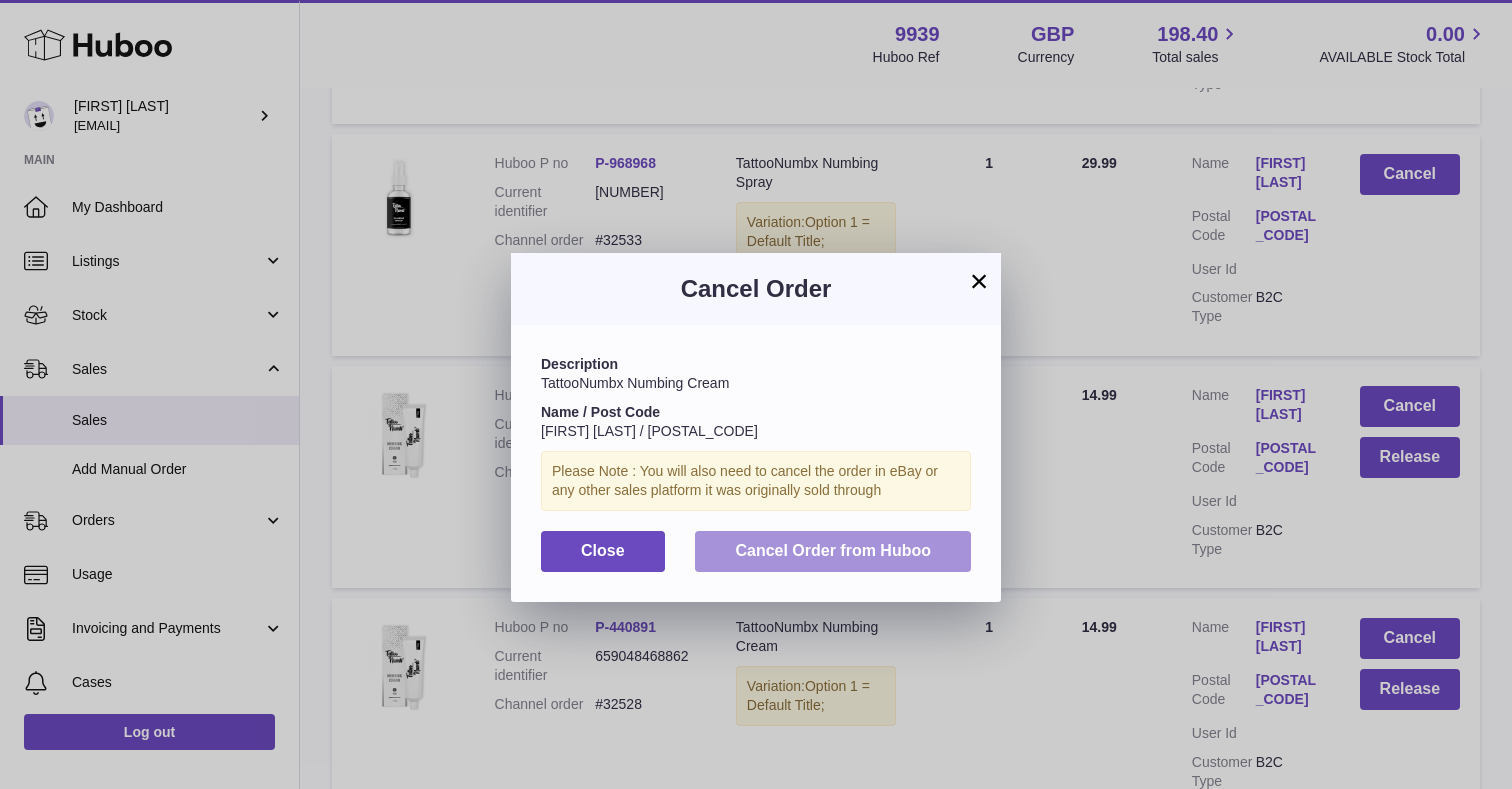 click on "Cancel Order from Huboo" at bounding box center [833, 550] 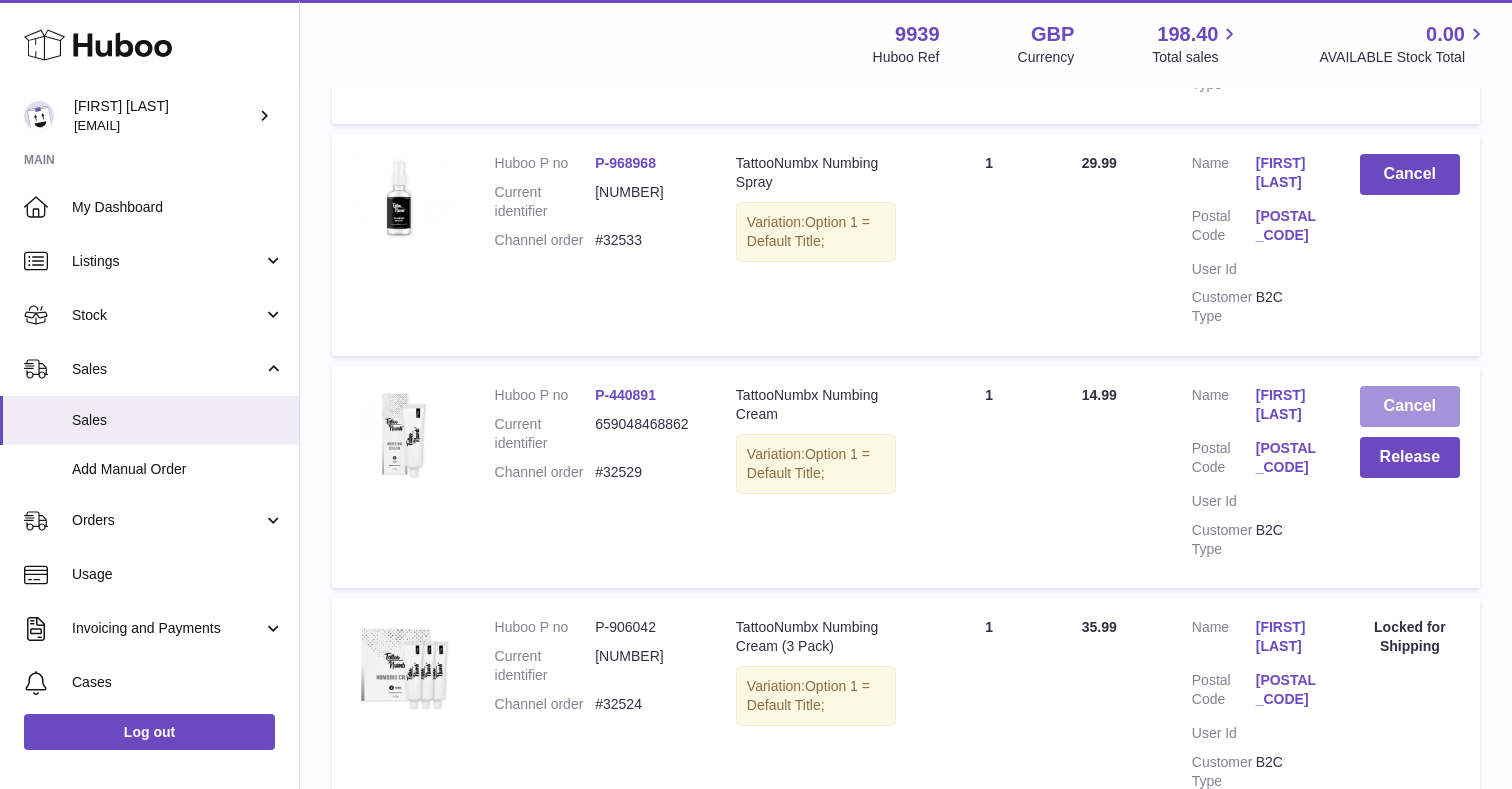 click on "Cancel" at bounding box center [1410, 406] 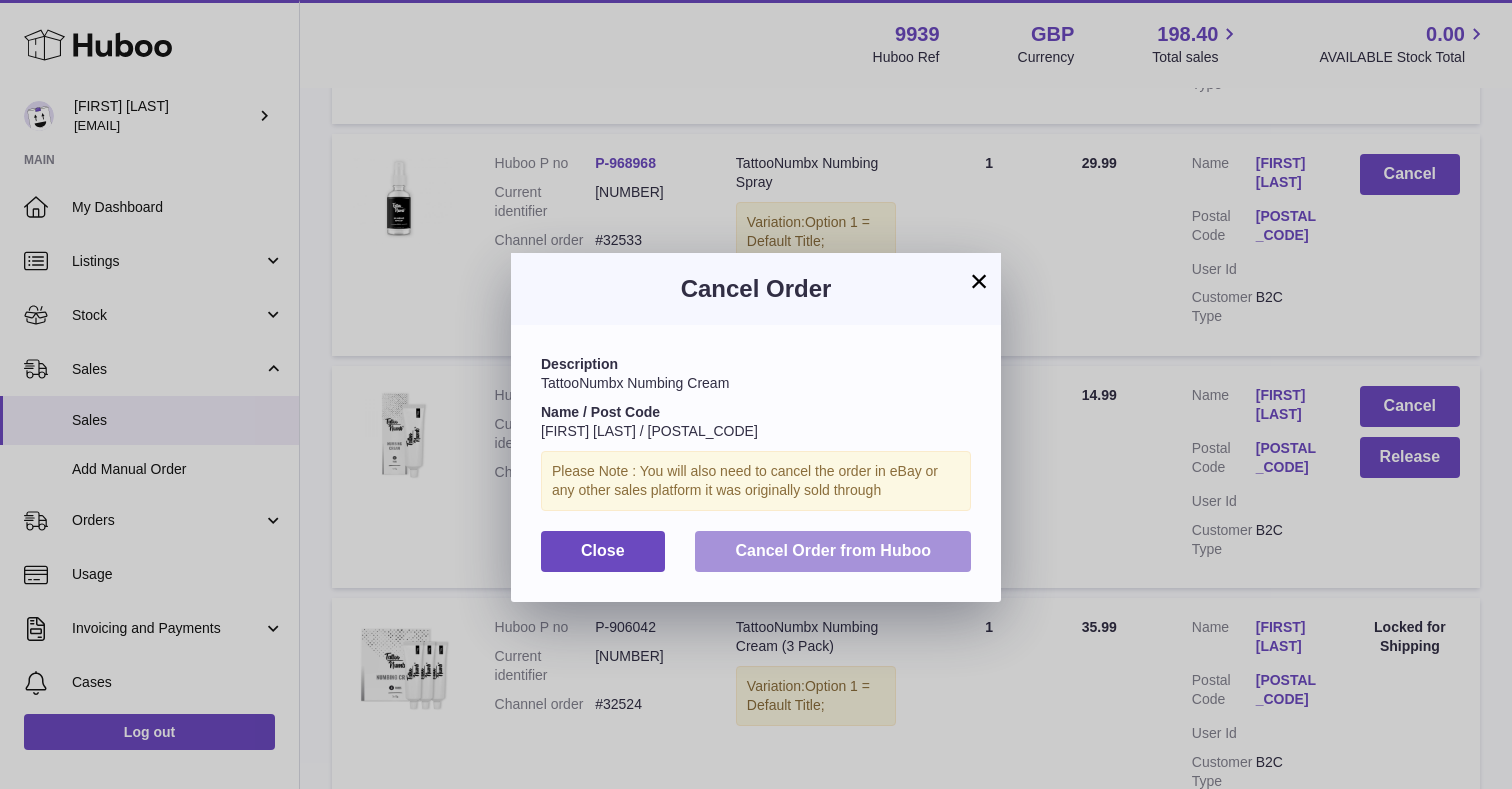 click on "Cancel Order from Huboo" at bounding box center [833, 551] 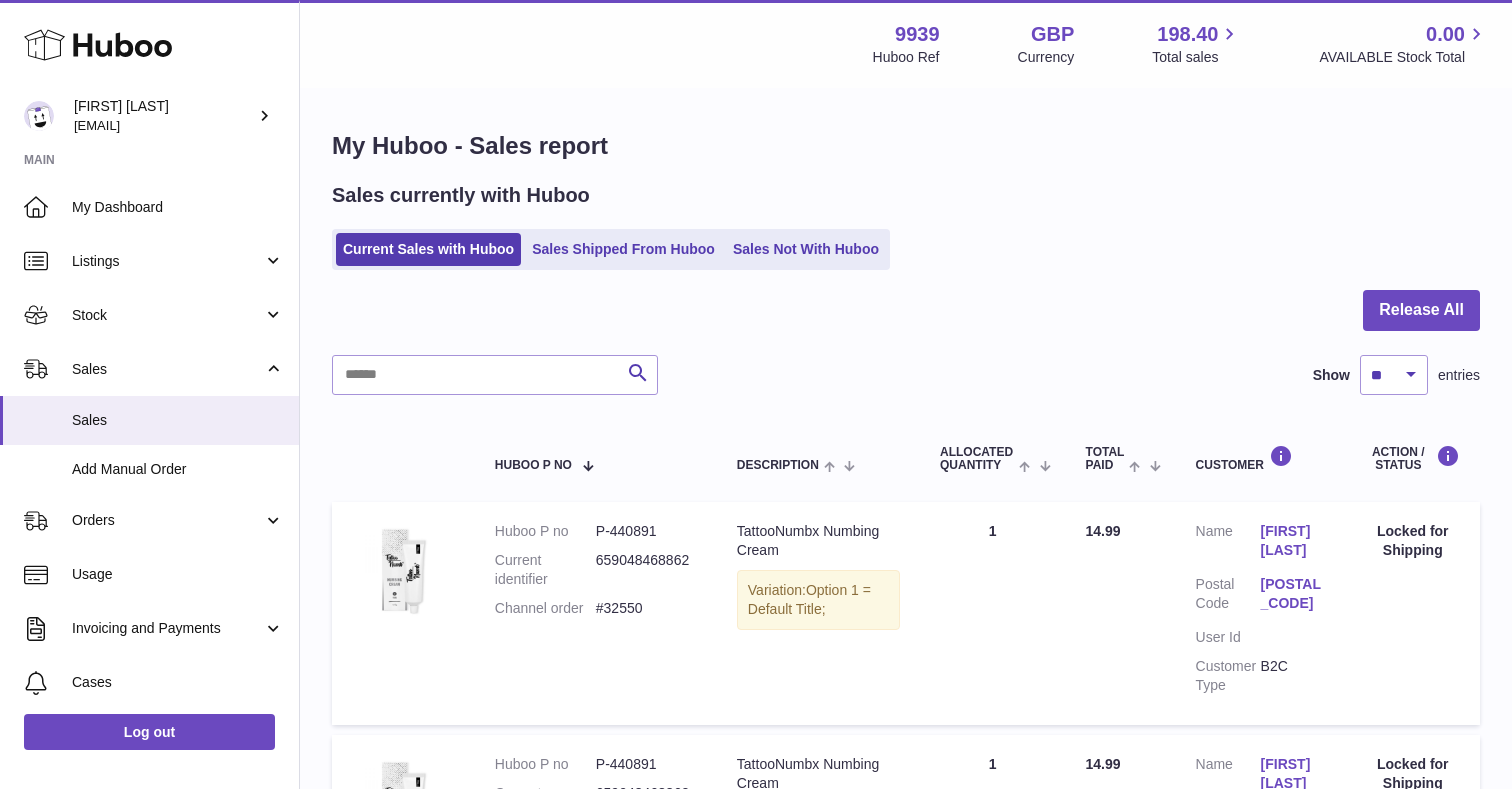 scroll, scrollTop: 0, scrollLeft: 0, axis: both 